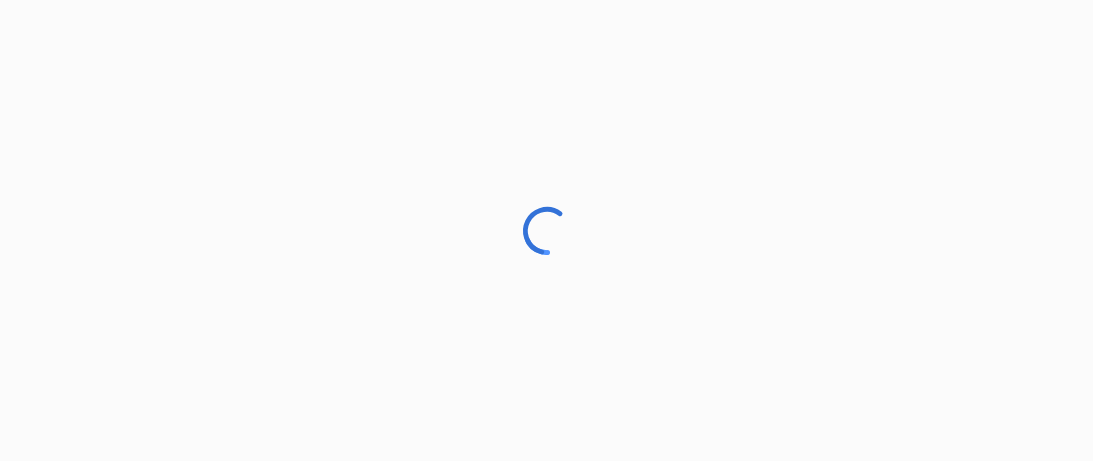 scroll, scrollTop: 0, scrollLeft: 0, axis: both 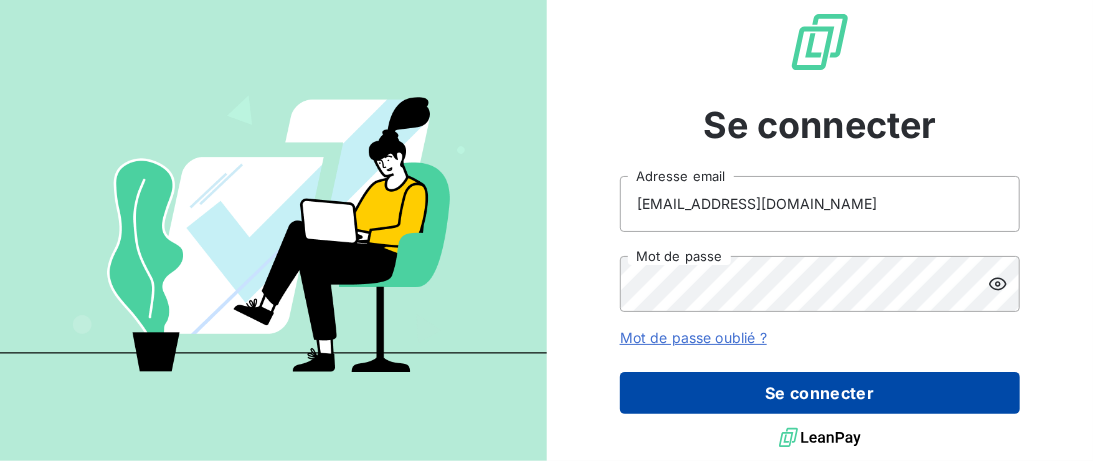 click on "Se connecter" at bounding box center (820, 393) 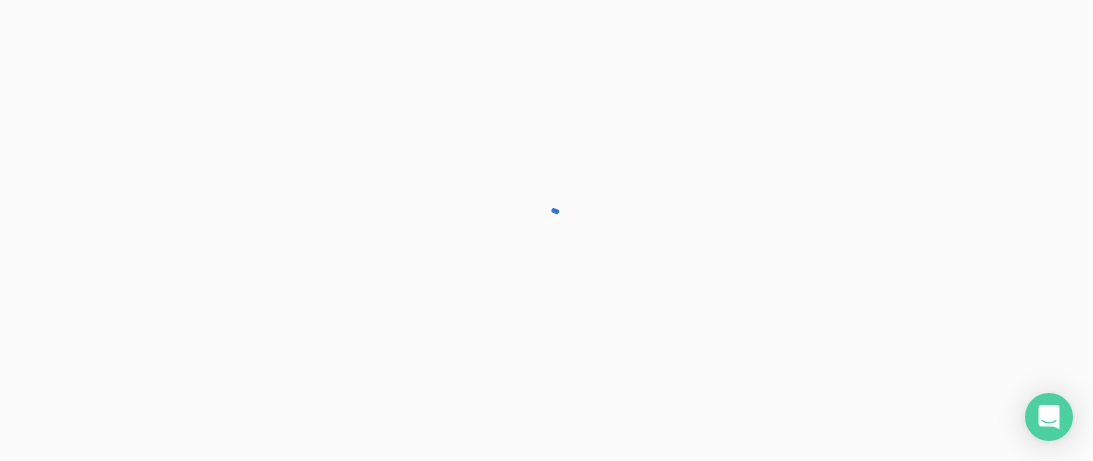 scroll, scrollTop: 0, scrollLeft: 0, axis: both 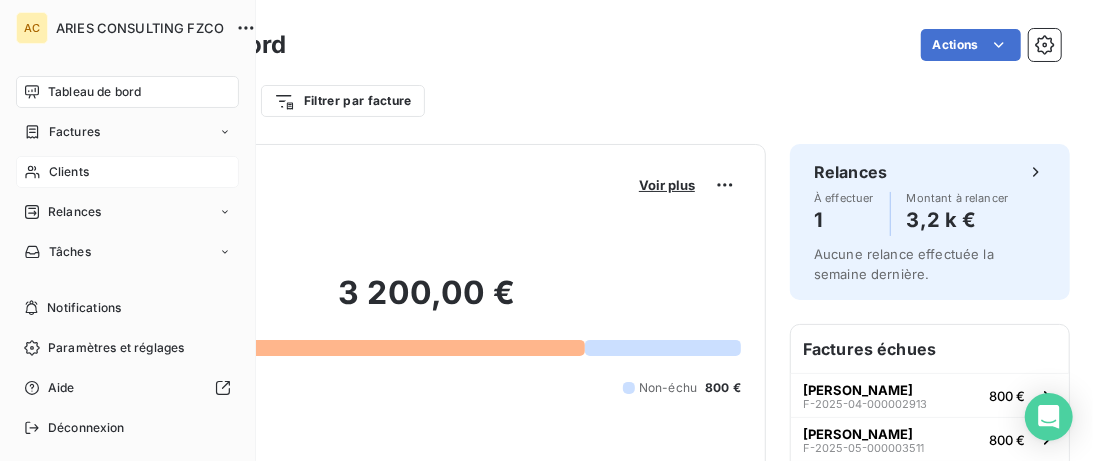 click on "Clients" at bounding box center (69, 172) 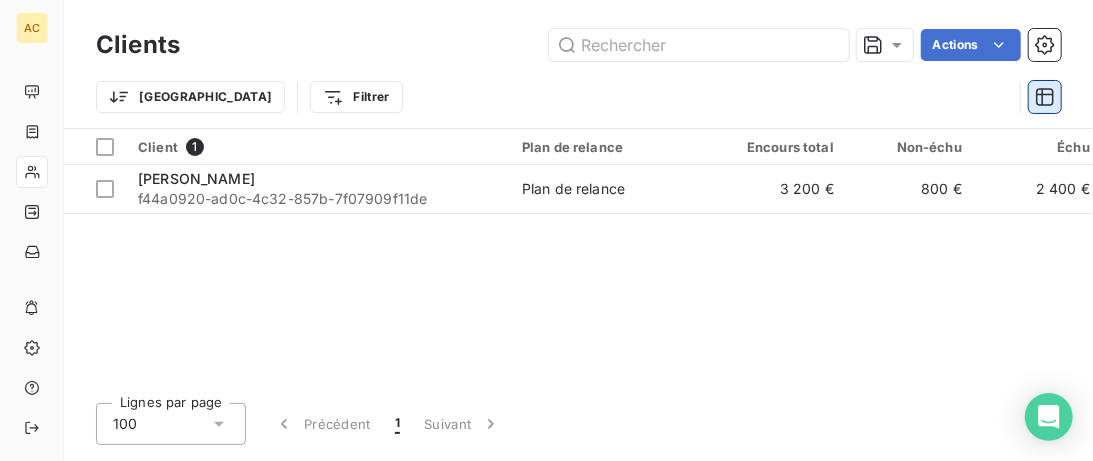 click 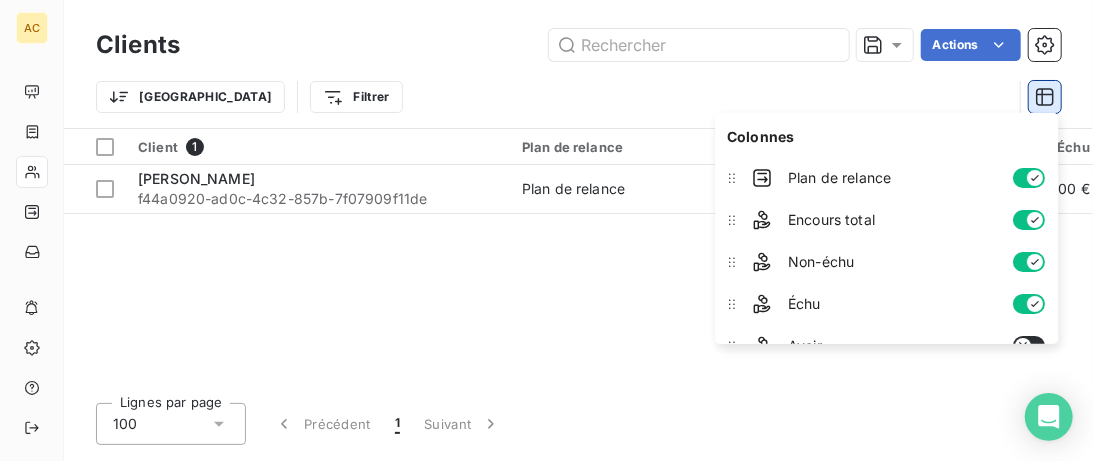 click 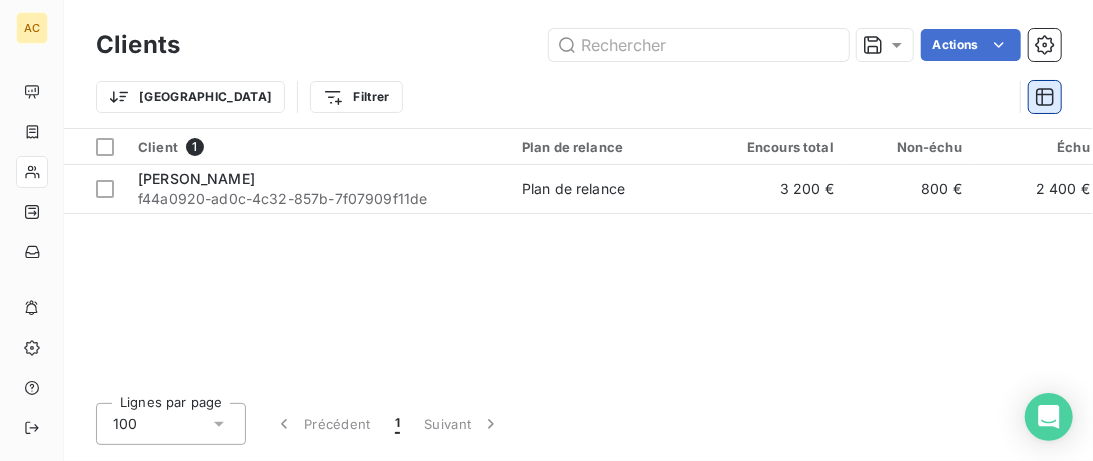 click 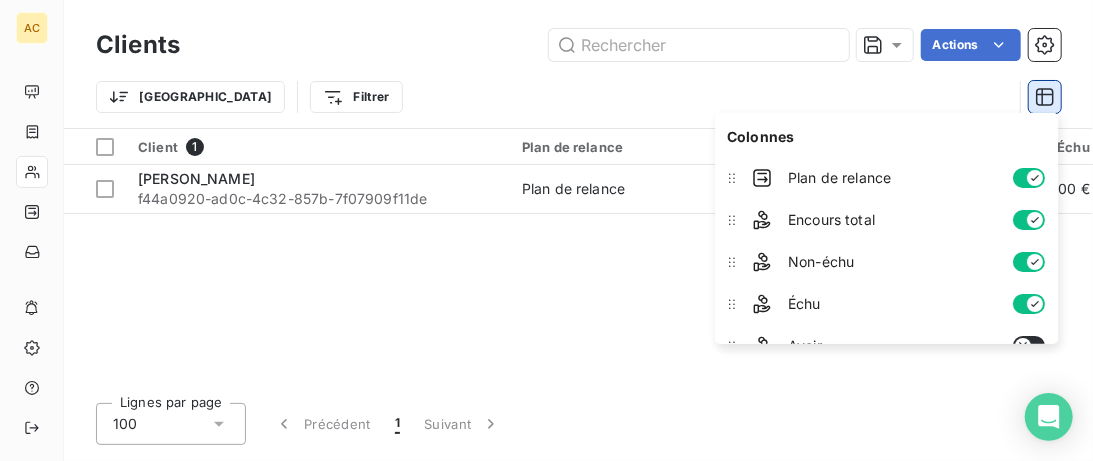 click 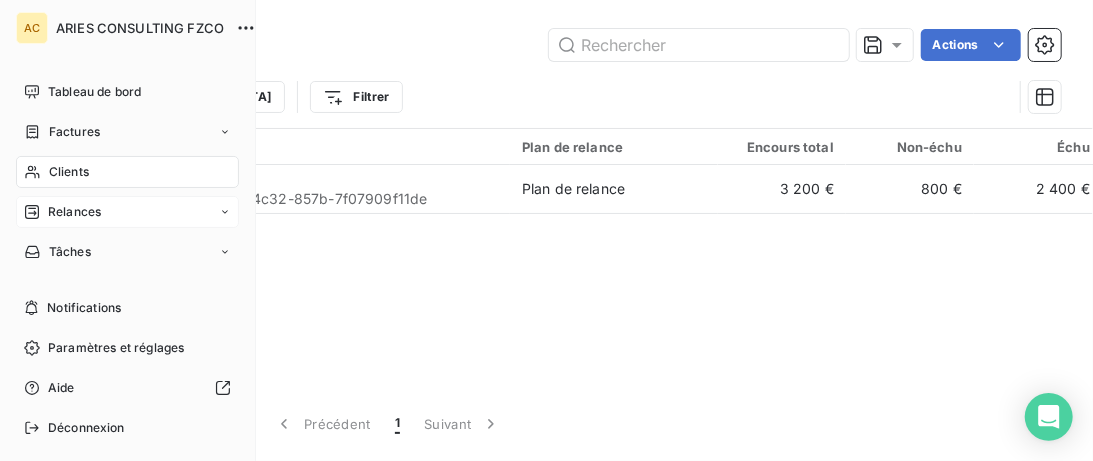 click on "Relances" at bounding box center (74, 212) 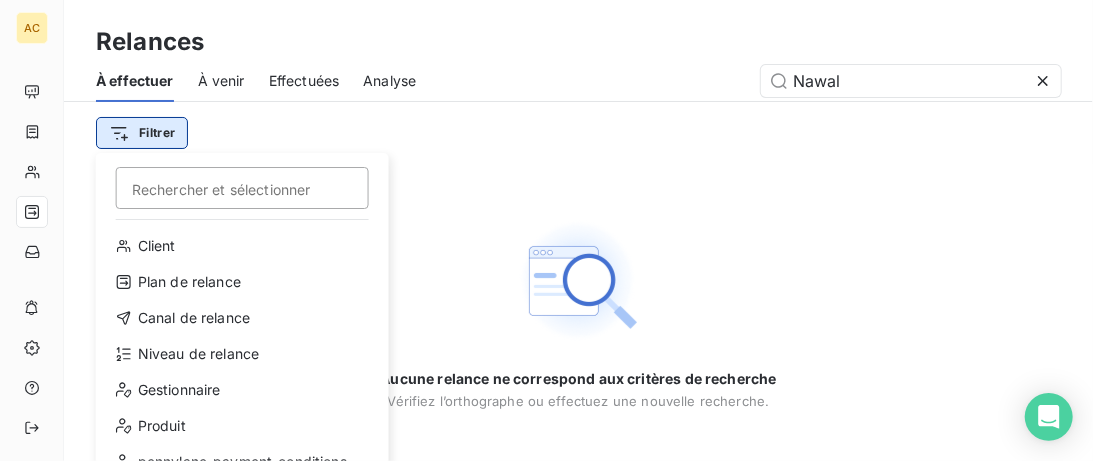 click on "AC Relances À effectuer À venir Effectuées Analyse Nawal Filtrer Rechercher et sélectionner Client Plan de relance Canal de relance Niveau de relance Gestionnaire Produit pennylane_payment_conditions Situation Admin Coach Closer Motif retard CA signé Accès Skool 2 CA facturation intégrale Types de dépenses / revenus Aucune relance ne correspond aux critères de recherche Vérifiez l’orthographe ou effectuez une nouvelle recherche." at bounding box center [546, 230] 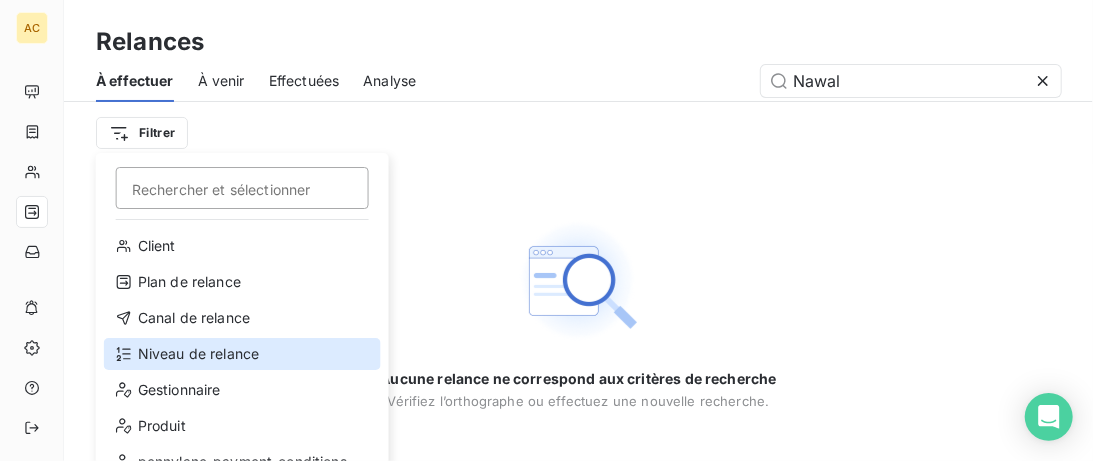 click on "Niveau de relance" at bounding box center [242, 354] 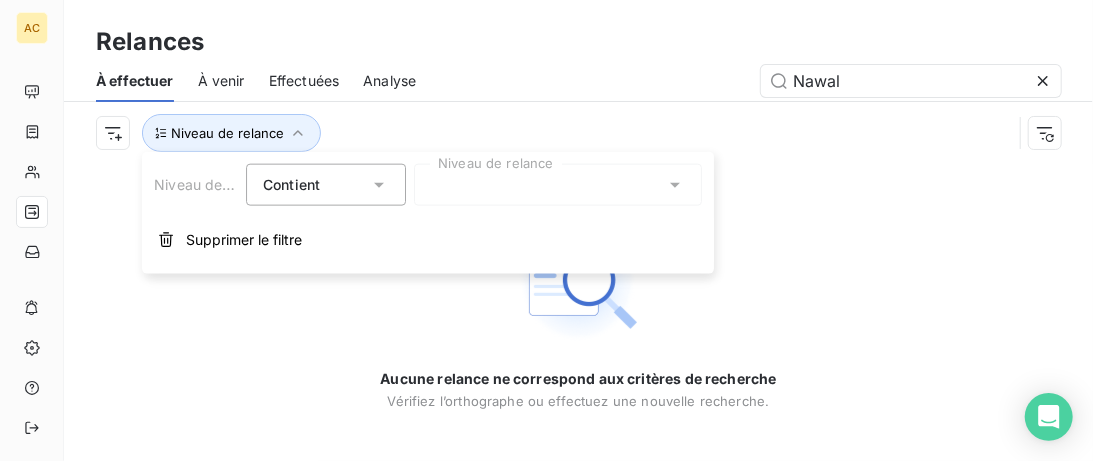 click at bounding box center [558, 185] 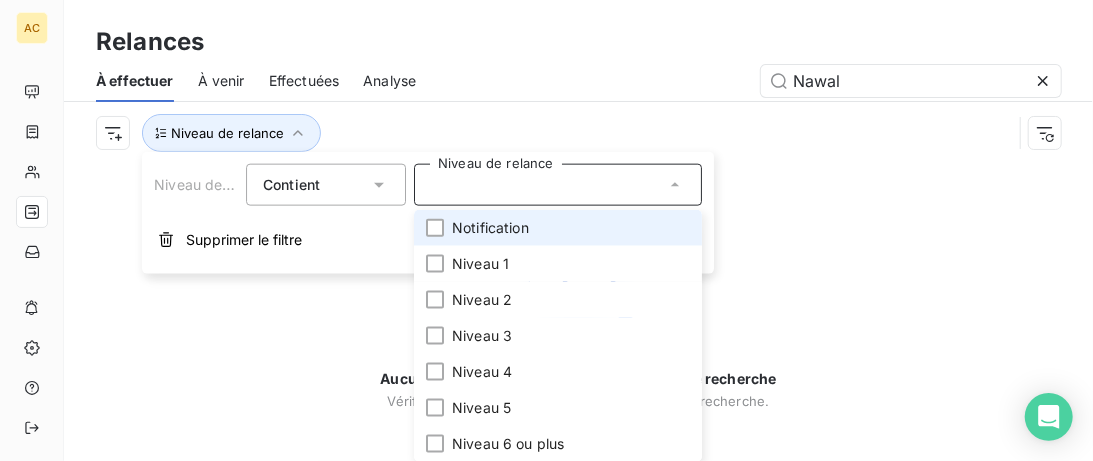 click at bounding box center [558, 185] 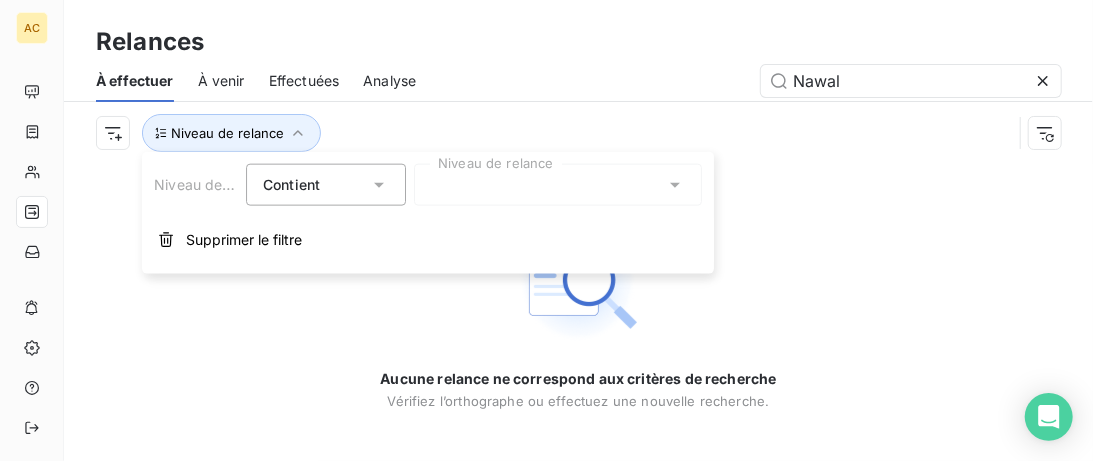 click at bounding box center (558, 185) 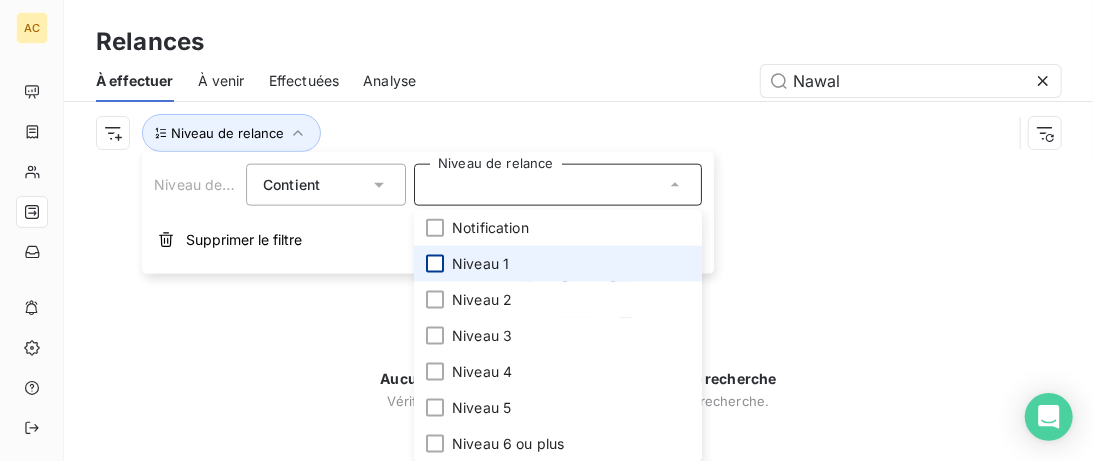 click at bounding box center [435, 264] 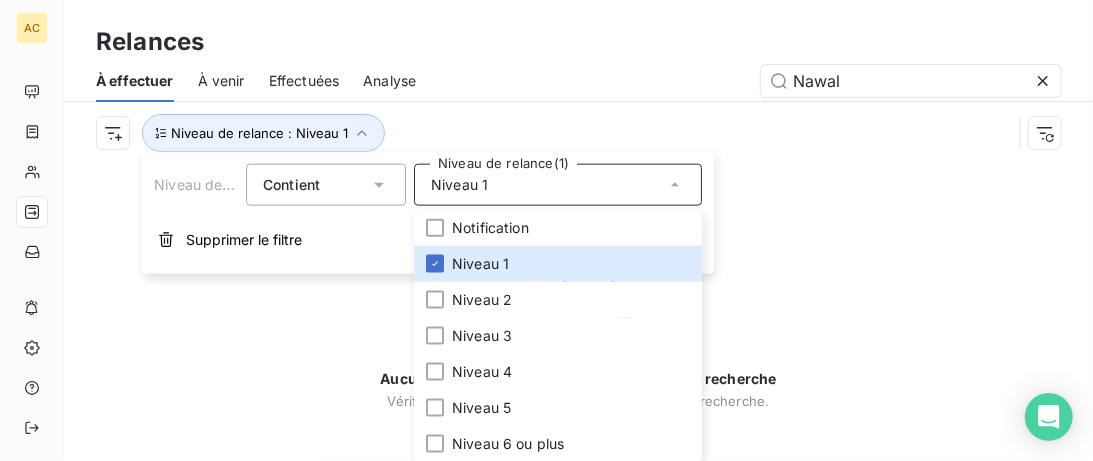 click on "Aucune relance ne correspond aux critères de recherche Vérifiez l’orthographe ou effectuez une nouvelle recherche." at bounding box center [578, 312] 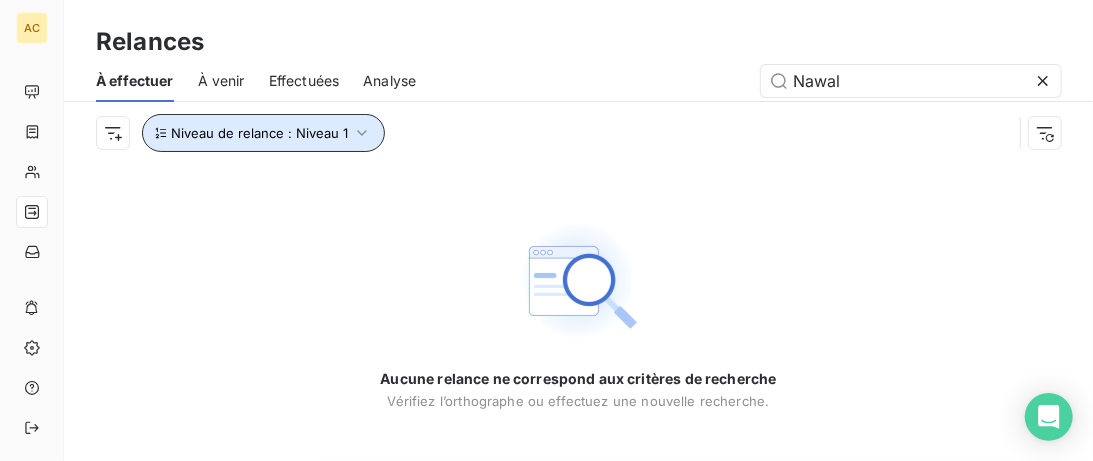 click 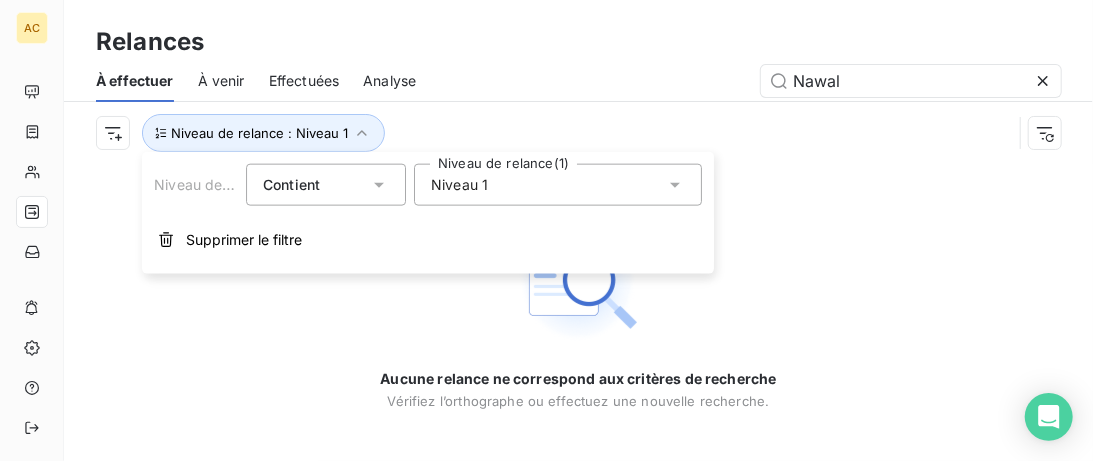 click 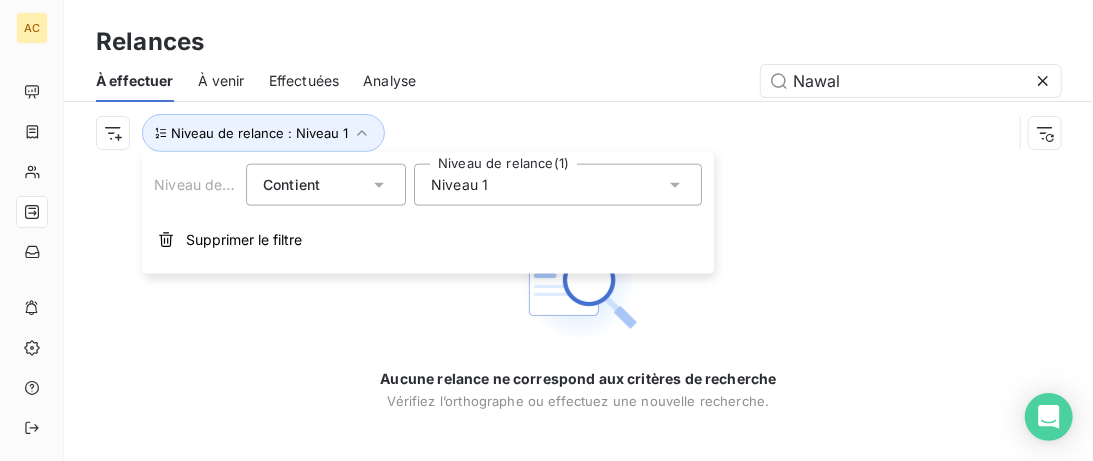 click 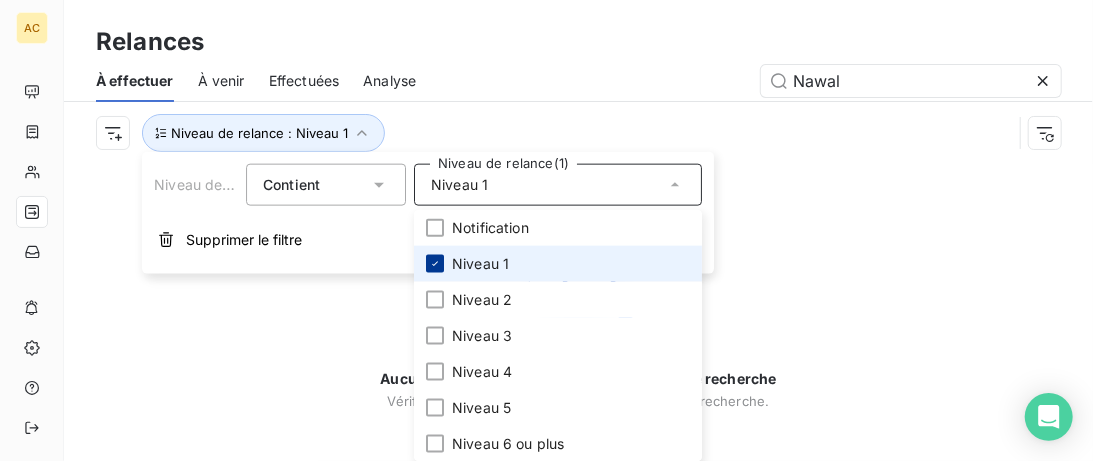 click 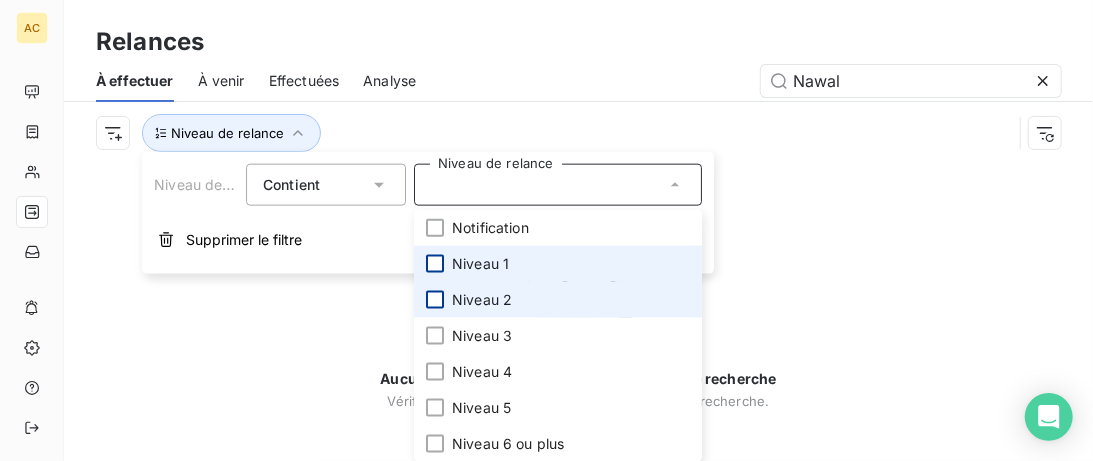 click at bounding box center [435, 300] 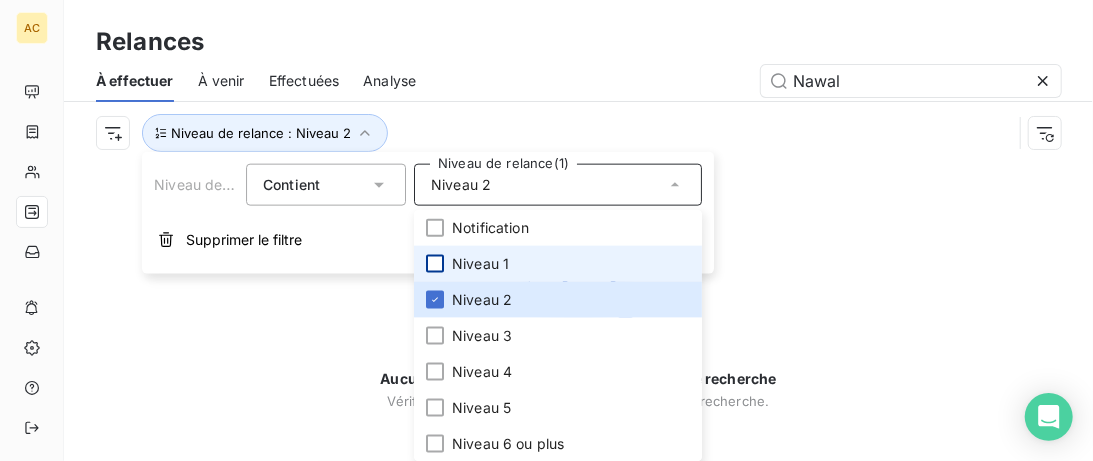 click on "Aucune relance ne correspond aux critères de recherche Vérifiez l’orthographe ou effectuez une nouvelle recherche." at bounding box center (578, 313) 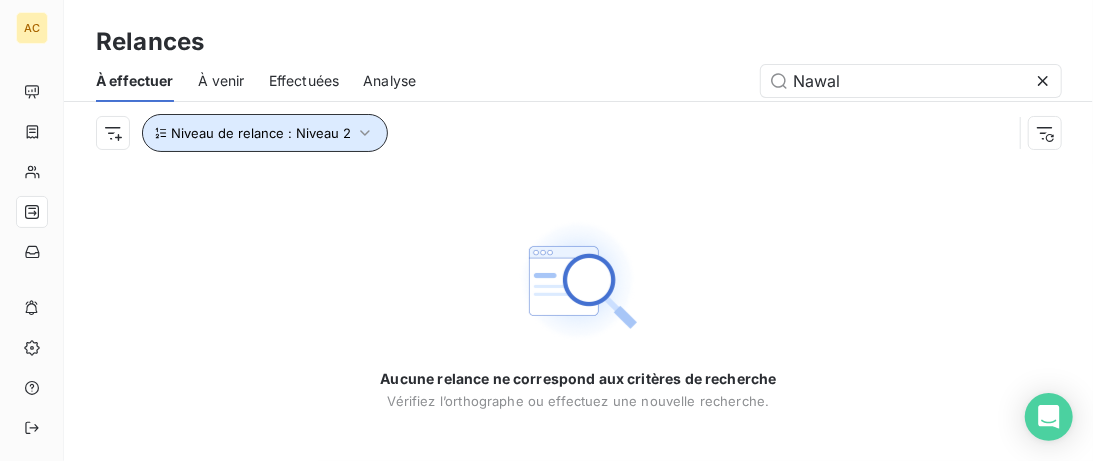 click on "Niveau de relance  : Niveau 2" at bounding box center (265, 133) 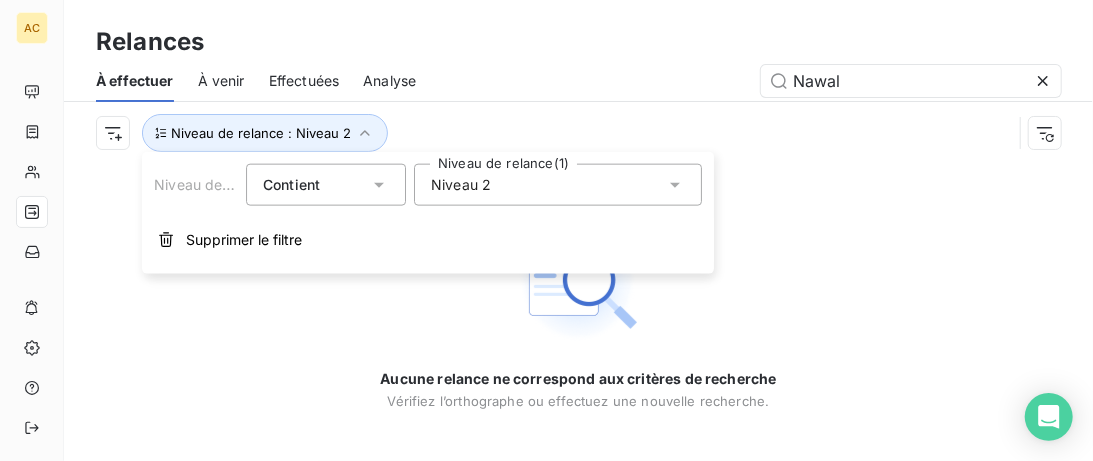 click 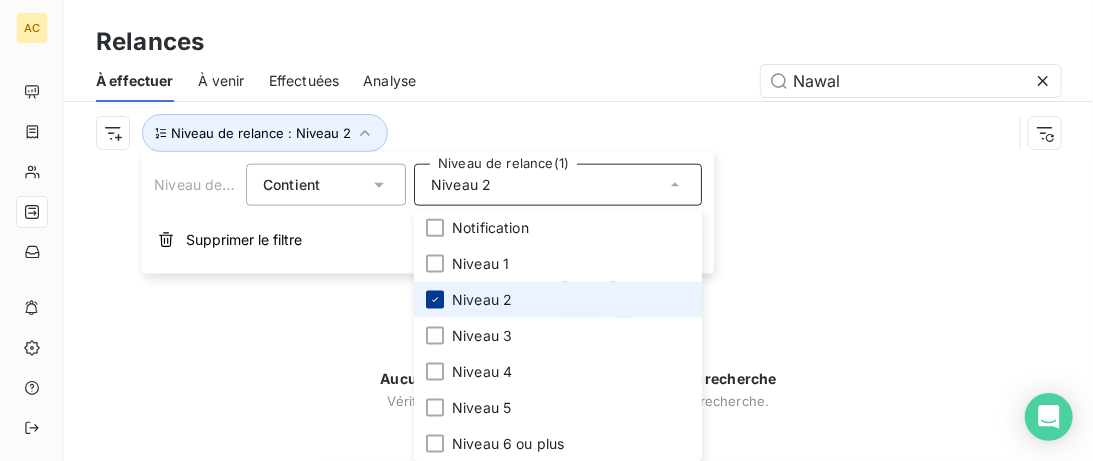 click 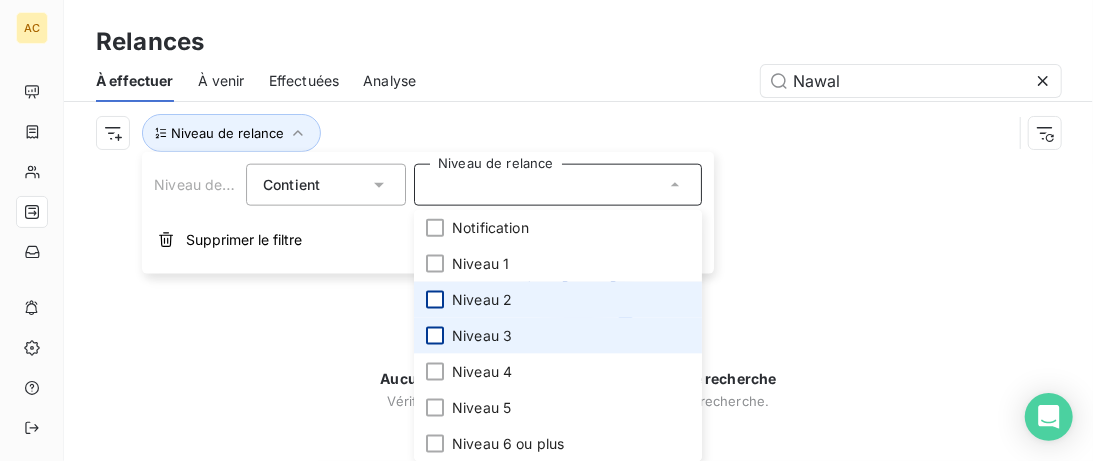 click at bounding box center [435, 336] 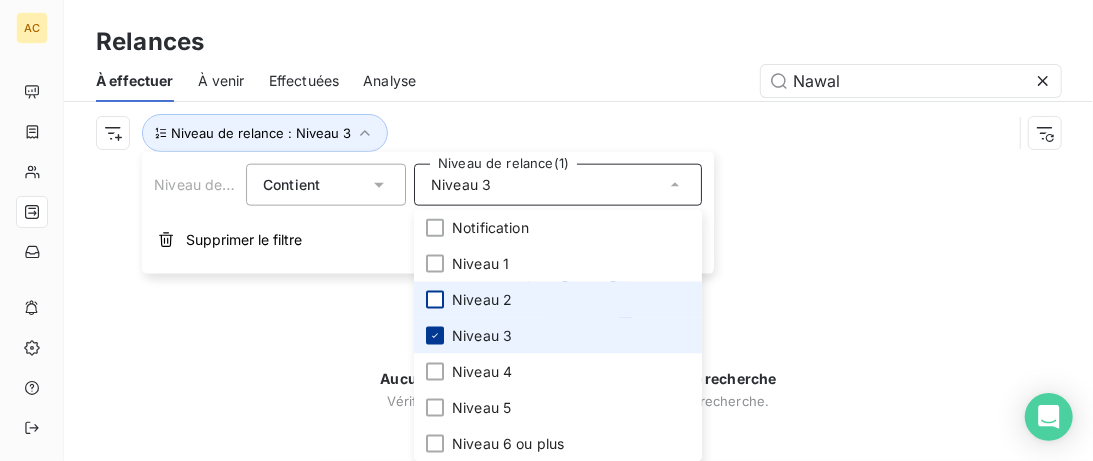 click at bounding box center (435, 336) 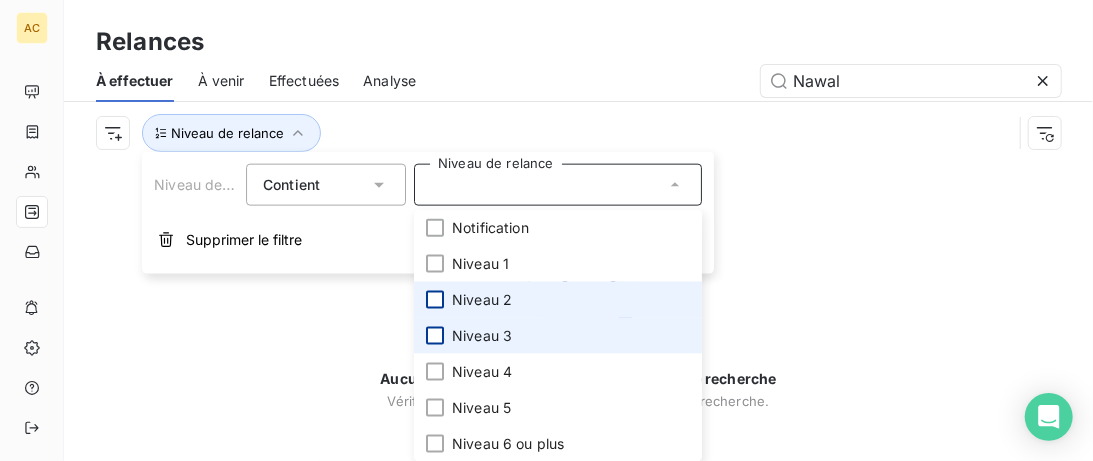 click at bounding box center (435, 336) 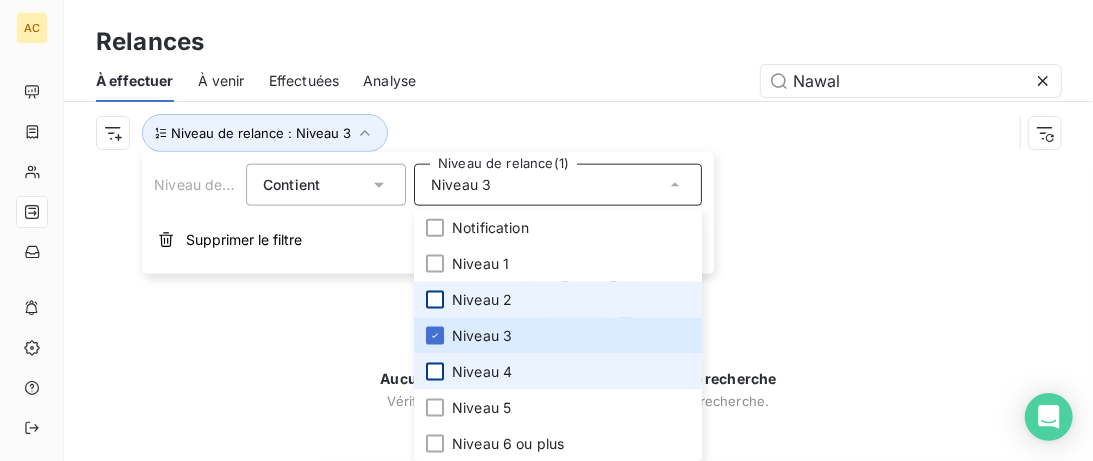 click at bounding box center [435, 372] 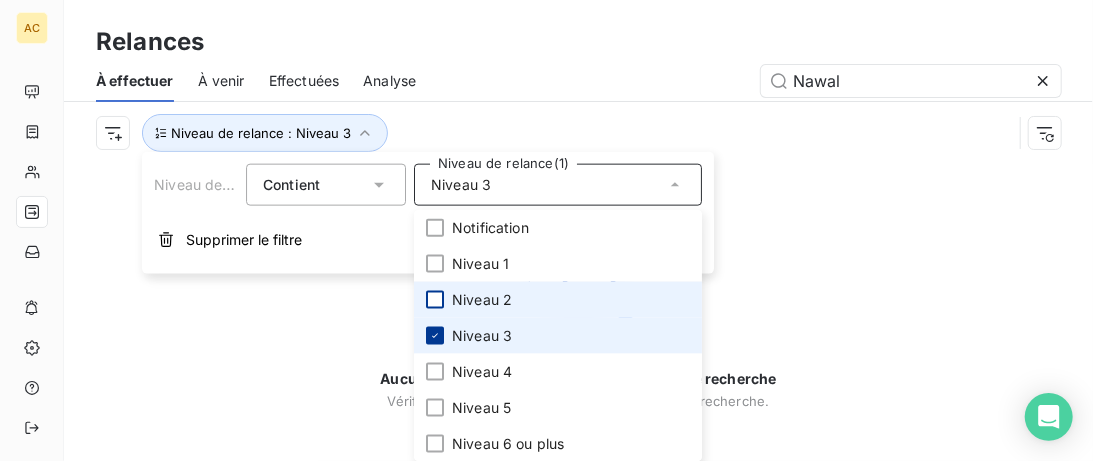 click 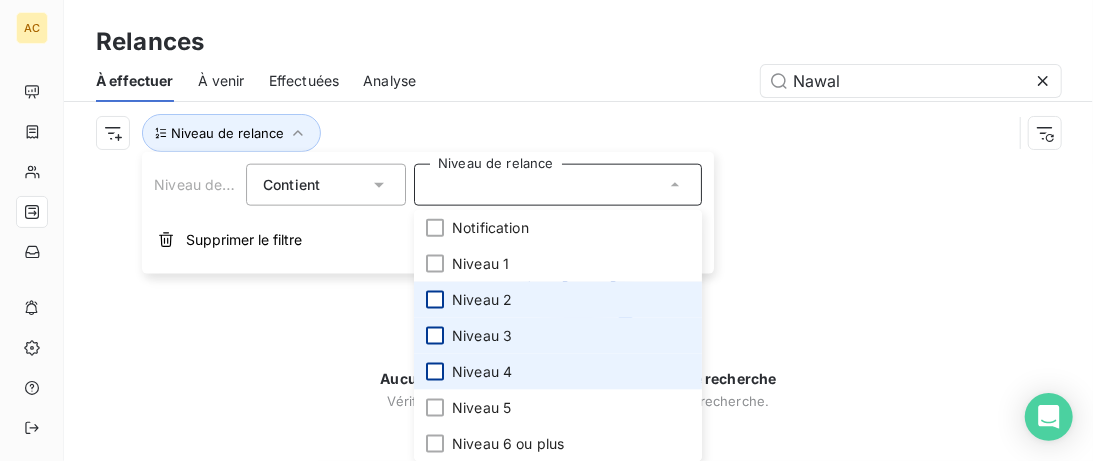 click at bounding box center (435, 372) 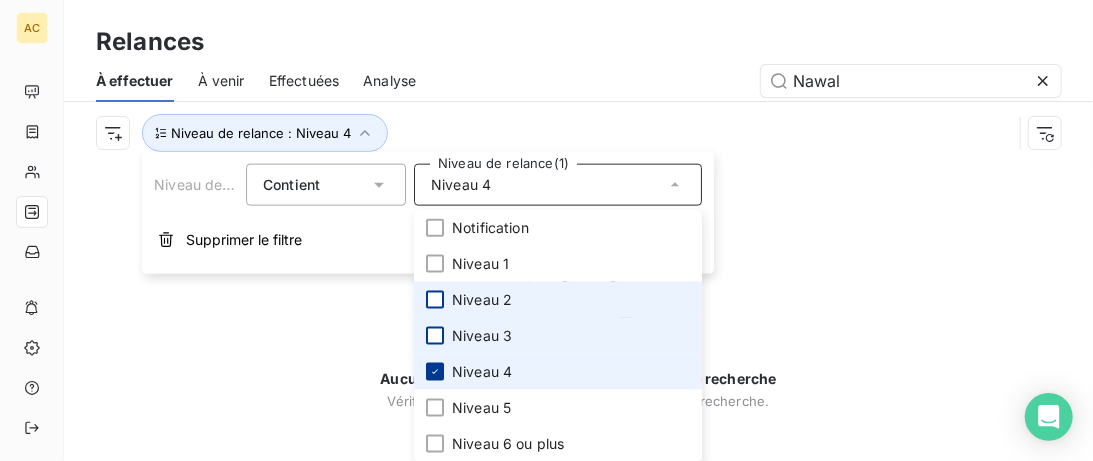 click 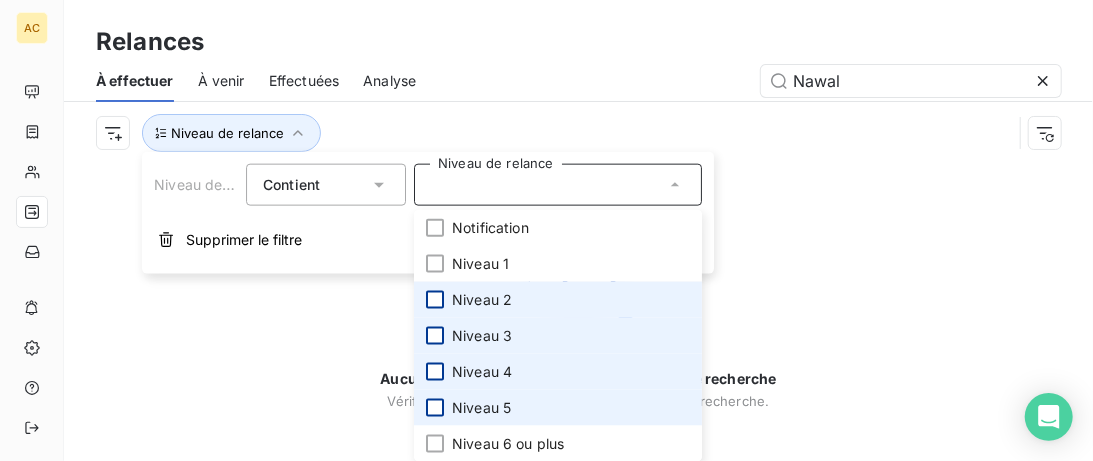 click at bounding box center (435, 408) 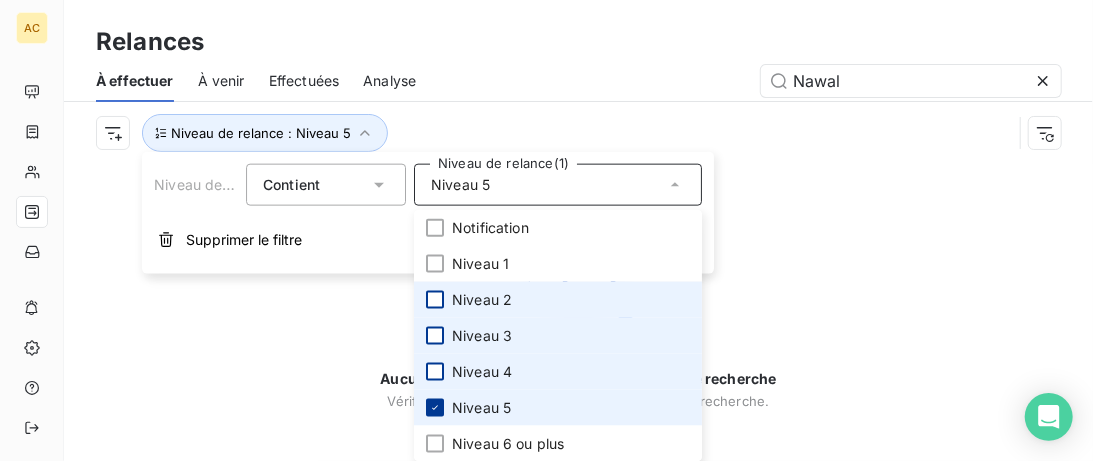 click 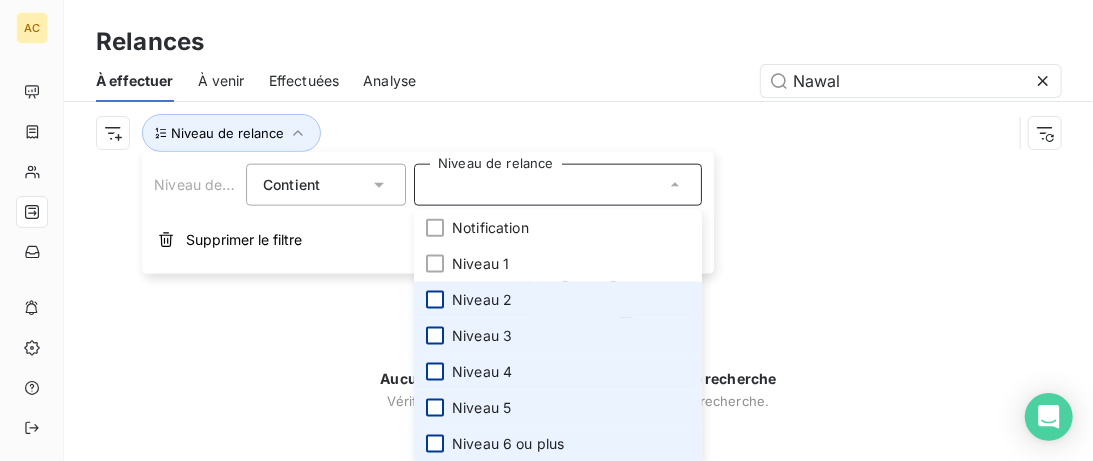 click at bounding box center (435, 444) 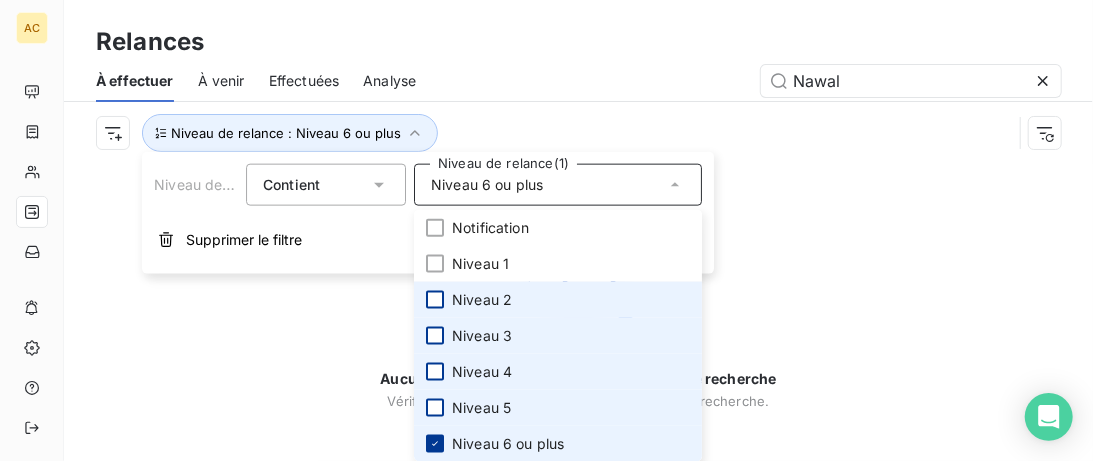 click at bounding box center (435, 444) 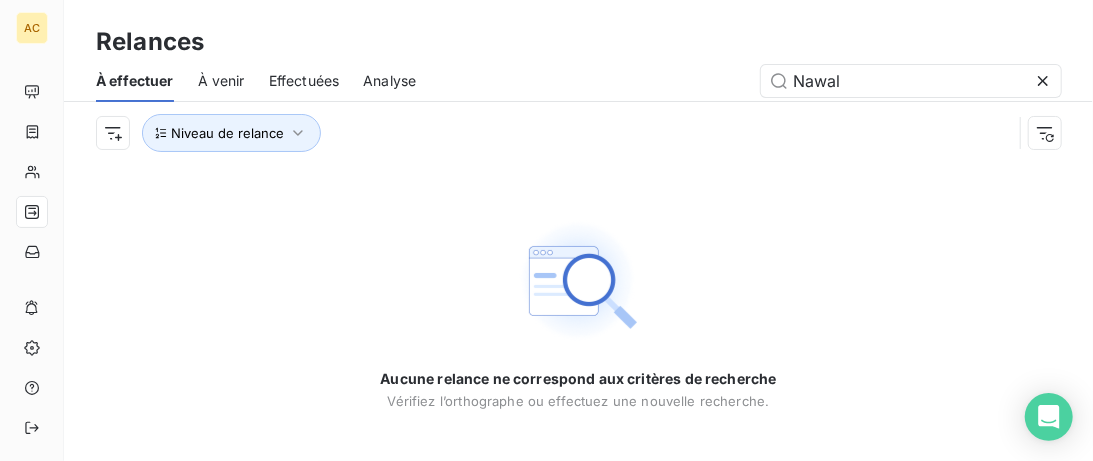 click on "Aucune relance ne correspond aux critères de recherche Vérifiez l’orthographe ou effectuez une nouvelle recherche." at bounding box center [578, 312] 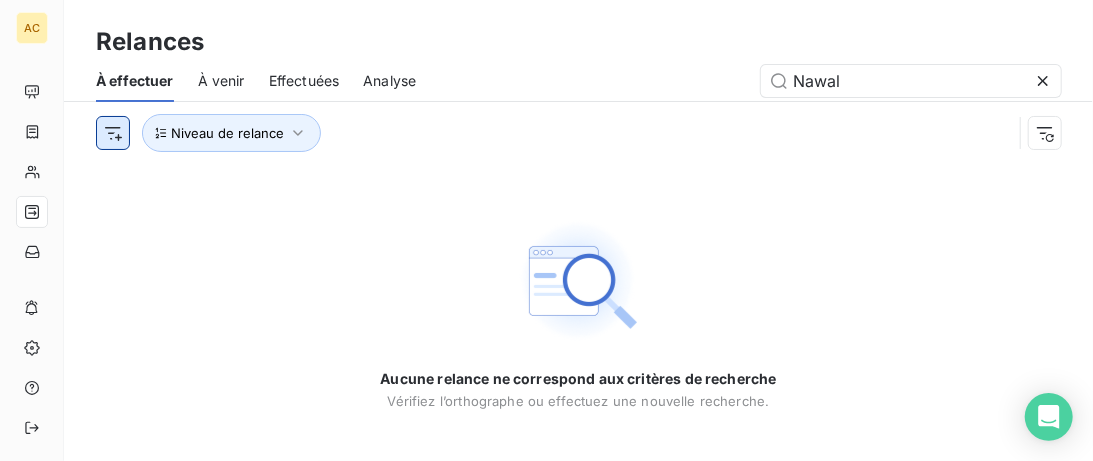 click on "AC Relances À effectuer À venir Effectuées Analyse Nawal Niveau de relance  Aucune relance ne correspond aux critères de recherche Vérifiez l’orthographe ou effectuez une nouvelle recherche." at bounding box center (546, 230) 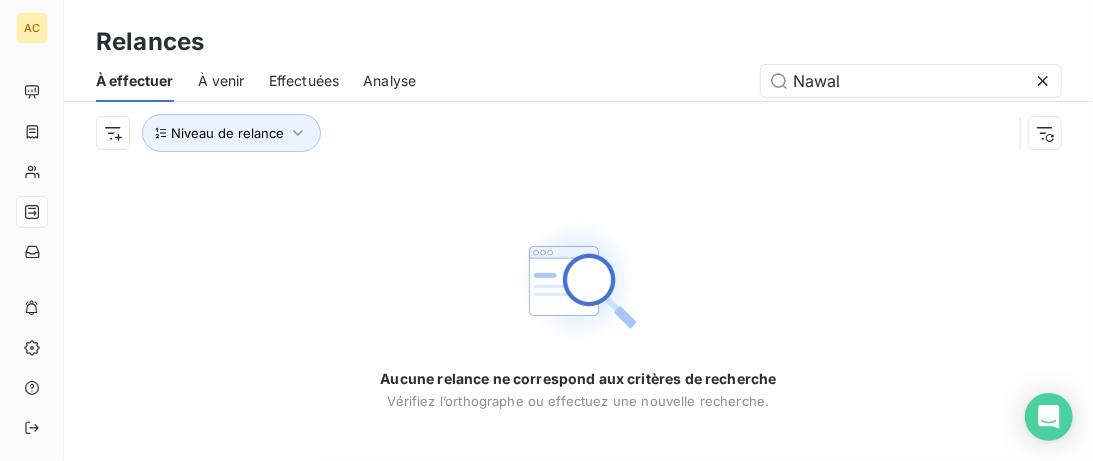 click on "AC Relances À effectuer À venir Effectuées Analyse Nawal Niveau de relance  Aucune relance ne correspond aux critères de recherche Vérifiez l’orthographe ou effectuez une nouvelle recherche." at bounding box center (546, 230) 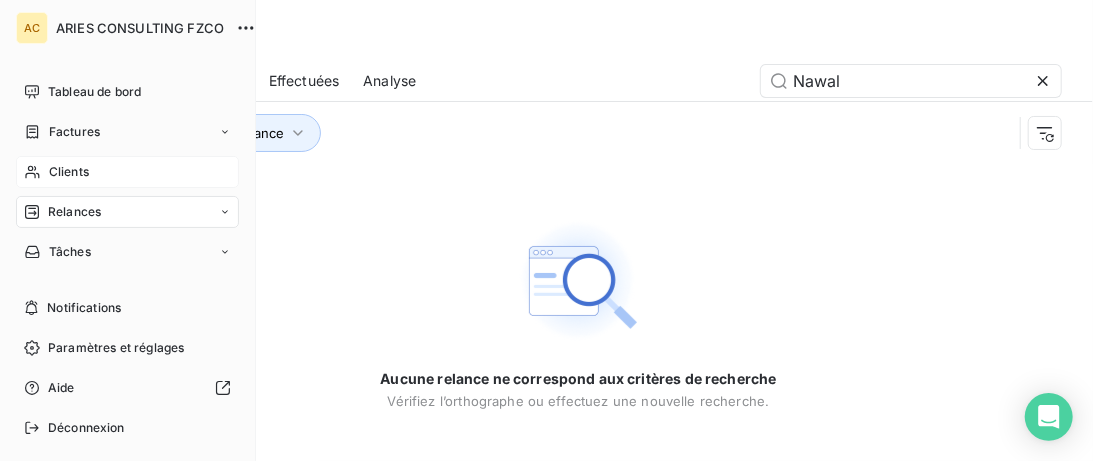 click on "Clients" at bounding box center (69, 172) 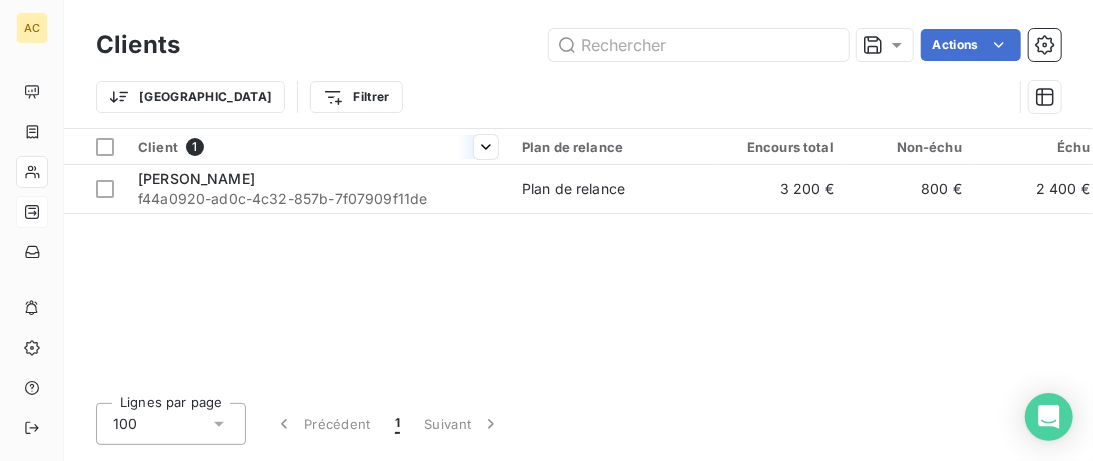 click on "1" at bounding box center (195, 147) 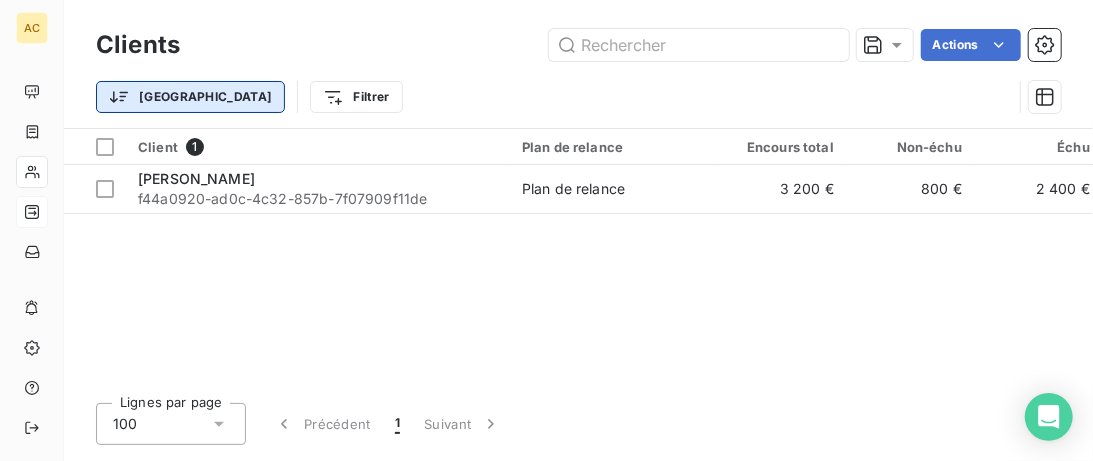 click on "AC Clients Actions Trier Filtrer Client 1 Plan de relance Encours total Non-échu Échu Limite d’encours Délai moyen de paiement Gestionnaire Produit pennylane_payment_conditions Situation Admin Coach Closer Motif retard CA signé Accès Skool 2 CA facturation intégrale Gestionnaires Ana LIGOUT f44a0920-ad0c-4c32-857b-7f07909f11de Plan de relance 3 200 € 800 € 2 400 € - Valérie Incubateur - Solo   15_days - Emmanuelle Julien Enderlin - 7200,00 ✅ Accès en cours - Valérie Jaffrennou Lignes par page 100 Précédent 1 Suivant" at bounding box center (546, 230) 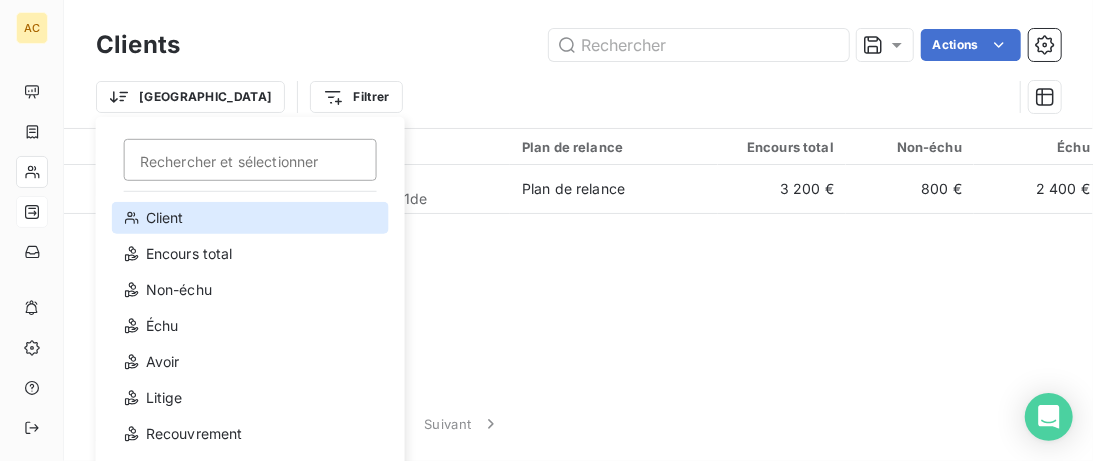 click on "Client" at bounding box center (250, 218) 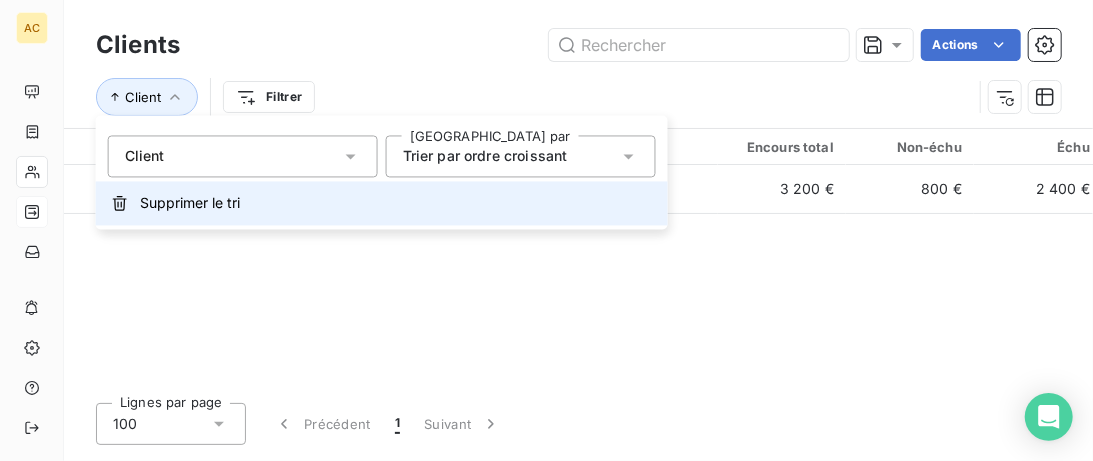 click on "Supprimer le tri" at bounding box center [190, 203] 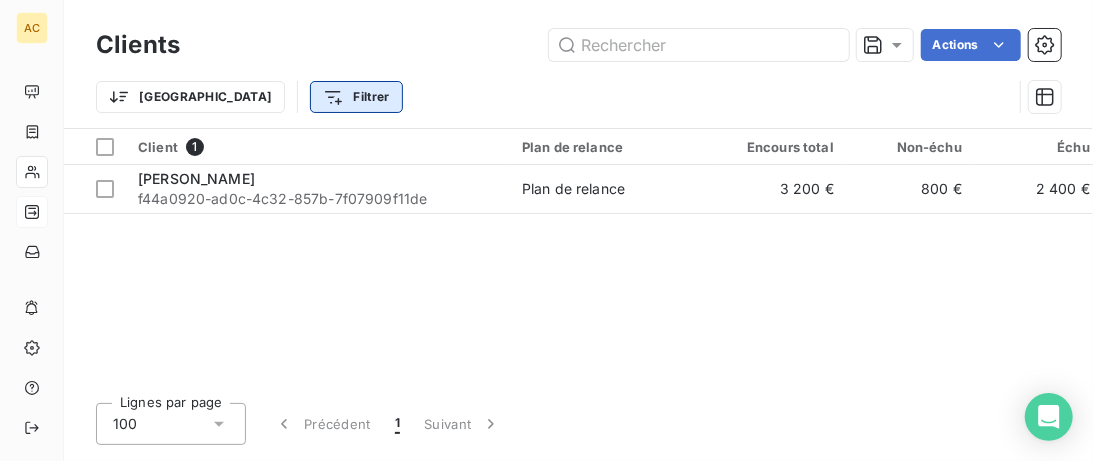click on "AC Clients Actions Trier Filtrer Client 1 Plan de relance Encours total Non-échu Échu Limite d’encours Délai moyen de paiement Gestionnaire Produit pennylane_payment_conditions Situation Admin Coach Closer Motif retard CA signé Accès Skool 2 CA facturation intégrale Gestionnaires Ana LIGOUT f44a0920-ad0c-4c32-857b-7f07909f11de Plan de relance 3 200 € 800 € 2 400 € - Valérie Incubateur - Solo   15_days - Emmanuelle Julien Enderlin - 7200,00 ✅ Accès en cours - Valérie Jaffrennou Lignes par page 100 Précédent 1 Suivant" at bounding box center (546, 230) 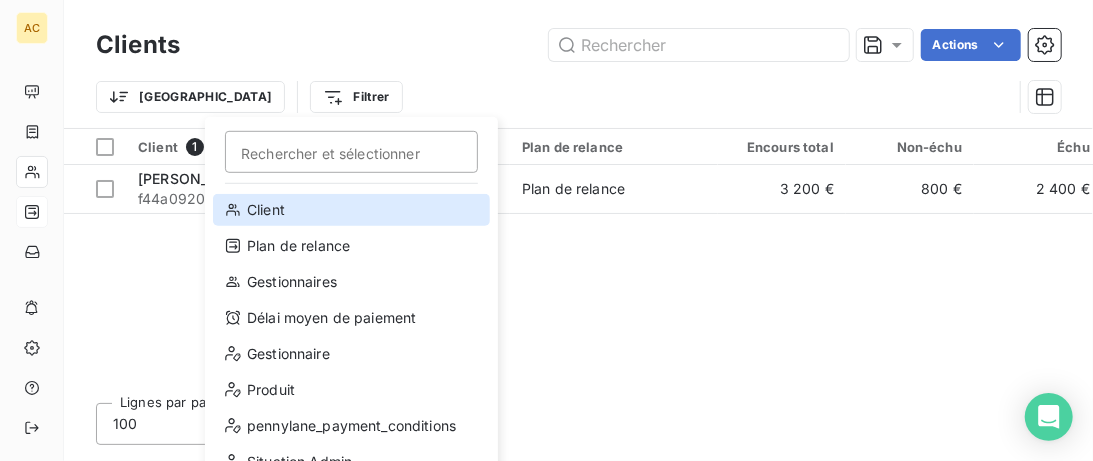 click on "Client" at bounding box center [351, 210] 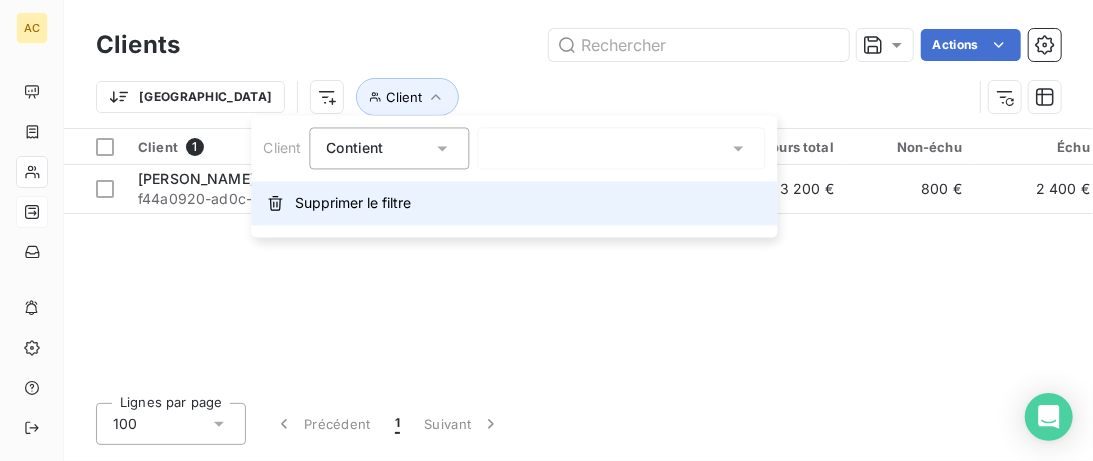 click on "Supprimer le filtre" at bounding box center (514, 203) 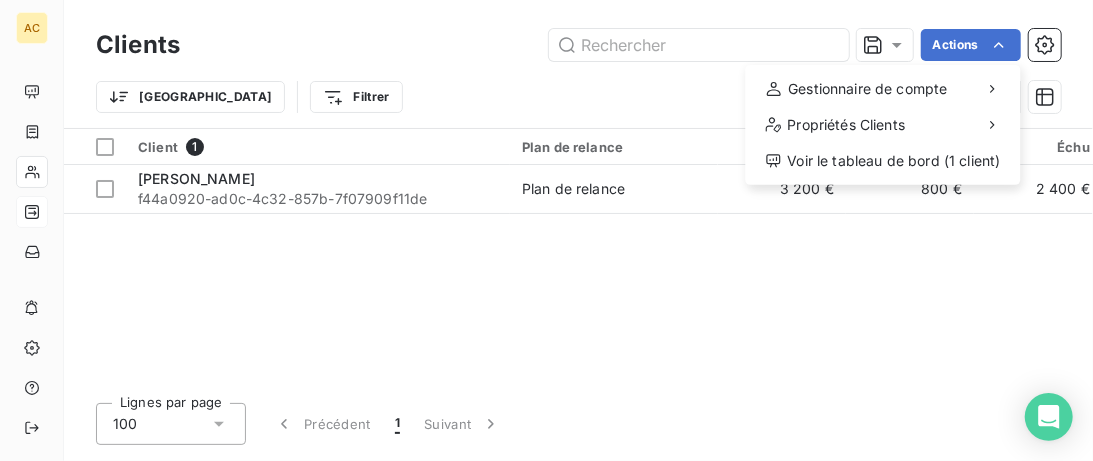 click on "AC Clients Actions Gestionnaire de compte Propriétés Clients Voir le tableau de bord (1 client) Trier Filtrer Client 1 Plan de relance Encours total Non-échu Échu Limite d’encours Délai moyen de paiement Gestionnaire Produit pennylane_payment_conditions Situation Admin Coach Closer Motif retard CA signé Accès Skool 2 CA facturation intégrale Gestionnaires Ana LIGOUT f44a0920-ad0c-4c32-857b-7f07909f11de Plan de relance 3 200 € 800 € 2 400 € - Valérie Incubateur - Solo   15_days - Emmanuelle Julien Enderlin - 7200,00 ✅ Accès en cours - Valérie Jaffrennou Lignes par page 100 Précédent 1 Suivant" at bounding box center [546, 230] 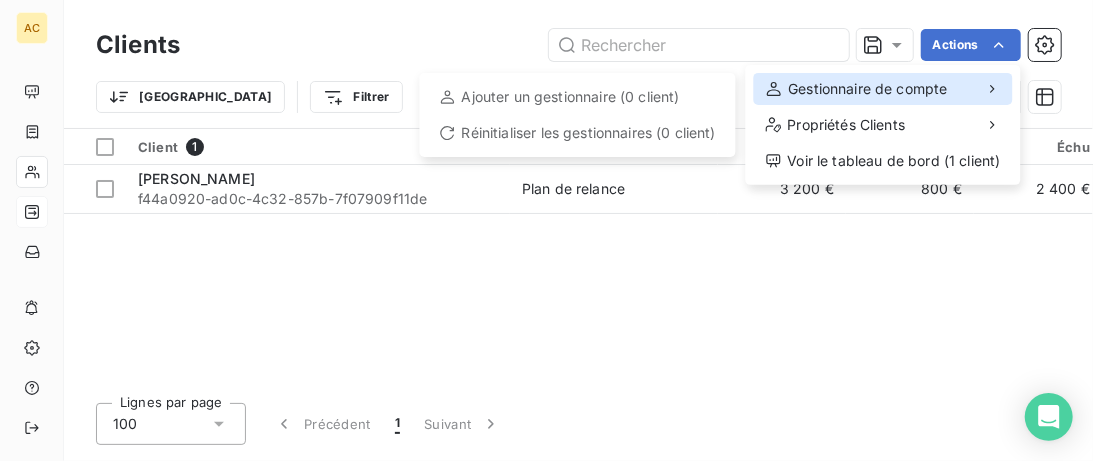 click 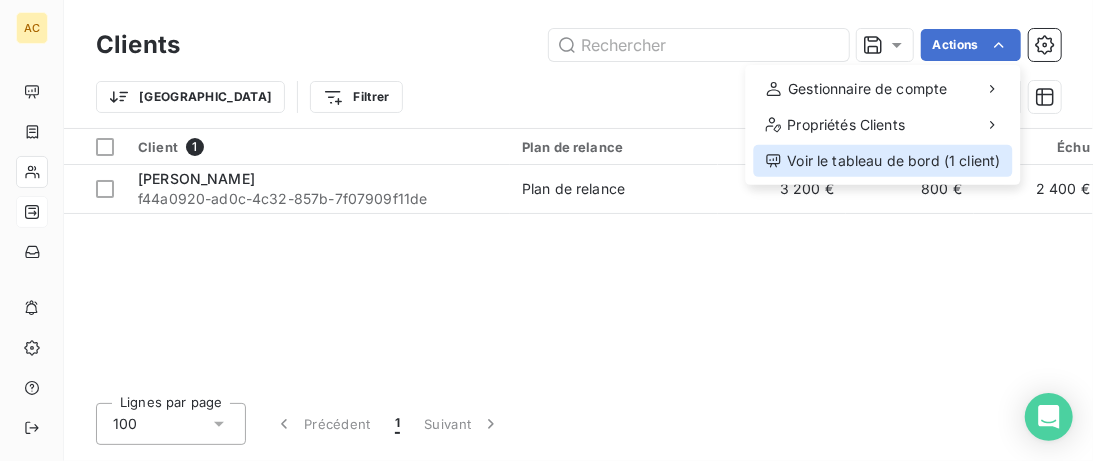 click on "Voir le tableau de bord (1 client)" at bounding box center (883, 161) 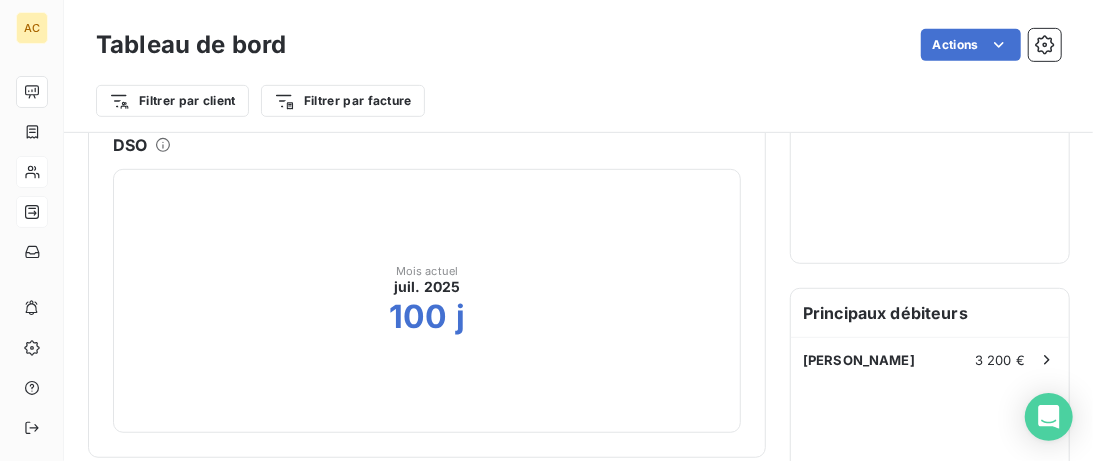 scroll, scrollTop: 1, scrollLeft: 0, axis: vertical 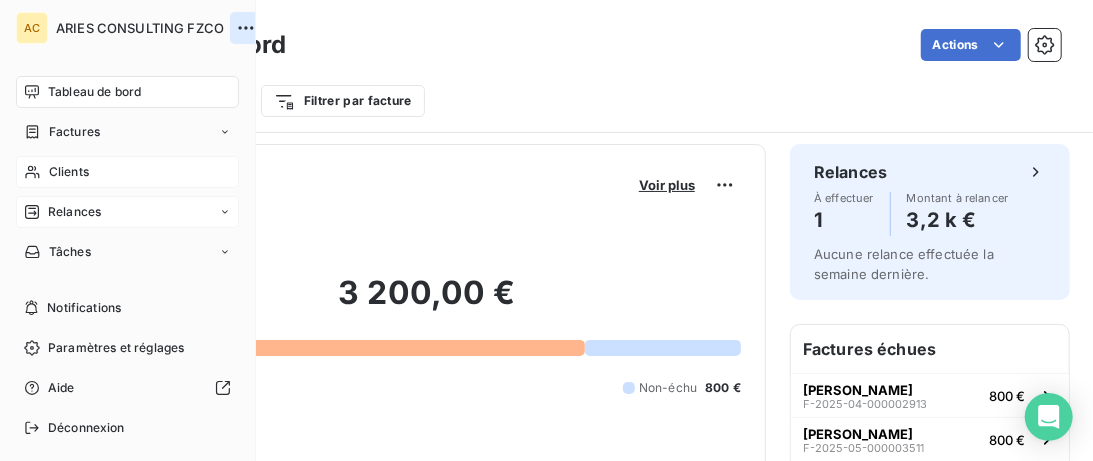click 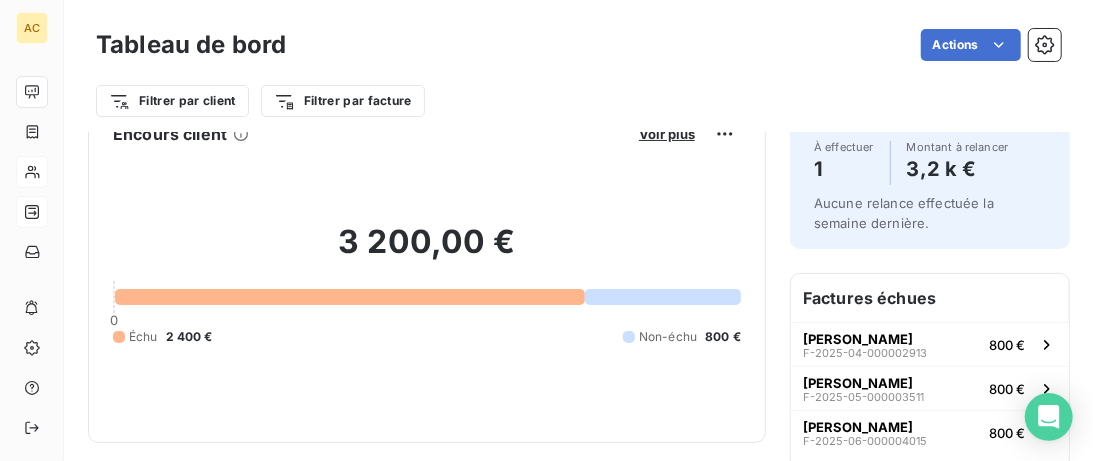 scroll, scrollTop: 0, scrollLeft: 0, axis: both 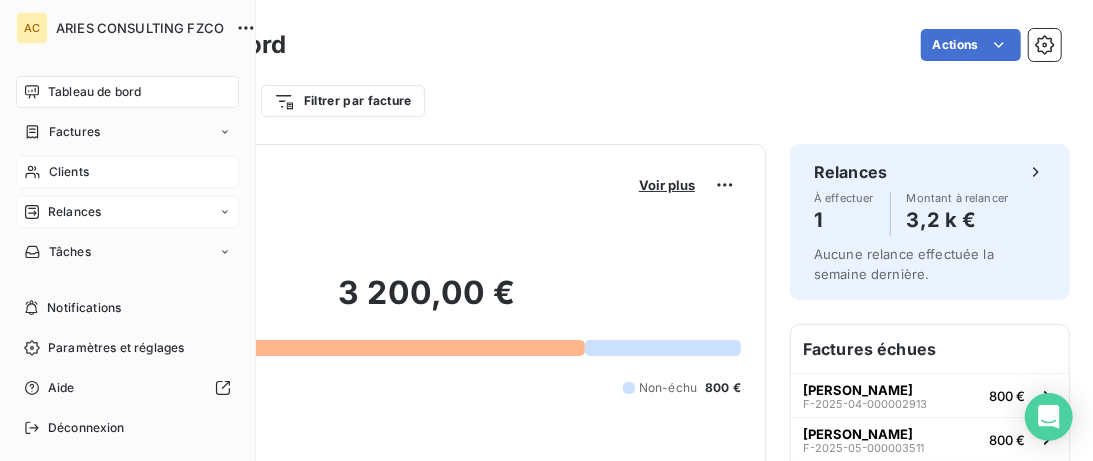 click on "Clients" at bounding box center [127, 172] 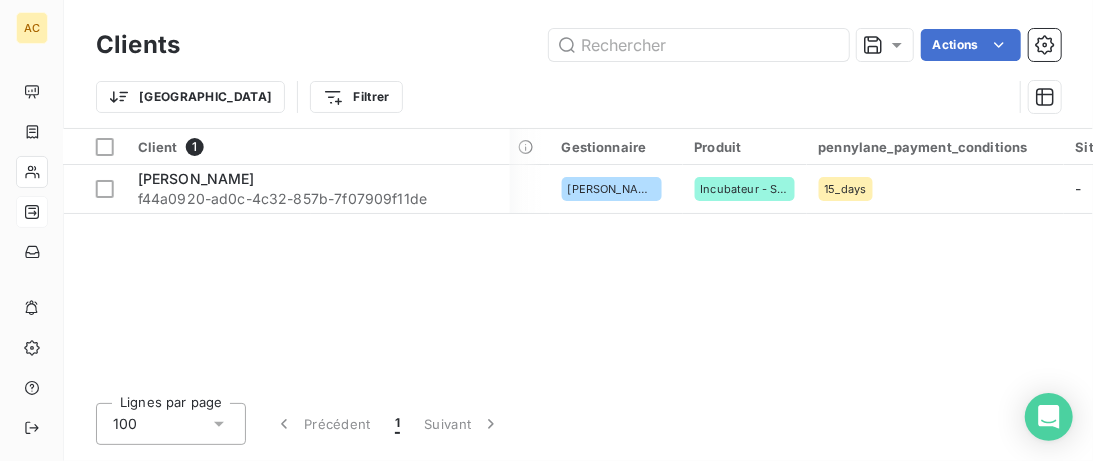 scroll, scrollTop: 0, scrollLeft: 1041, axis: horizontal 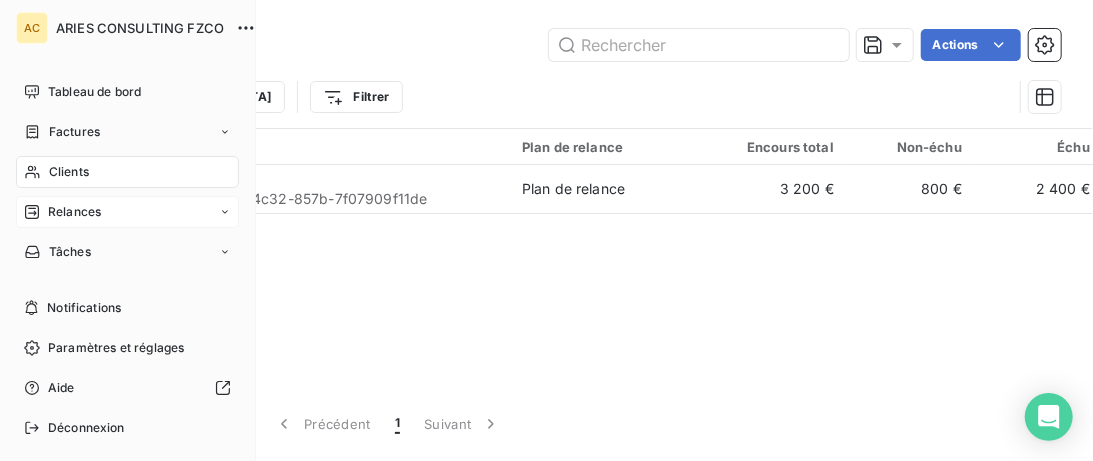click on "Clients" at bounding box center [69, 172] 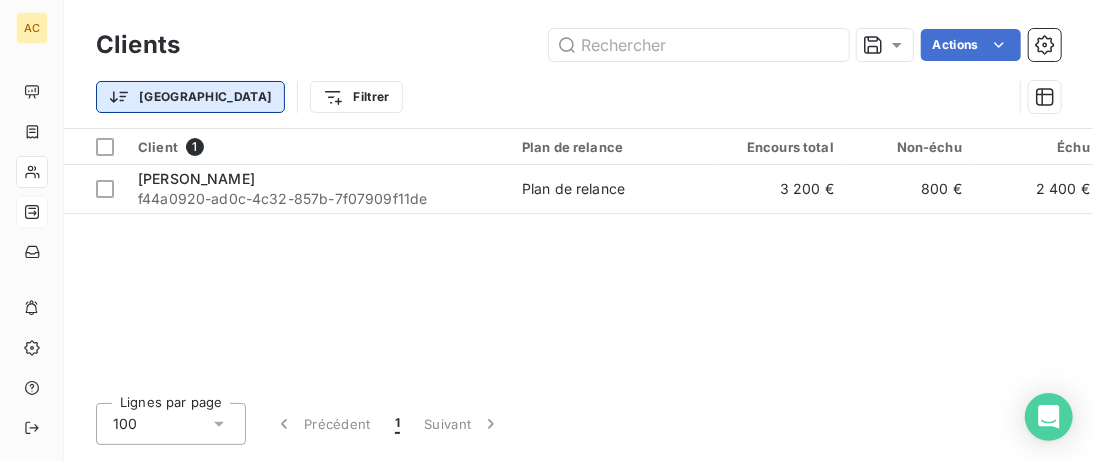 click on "AC Clients Actions Trier Filtrer Client 1 Plan de relance Encours total Non-échu Échu Limite d’encours Délai moyen de paiement Gestionnaire Produit pennylane_payment_conditions Situation Admin Coach Closer Motif retard CA signé Accès Skool 2 CA facturation intégrale Gestionnaires Ana LIGOUT f44a0920-ad0c-4c32-857b-7f07909f11de Plan de relance 3 200 € 800 € 2 400 € - Valérie Incubateur - Solo   15_days - Emmanuelle Julien Enderlin - 7200,00 ✅ Accès en cours - Valérie Jaffrennou Lignes par page 100 Précédent 1 Suivant" at bounding box center [546, 230] 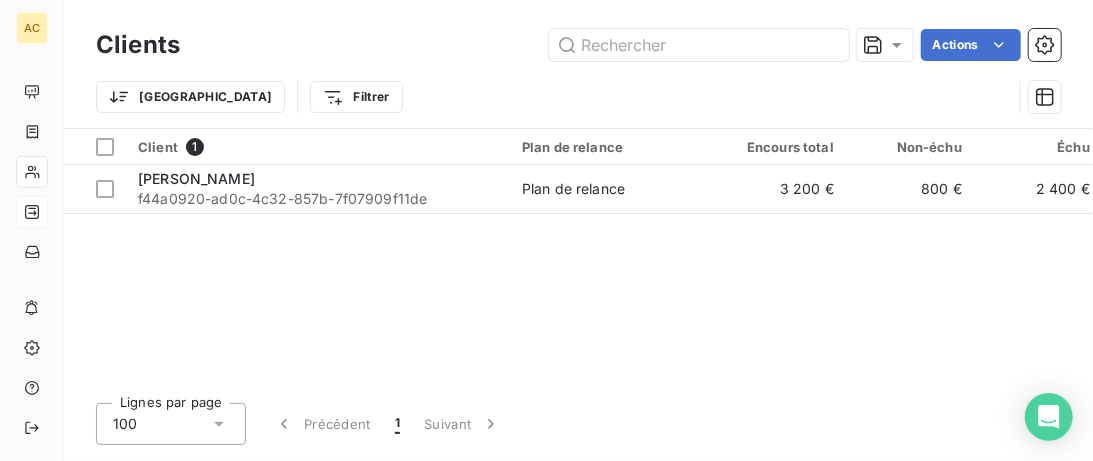 click on "AC Clients Actions Trier Filtrer Client 1 Plan de relance Encours total Non-échu Échu Limite d’encours Délai moyen de paiement Gestionnaire Produit pennylane_payment_conditions Situation Admin Coach Closer Motif retard CA signé Accès Skool 2 CA facturation intégrale Gestionnaires Ana LIGOUT f44a0920-ad0c-4c32-857b-7f07909f11de Plan de relance 3 200 € 800 € 2 400 € - Valérie Incubateur - Solo   15_days - Emmanuelle Julien Enderlin - 7200,00 ✅ Accès en cours - Valérie Jaffrennou Lignes par page 100 Précédent 1 Suivant" at bounding box center (546, 230) 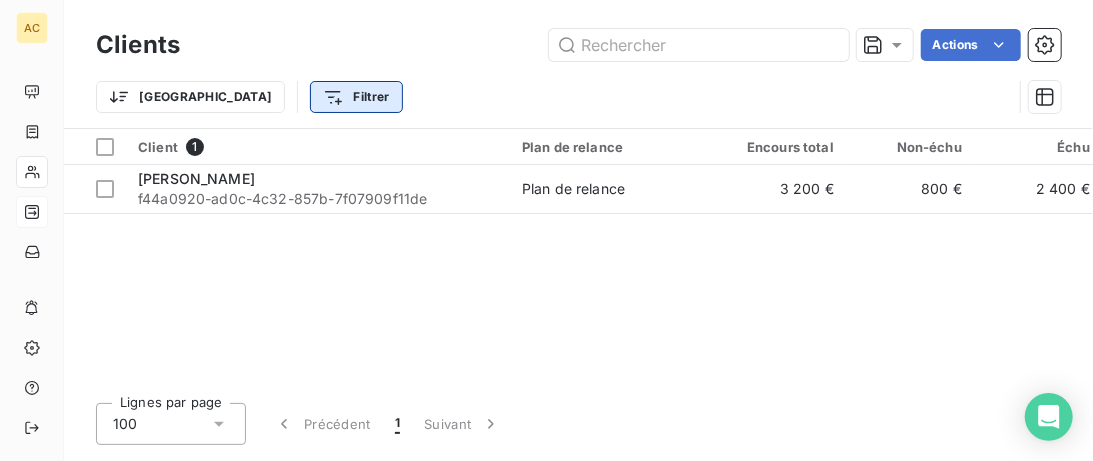 click on "AC Clients Actions Trier Filtrer Client 1 Plan de relance Encours total Non-échu Échu Limite d’encours Délai moyen de paiement Gestionnaire Produit pennylane_payment_conditions Situation Admin Coach Closer Motif retard CA signé Accès Skool 2 CA facturation intégrale Gestionnaires Ana LIGOUT f44a0920-ad0c-4c32-857b-7f07909f11de Plan de relance 3 200 € 800 € 2 400 € - Valérie Incubateur - Solo   15_days - Emmanuelle Julien Enderlin - 7200,00 ✅ Accès en cours - Valérie Jaffrennou Lignes par page 100 Précédent 1 Suivant" at bounding box center [546, 230] 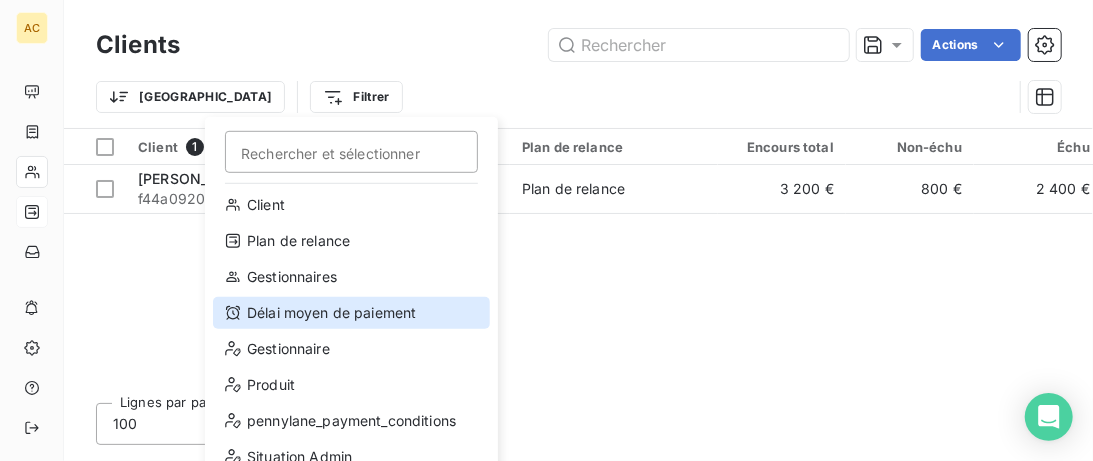 scroll, scrollTop: 0, scrollLeft: 0, axis: both 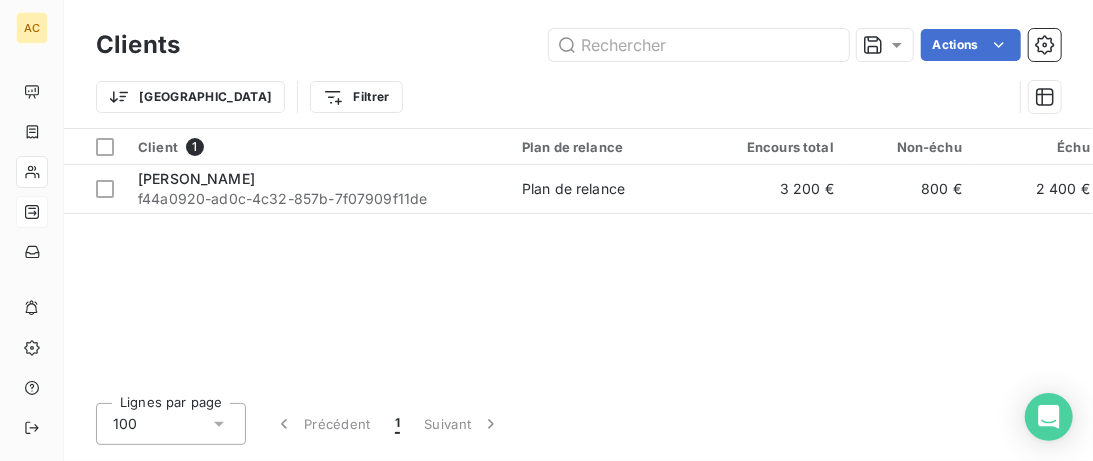 click on "AC Clients Actions Trier Filtrer Client 1 Plan de relance Encours total Non-échu Échu Limite d’encours Délai moyen de paiement Gestionnaire Produit pennylane_payment_conditions Situation Admin Coach Closer Motif retard CA signé Accès Skool 2 CA facturation intégrale Gestionnaires Ana LIGOUT f44a0920-ad0c-4c32-857b-7f07909f11de Plan de relance 3 200 € 800 € 2 400 € - Valérie Incubateur - Solo   15_days - Emmanuelle Julien Enderlin - 7200,00 ✅ Accès en cours - Valérie Jaffrennou Lignes par page 100 Précédent 1 Suivant" at bounding box center [546, 230] 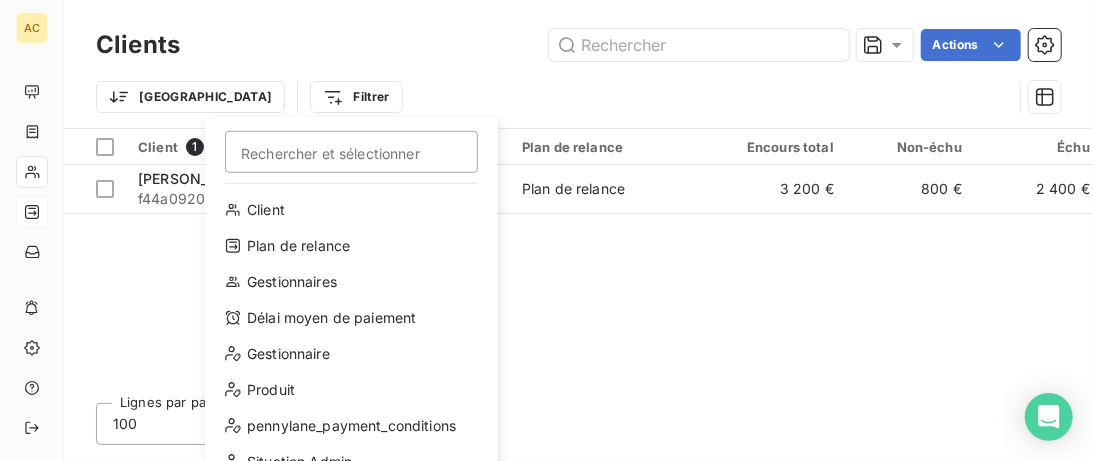 click on "AC Clients Actions Trier Filtrer Rechercher et sélectionner Client Plan de relance Gestionnaires Délai moyen de paiement Gestionnaire Produit pennylane_payment_conditions Situation Admin Coach Closer Motif retard CA signé Accès Skool 2 CA facturation intégrale Client 1 Plan de relance Encours total Non-échu Échu Limite d’encours Délai moyen de paiement Gestionnaire Produit pennylane_payment_conditions Situation Admin Coach Closer Motif retard CA signé Accès Skool 2 CA facturation intégrale Gestionnaires Ana LIGOUT f44a0920-ad0c-4c32-857b-7f07909f11de Plan de relance 3 200 € 800 € 2 400 € - Valérie Incubateur - Solo   15_days - Emmanuelle Julien Enderlin - 7200,00 ✅ Accès en cours - Valérie Jaffrennou Lignes par page 100 Précédent 1 Suivant" at bounding box center [546, 230] 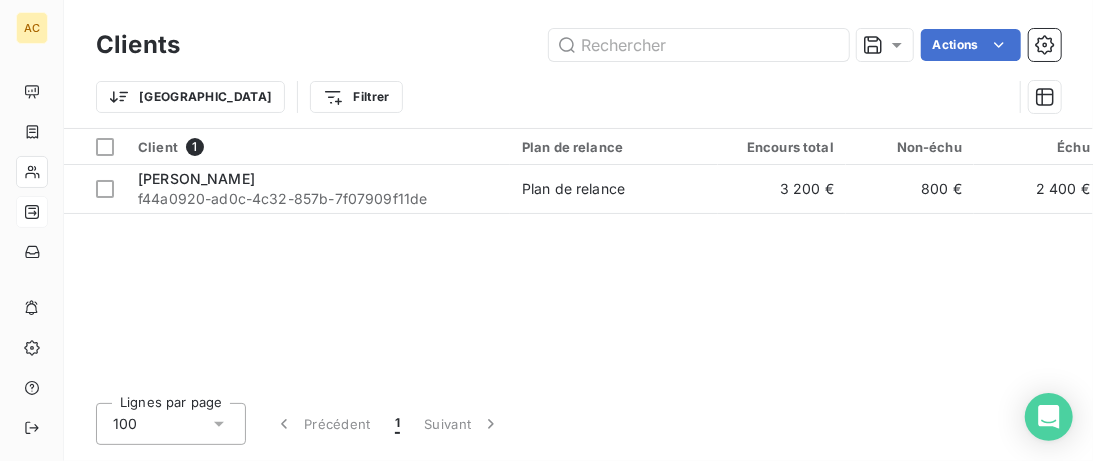 click on "AC Clients Actions Trier Filtrer Client 1 Plan de relance Encours total Non-échu Échu Limite d’encours Délai moyen de paiement Gestionnaire Produit pennylane_payment_conditions Situation Admin Coach Closer Motif retard CA signé Accès Skool 2 CA facturation intégrale Gestionnaires Ana LIGOUT f44a0920-ad0c-4c32-857b-7f07909f11de Plan de relance 3 200 € 800 € 2 400 € - Valérie Incubateur - Solo   15_days - Emmanuelle Julien Enderlin - 7200,00 ✅ Accès en cours - Valérie Jaffrennou Lignes par page 100 Précédent 1 Suivant" at bounding box center [546, 230] 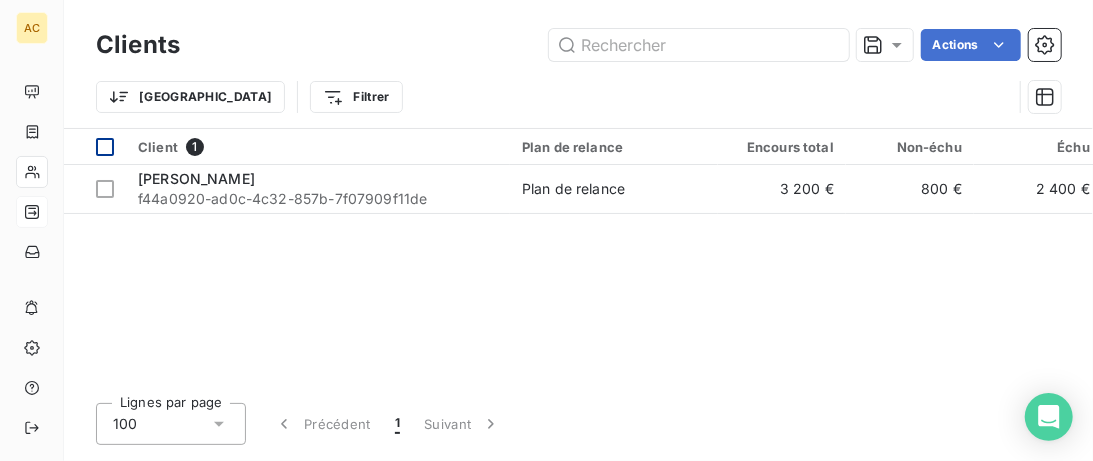 click at bounding box center [105, 147] 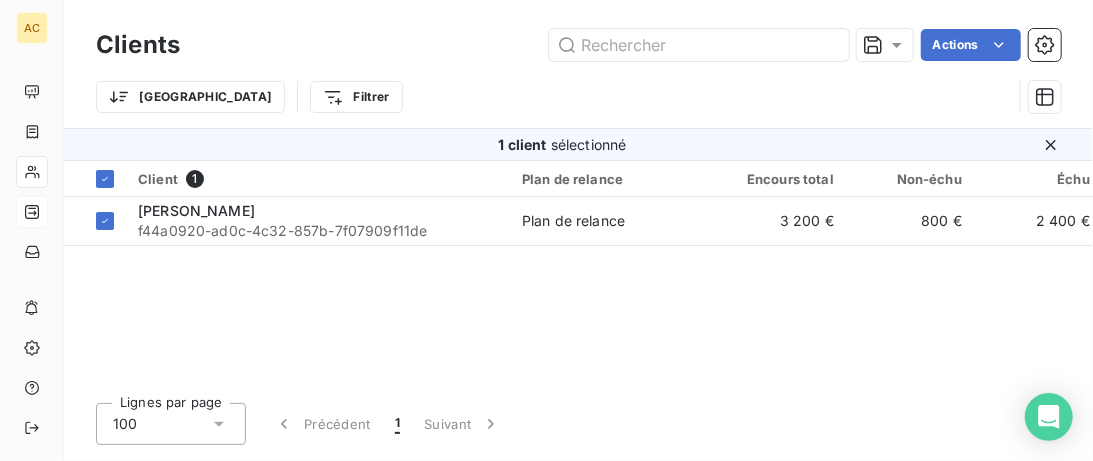 click on "1 client" at bounding box center (522, 144) 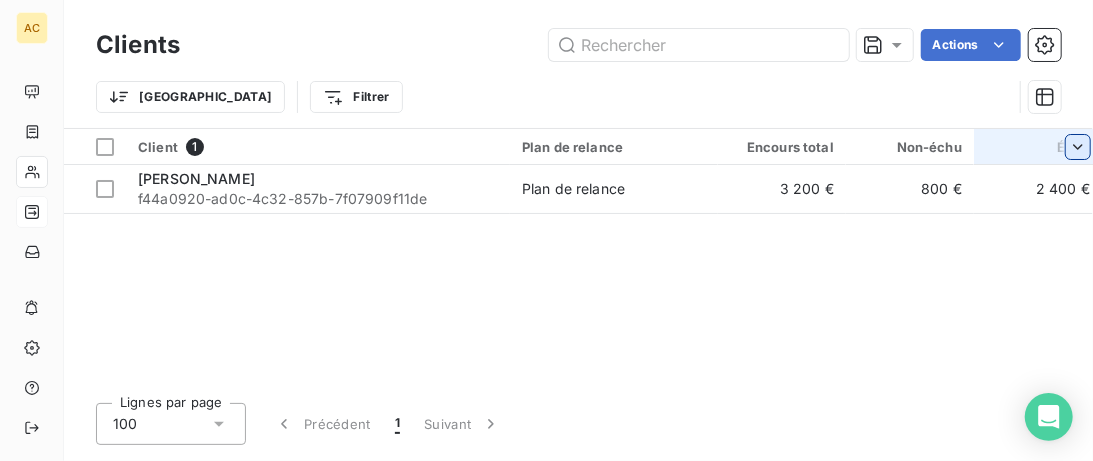 click on "AC Clients Actions Trier Filtrer Client 1 Plan de relance Encours total Non-échu Échu Limite d’encours Délai moyen de paiement Gestionnaire Produit pennylane_payment_conditions Situation Admin Coach Closer Motif retard CA signé Accès Skool 2 CA facturation intégrale Gestionnaires Ana LIGOUT f44a0920-ad0c-4c32-857b-7f07909f11de Plan de relance 3 200 € 800 € 2 400 € - Valérie Incubateur - Solo   15_days - Emmanuelle Julien Enderlin - 7200,00 ✅ Accès en cours - Valérie Jaffrennou Lignes par page 100 Précédent 1 Suivant" at bounding box center (546, 230) 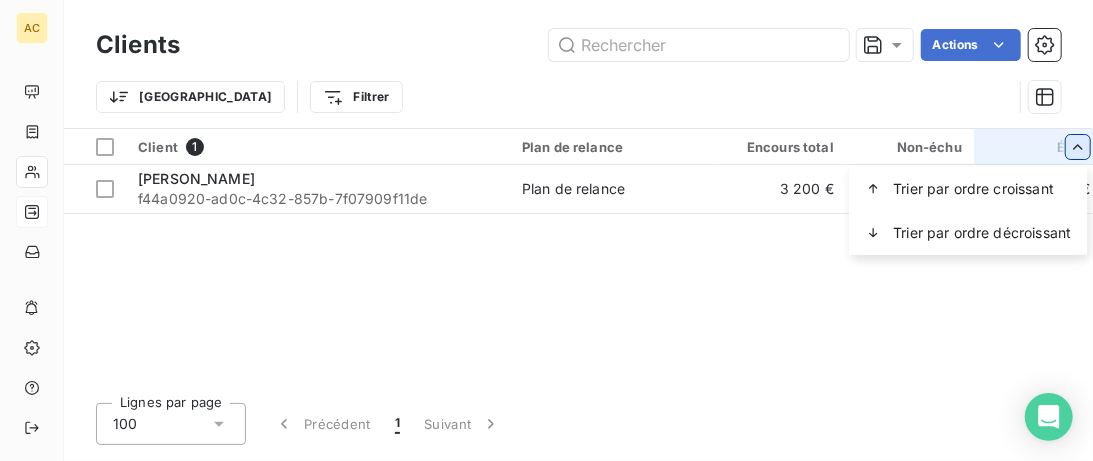 click on "AC Clients Actions Trier Filtrer Client 1 Plan de relance Encours total Non-échu Échu Limite d’encours Délai moyen de paiement Gestionnaire Produit pennylane_payment_conditions Situation Admin Coach Closer Motif retard CA signé Accès Skool 2 CA facturation intégrale Gestionnaires Ana LIGOUT f44a0920-ad0c-4c32-857b-7f07909f11de Plan de relance 3 200 € 800 € 2 400 € - Valérie Incubateur - Solo   15_days - Emmanuelle Julien Enderlin - 7200,00 ✅ Accès en cours - Valérie Jaffrennou Lignes par page 100 Précédent 1 Suivant
Trier par ordre croissant Trier par ordre décroissant" at bounding box center (546, 230) 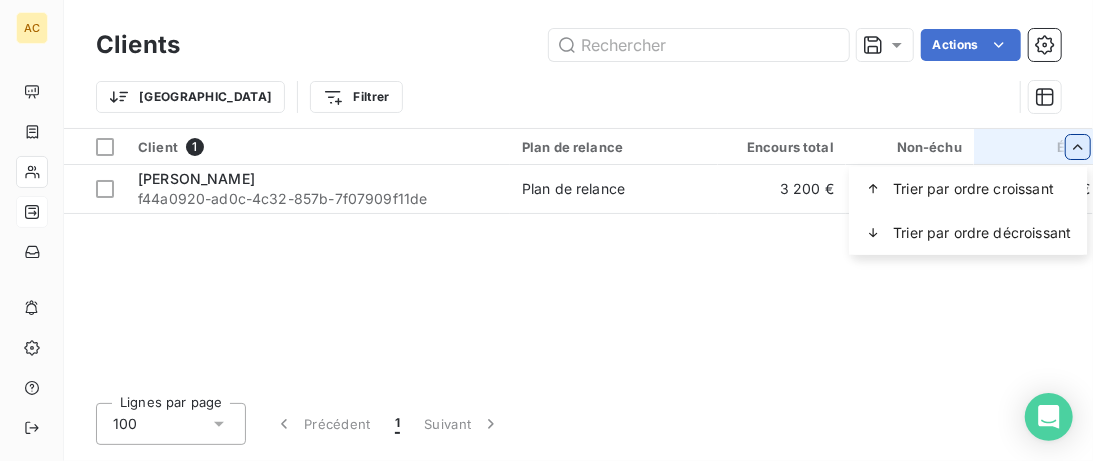 click on "AC Clients Actions Trier Filtrer Client 1 Plan de relance Encours total Non-échu Échu Limite d’encours Délai moyen de paiement Gestionnaire Produit pennylane_payment_conditions Situation Admin Coach Closer Motif retard CA signé Accès Skool 2 CA facturation intégrale Gestionnaires Ana LIGOUT f44a0920-ad0c-4c32-857b-7f07909f11de Plan de relance 3 200 € 800 € 2 400 € - Valérie Incubateur - Solo   15_days - Emmanuelle Julien Enderlin - 7200,00 ✅ Accès en cours - Valérie Jaffrennou Lignes par page 100 Précédent 1 Suivant
Trier par ordre croissant Trier par ordre décroissant" at bounding box center (546, 230) 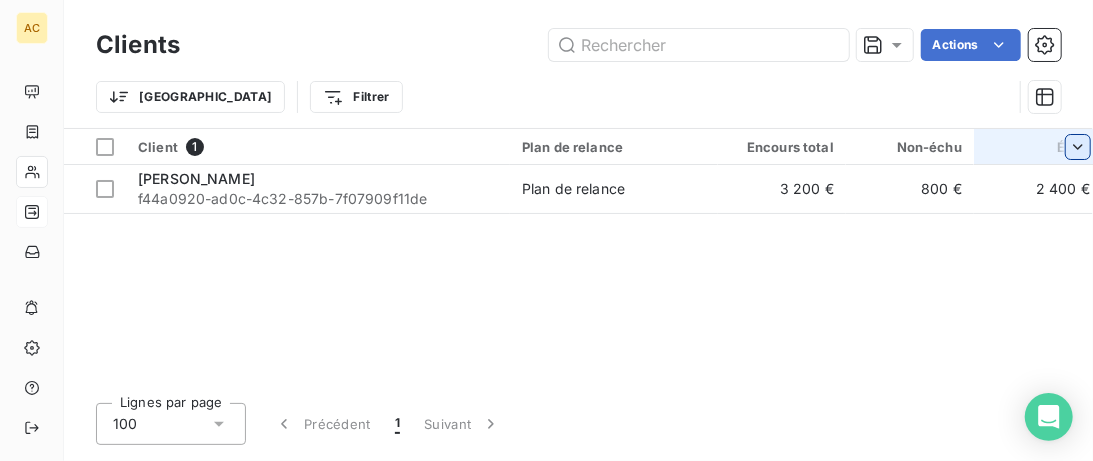 click on "AC Clients Actions Trier Filtrer Client 1 Plan de relance Encours total Non-échu Échu Limite d’encours Délai moyen de paiement Gestionnaire Produit pennylane_payment_conditions Situation Admin Coach Closer Motif retard CA signé Accès Skool 2 CA facturation intégrale Gestionnaires Ana LIGOUT f44a0920-ad0c-4c32-857b-7f07909f11de Plan de relance 3 200 € 800 € 2 400 € - Valérie Incubateur - Solo   15_days - Emmanuelle Julien Enderlin - 7200,00 ✅ Accès en cours - Valérie Jaffrennou Lignes par page 100 Précédent 1 Suivant" at bounding box center (546, 230) 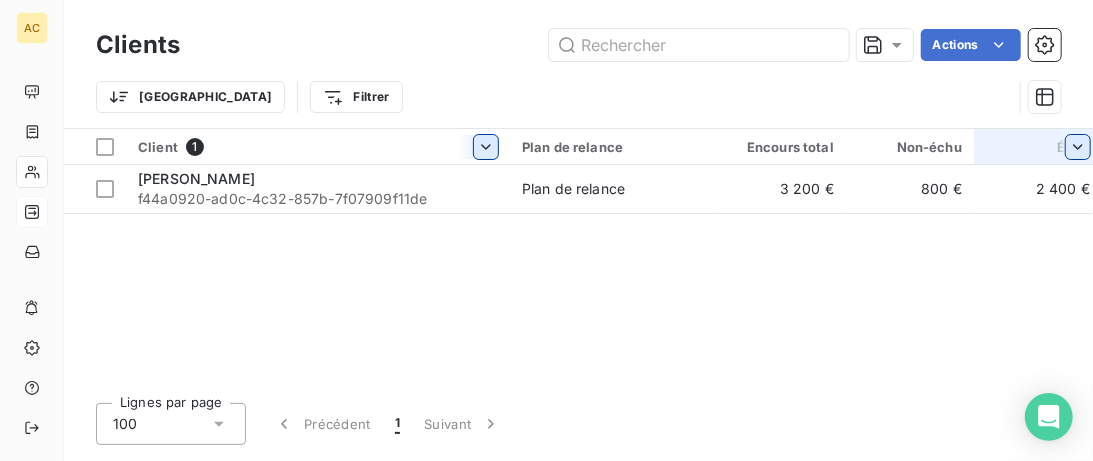 click on "AC Clients Actions Trier Filtrer Client 1 Plan de relance Encours total Non-échu Échu Limite d’encours Délai moyen de paiement Gestionnaire Produit pennylane_payment_conditions Situation Admin Coach Closer Motif retard CA signé Accès Skool 2 CA facturation intégrale Gestionnaires Ana LIGOUT f44a0920-ad0c-4c32-857b-7f07909f11de Plan de relance 3 200 € 800 € 2 400 € - Valérie Incubateur - Solo   15_days - Emmanuelle Julien Enderlin - 7200,00 ✅ Accès en cours - Valérie Jaffrennou Lignes par page 100 Précédent 1 Suivant" at bounding box center [546, 230] 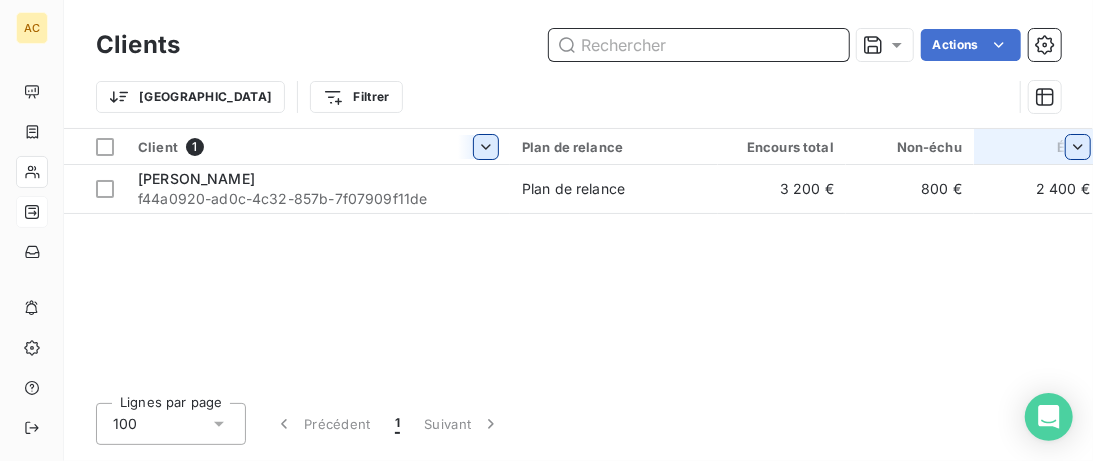 click at bounding box center [699, 45] 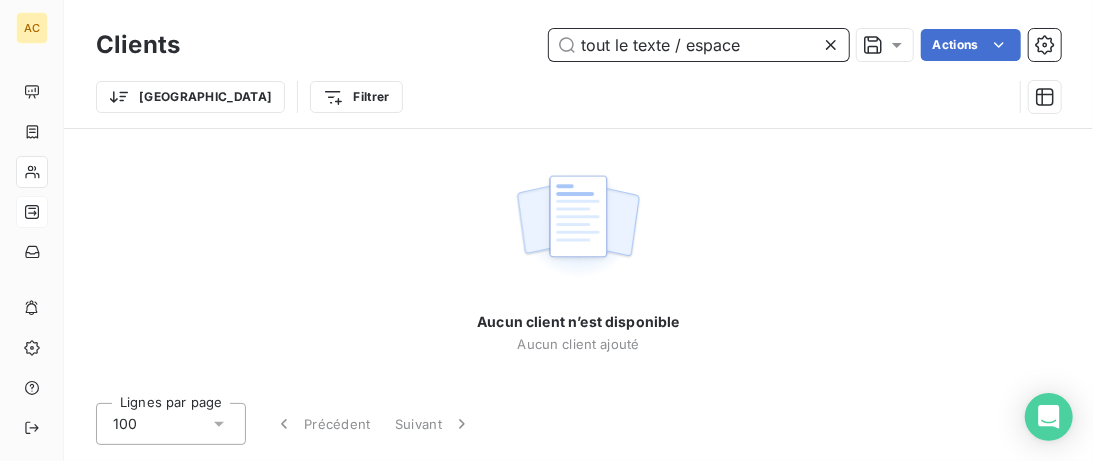 type on "tout le texte / espace" 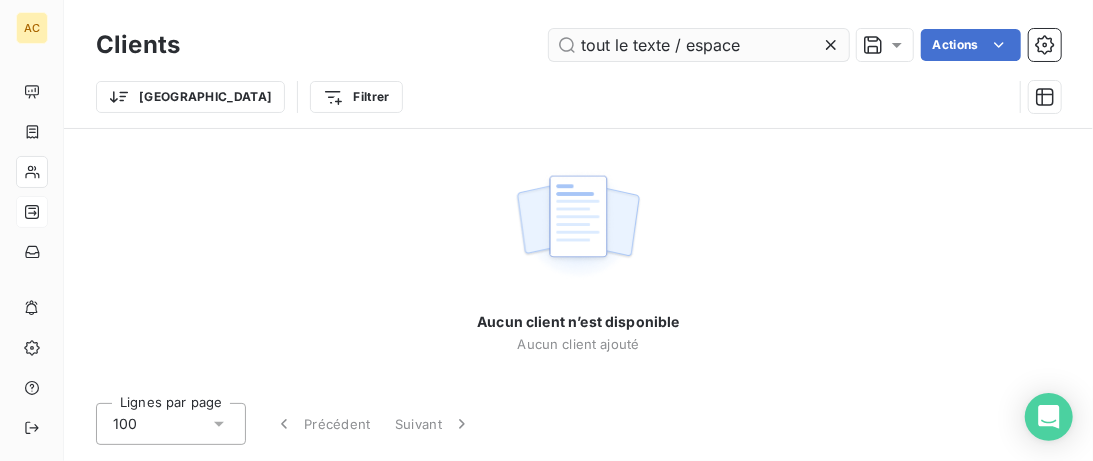 click 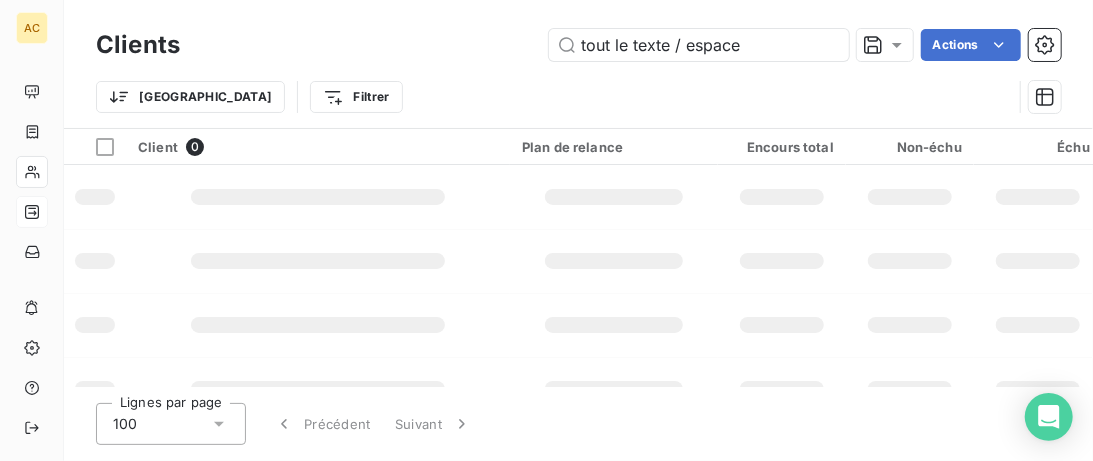 type 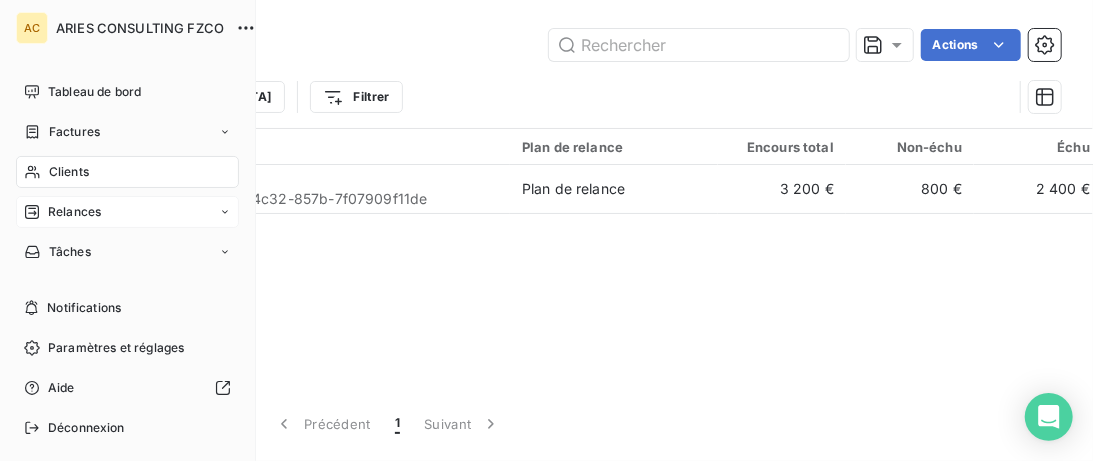 click on "Clients" at bounding box center [69, 172] 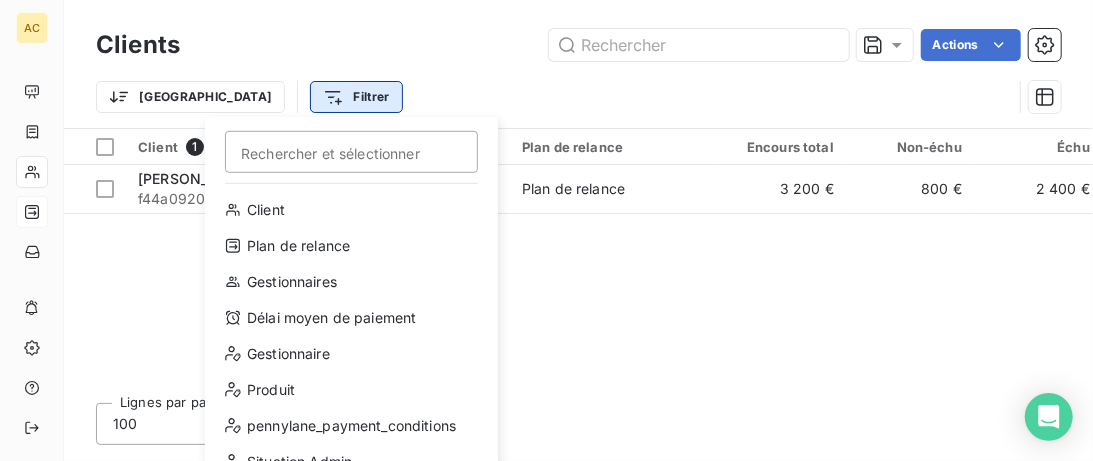 click on "AC Clients Actions Trier Filtrer Rechercher et sélectionner Client Plan de relance Gestionnaires Délai moyen de paiement Gestionnaire Produit pennylane_payment_conditions Situation Admin Coach Closer Motif retard CA signé Accès Skool 2 CA facturation intégrale Client 1 Plan de relance Encours total Non-échu Échu Limite d’encours Délai moyen de paiement Gestionnaire Produit pennylane_payment_conditions Situation Admin Coach Closer Motif retard CA signé Accès Skool 2 CA facturation intégrale Gestionnaires Ana LIGOUT f44a0920-ad0c-4c32-857b-7f07909f11de Plan de relance 3 200 € 800 € 2 400 € - Valérie Incubateur - Solo   15_days - Emmanuelle Julien Enderlin - 7200,00 ✅ Accès en cours - Valérie Jaffrennou Lignes par page 100 Précédent 1 Suivant" at bounding box center [546, 230] 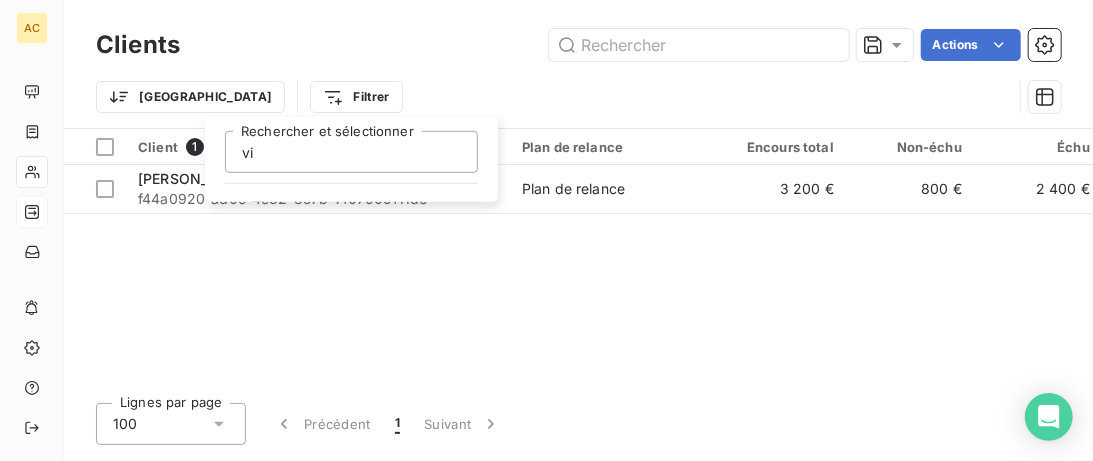 type on "v" 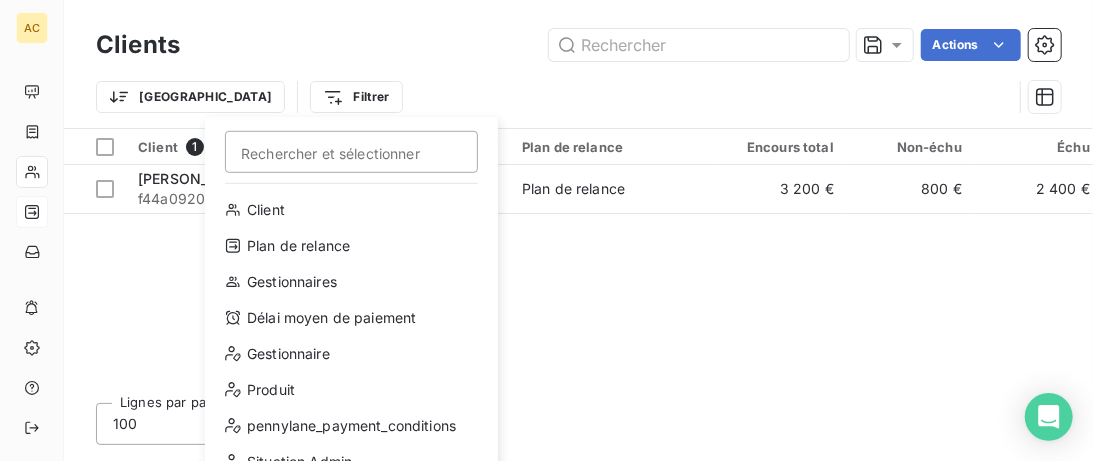 type 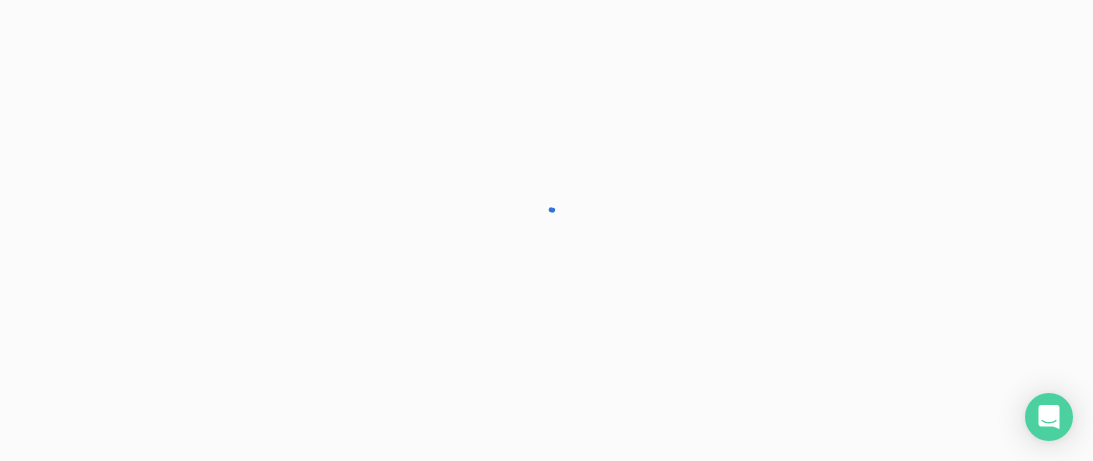 scroll, scrollTop: 0, scrollLeft: 0, axis: both 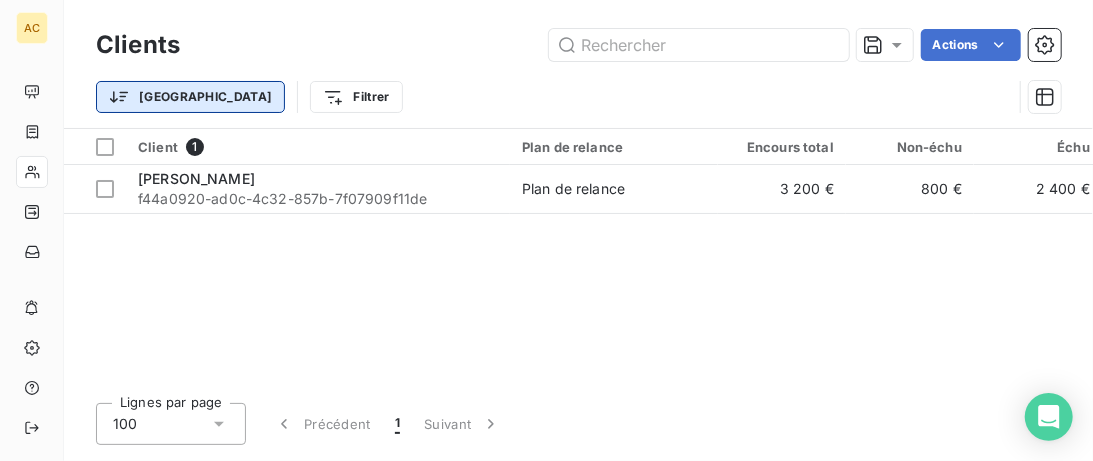 click on "AC Clients Actions Trier Filtrer Client 1 Plan de relance Encours total Non-échu Échu Limite d’encours Délai moyen de paiement Gestionnaire Produit pennylane_payment_conditions Situation Admin Coach Closer Motif retard CA signé Accès Skool 2 CA facturation intégrale Gestionnaires [PERSON_NAME] f44a0920-ad0c-4c32-857b-7f07909f11de Plan de relance 3 200 € 800 € 2 400 € - [PERSON_NAME] Incubateur - Solo   15_days - [PERSON_NAME] - 7200,00 ✅ Accès en cours - [PERSON_NAME] par page 100 Précédent 1 Suivant" at bounding box center [546, 230] 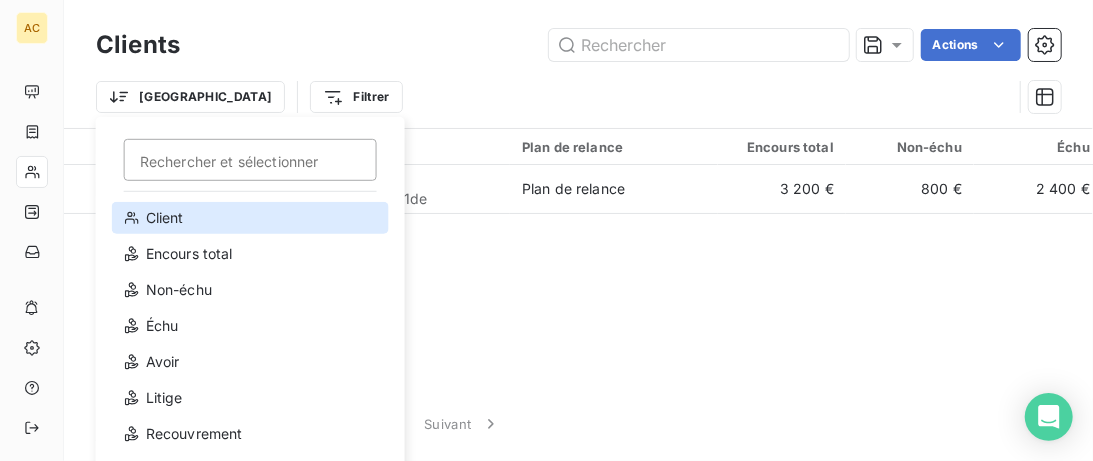 click on "Client" at bounding box center [250, 218] 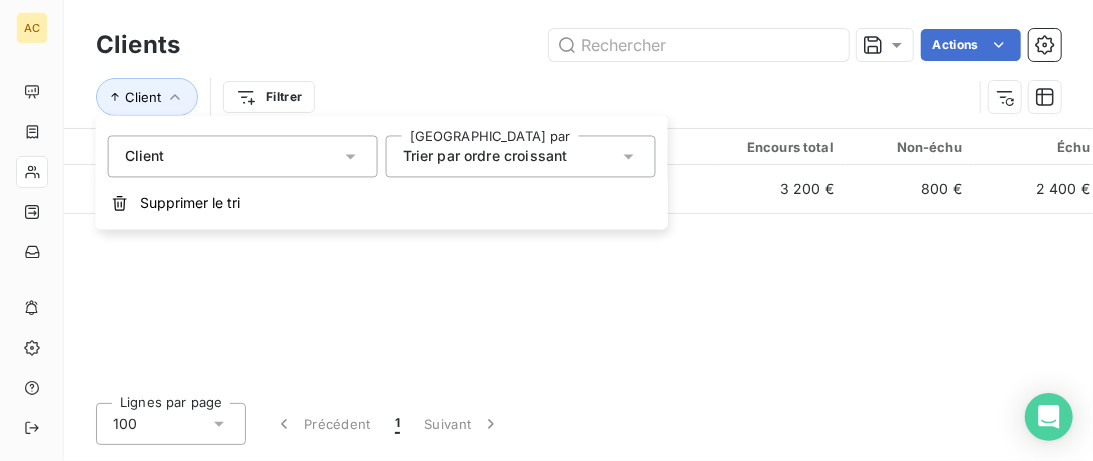 click 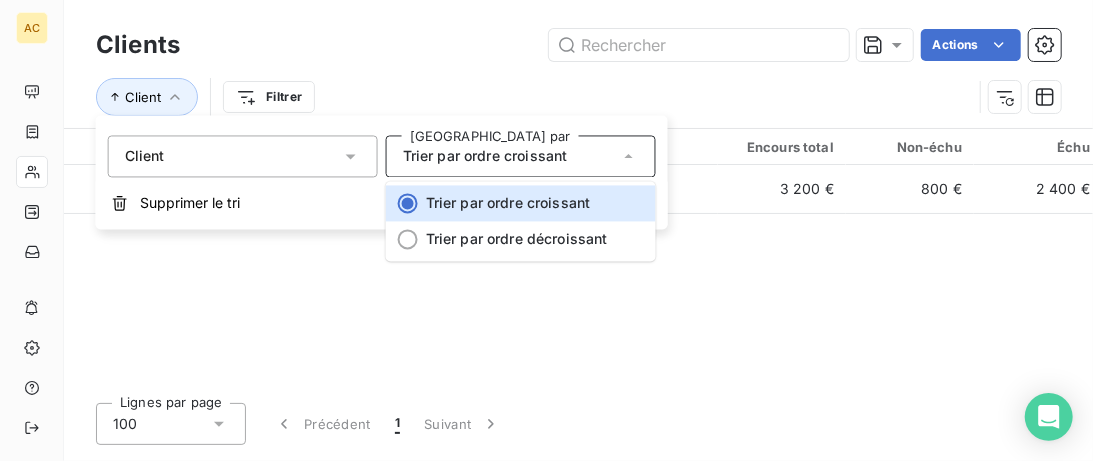 click 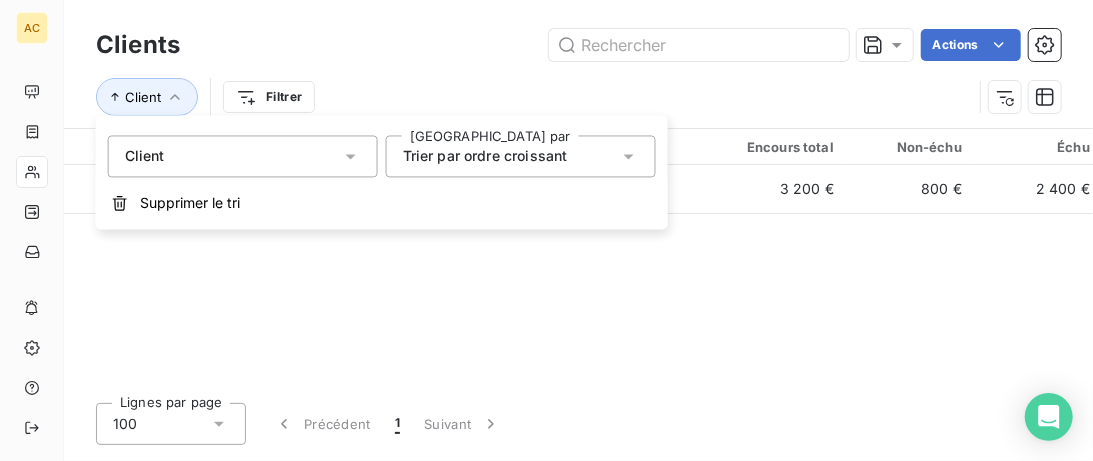 click 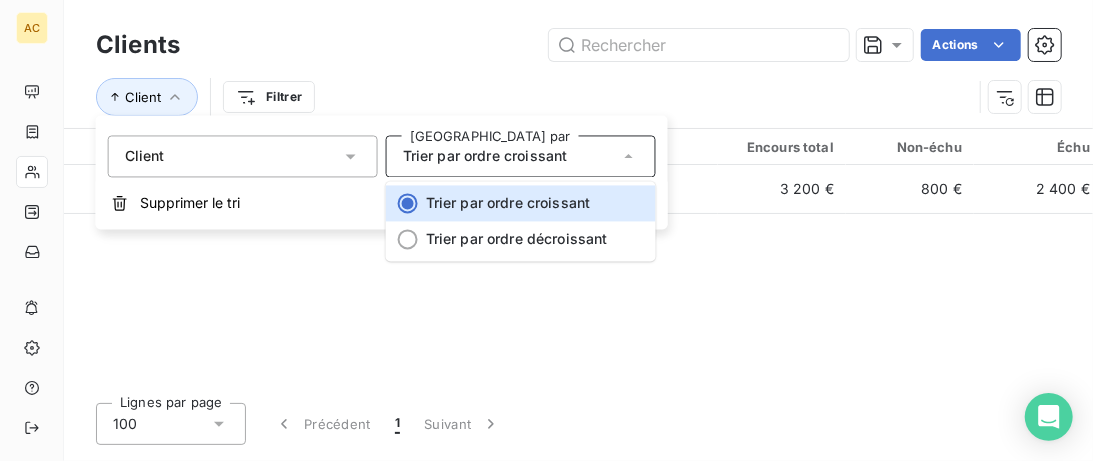 click on "Client 1 Plan de relance Encours total Non-échu Échu Limite d’encours Délai moyen de paiement Gestionnaire Produit pennylane_payment_conditions Situation Admin Coach Closer Motif retard CA signé Accès Skool 2 CA facturation intégrale Gestionnaires Ana LIGOUT f44a0920-ad0c-4c32-857b-7f07909f11de Plan de relance 3 200 € 800 € 2 400 € - Valérie Incubateur - Solo   15_days - Emmanuelle Julien Enderlin - 7200,00 ✅ Accès en cours - Valérie Jaffrennou" at bounding box center (578, 258) 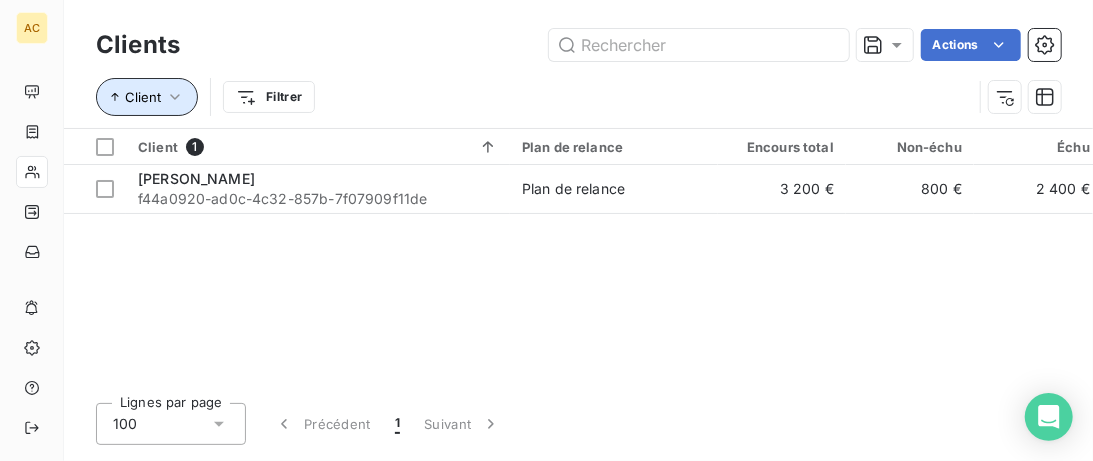 click 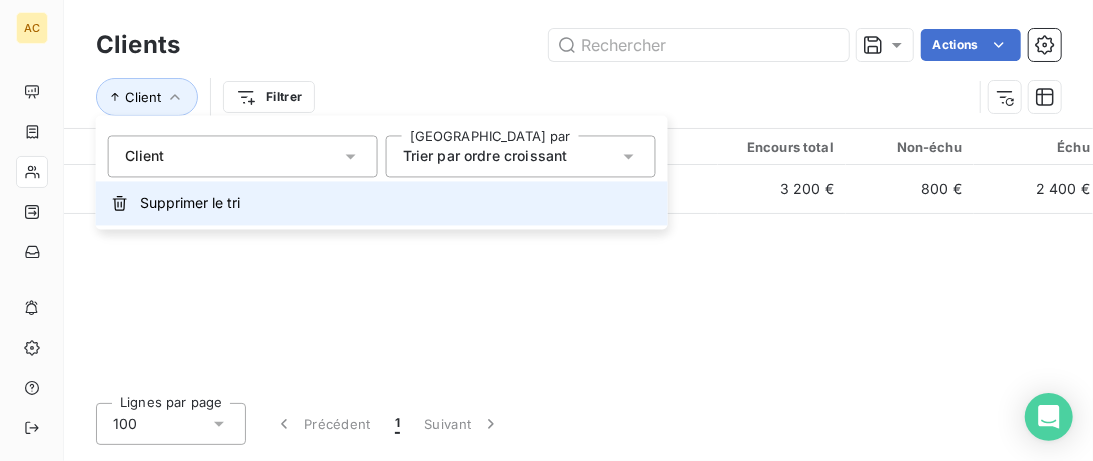 click on "Supprimer le tri" at bounding box center [382, 203] 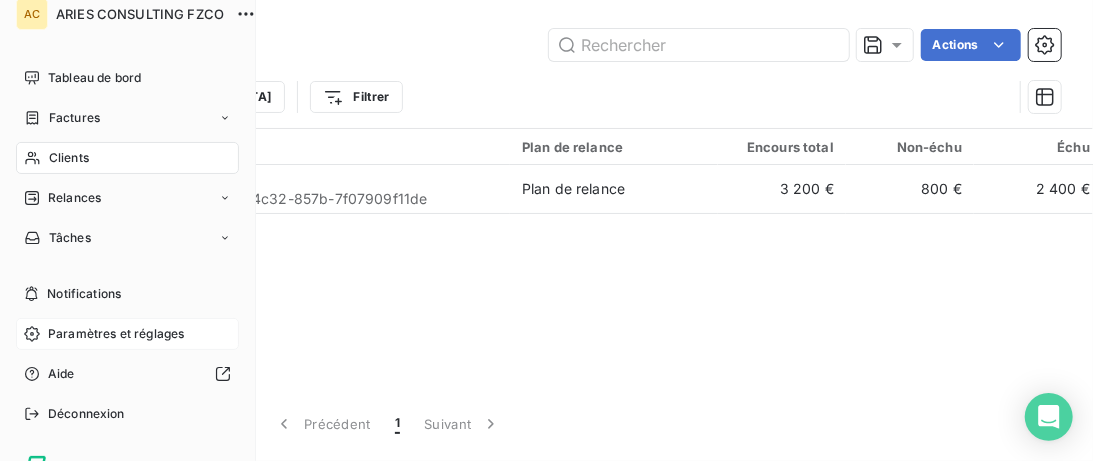 scroll, scrollTop: 0, scrollLeft: 0, axis: both 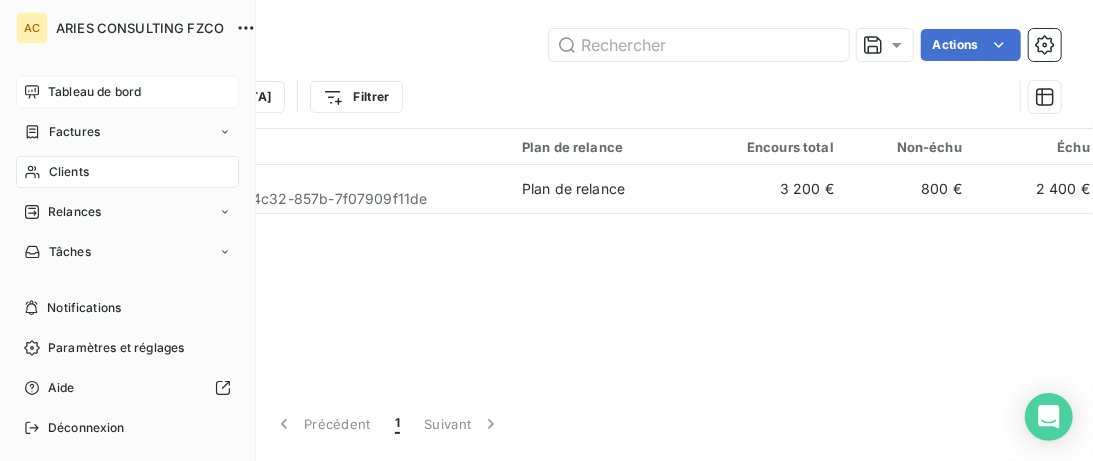 click on "Tableau de bord" at bounding box center [94, 92] 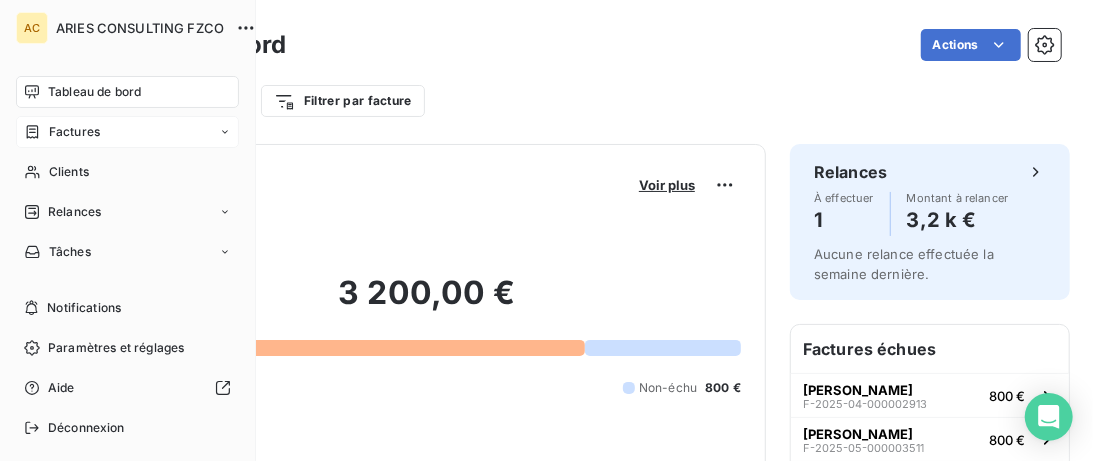 click on "Factures" at bounding box center (74, 132) 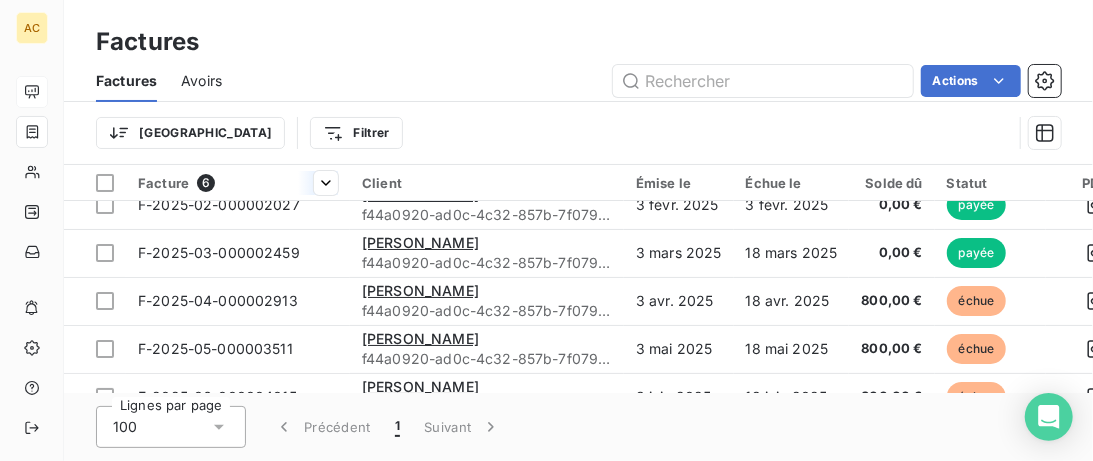 scroll, scrollTop: 0, scrollLeft: 0, axis: both 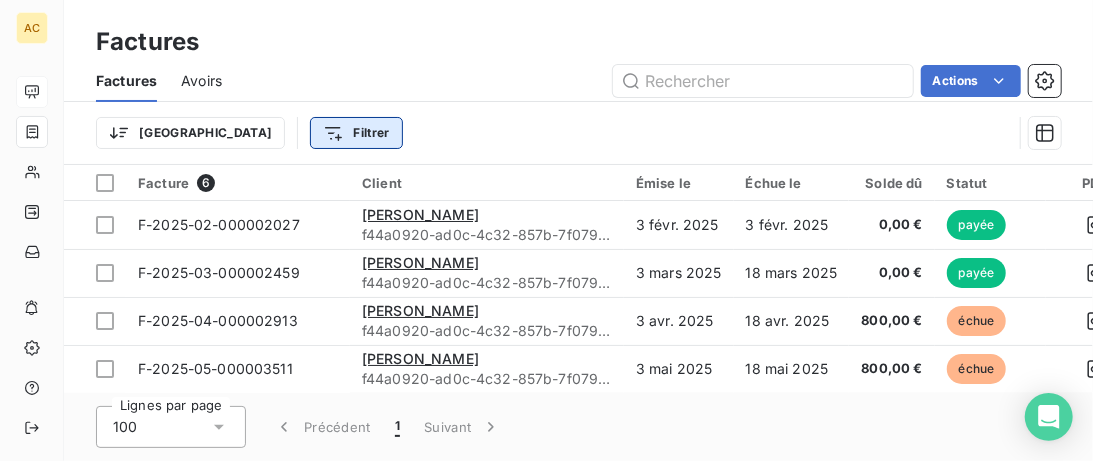 click on "AC Factures Factures Avoirs Actions Trier Filtrer Facture 6 Client Émise le Échue le Solde dû Statut PDF Montant initial Délai Retard   Litige Types de dépenses / revenus Actions F-2025-02-000002027 Ana LIGOUT f44a0920-ad0c-4c32-857b-7f07909f11de 3 févr. 2025 3 févr. 2025 0,00 € payée 800,00 € -- _ 1.1 _ Vente _ Clients F-2025-03-000002459 Ana LIGOUT f44a0920-ad0c-4c32-857b-7f07909f11de 3 mars 2025 18 mars 2025 0,00 € payée 800,00 € -- _ 1.1 _ Vente _ Clients F-2025-04-000002913 Ana LIGOUT f44a0920-ad0c-4c32-857b-7f07909f11de 3 avr. 2025 18 avr. 2025 800,00 € échue 800,00 € 98 jours +83 j _ 1.1 _ Vente _ Clients F-2025-05-000003511 Ana LIGOUT f44a0920-ad0c-4c32-857b-7f07909f11de 3 mai 2025 18 mai 2025 800,00 € échue 800,00 € 68 jours +53 j _ 1.1 _ Vente _ Clients F-2025-06-000004015 Ana LIGOUT f44a0920-ad0c-4c32-857b-7f07909f11de 3 juin 2025 18 juin 2025 800,00 € échue 800,00 € 37 jours +22 j _ 1.1 _ Vente _ Clients F-2025-07-000004572 Ana LIGOUT -8 j" at bounding box center [546, 230] 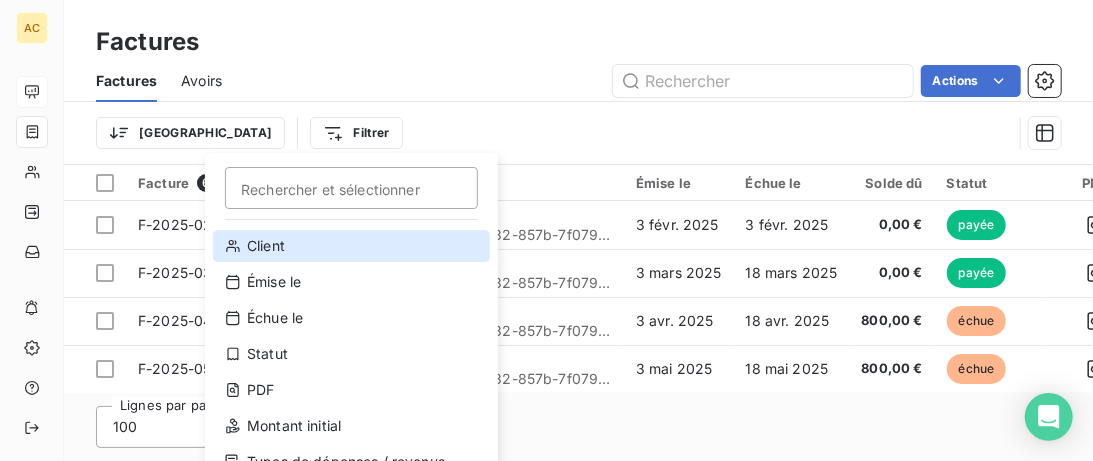 click on "Client" at bounding box center (351, 246) 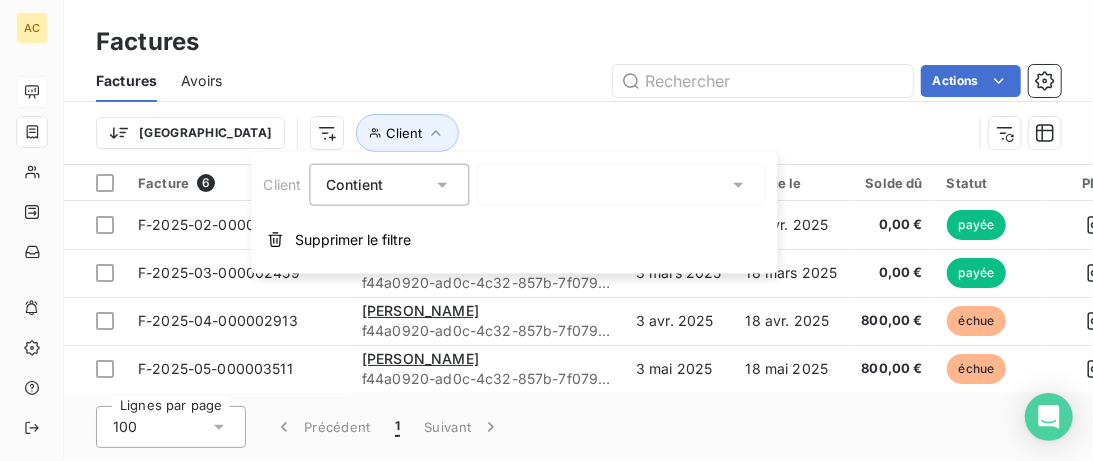click at bounding box center (621, 185) 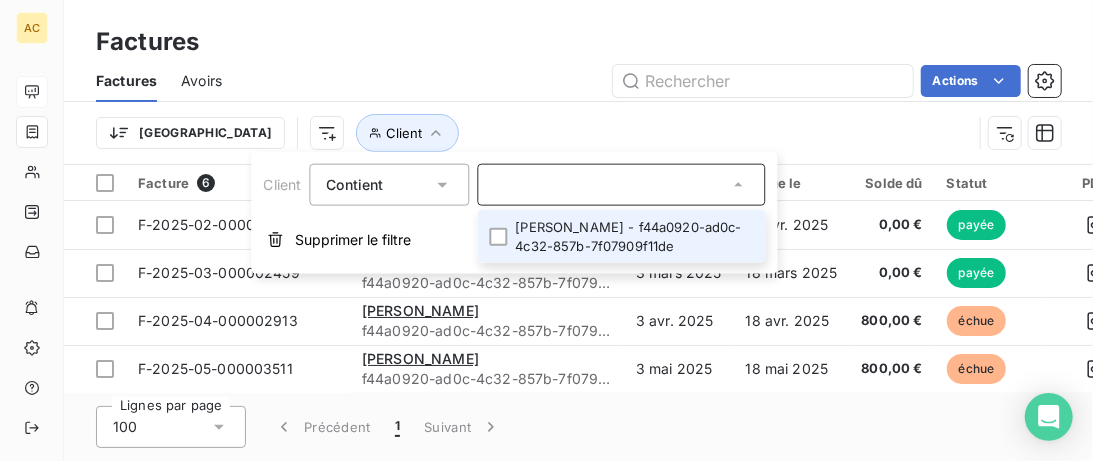 click on "Actions" at bounding box center [653, 81] 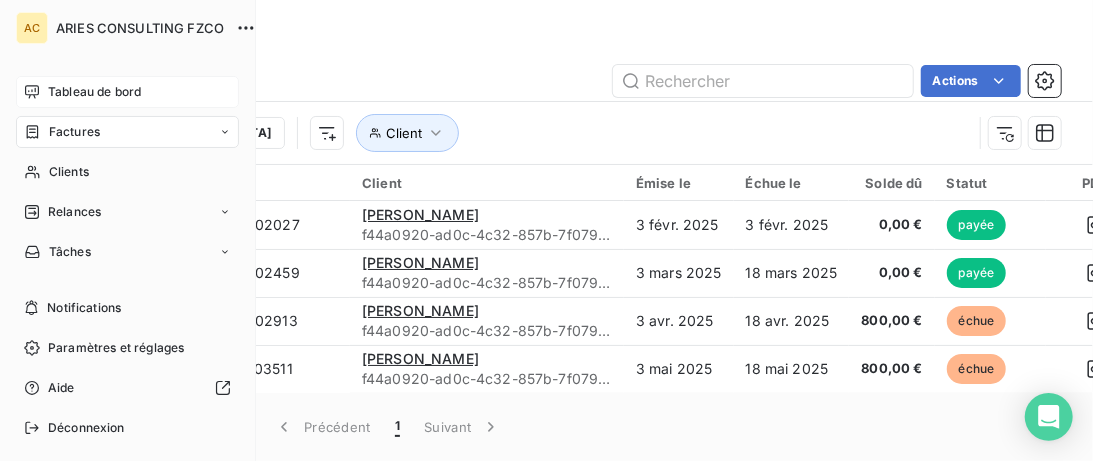 click 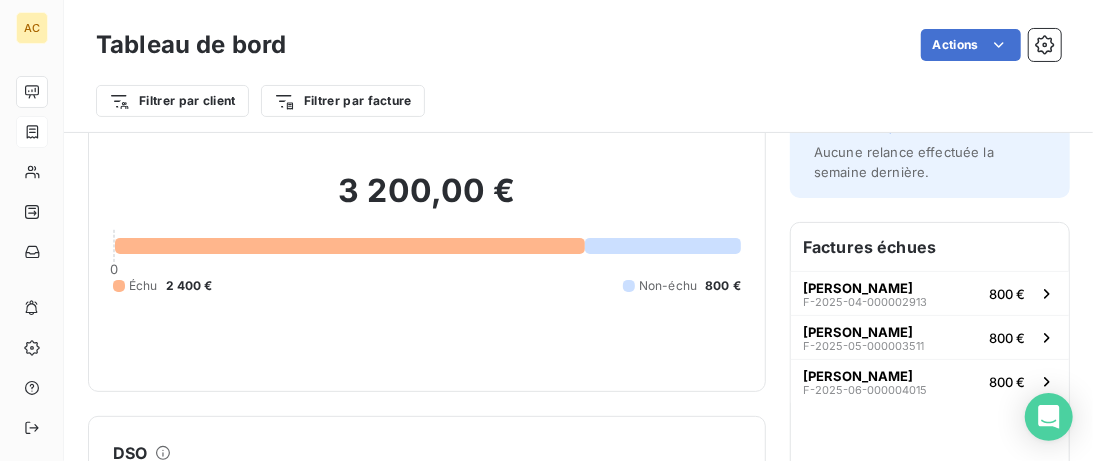 scroll, scrollTop: 0, scrollLeft: 0, axis: both 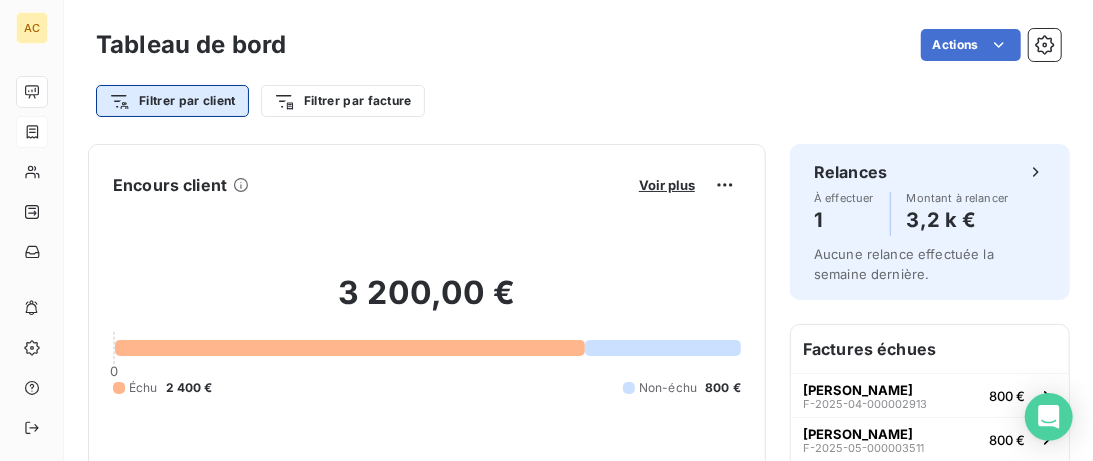 click on "AC Tableau de bord Actions Filtrer par client Filtrer par facture Encours client   Voir plus 3 200,00 € 0 Échu 2 400 € Non-échu 800 €   DSO Mois actuel [DATE] 100 j Activité récente Chiffre d'affaires mensuel Voir plus Balance âgée Voir plus Relances par montant Encaissements Prévisionnel basé sur le délai moyen de paiement des 3 derniers mois Relances À effectuer 1 Montant à relancer 3,2 k € Aucune relance effectuée la semaine dernière. Factures échues [PERSON_NAME] F-2025-04-000002913 800 € [PERSON_NAME] F-2025-05-000003511 800 € [PERSON_NAME] F-2025-06-000004015 800 € Principaux débiteurs [PERSON_NAME] 3 200 €" at bounding box center (546, 230) 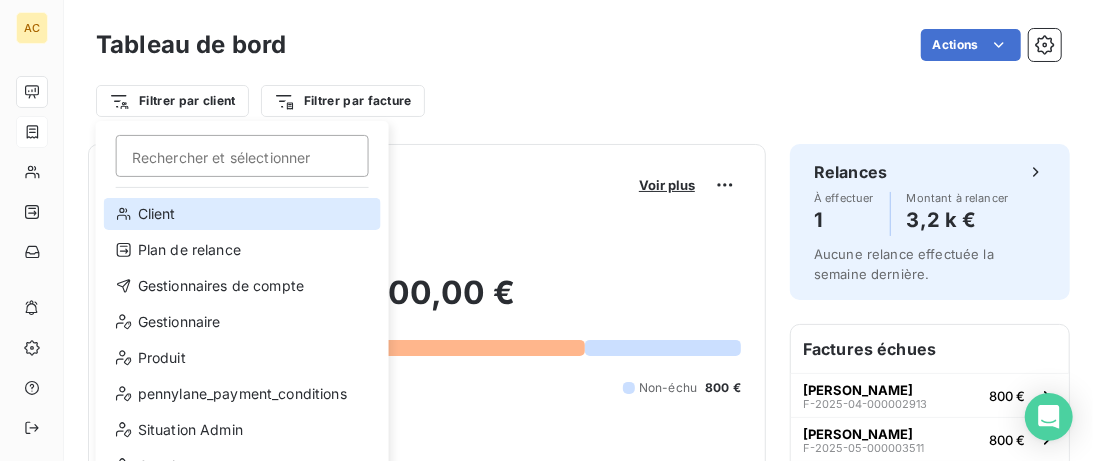 scroll, scrollTop: 72, scrollLeft: 0, axis: vertical 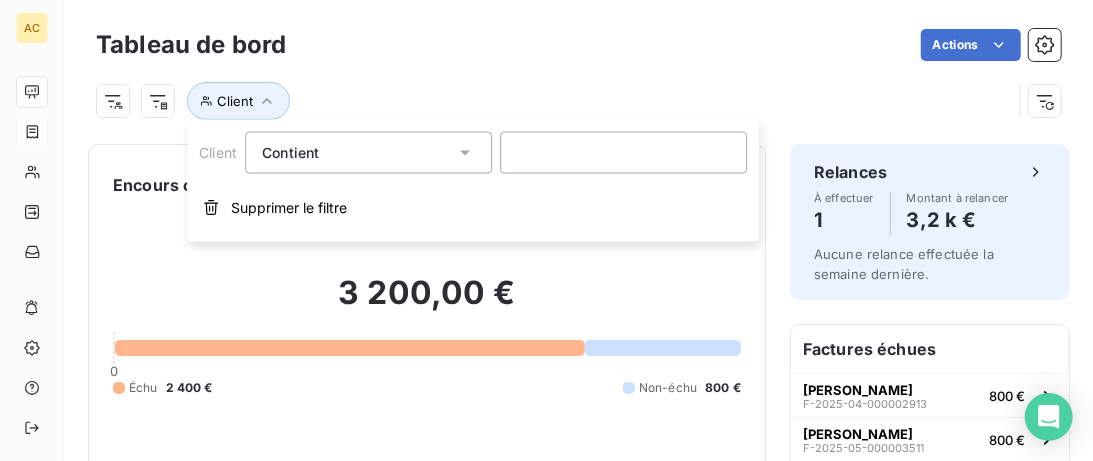 click 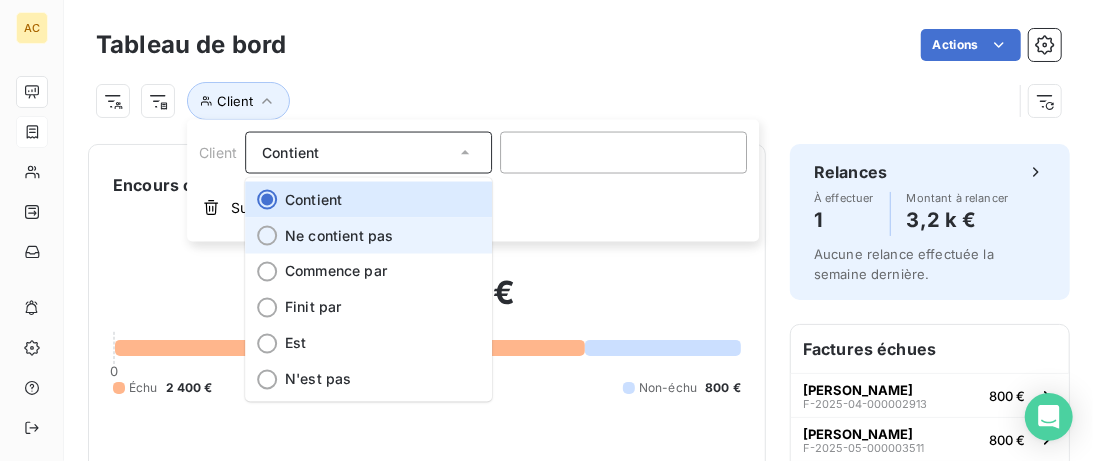 click on "Ne contient pas" at bounding box center (368, 236) 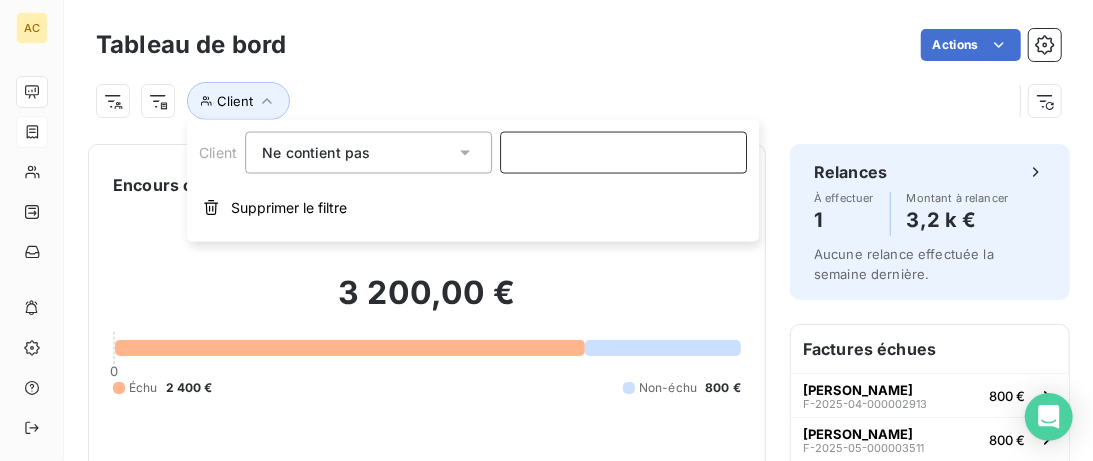 click at bounding box center [623, 153] 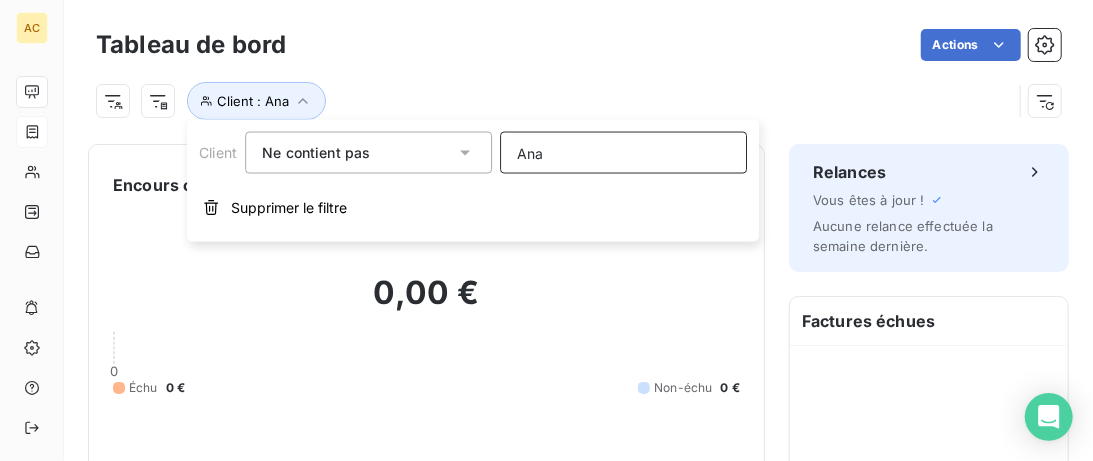 type on "Ana" 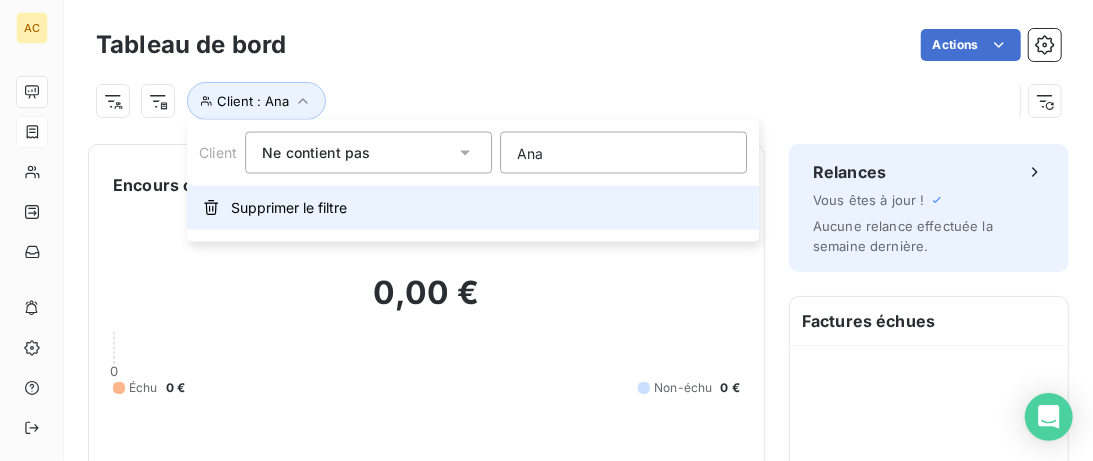 click on "Supprimer le filtre" at bounding box center (289, 208) 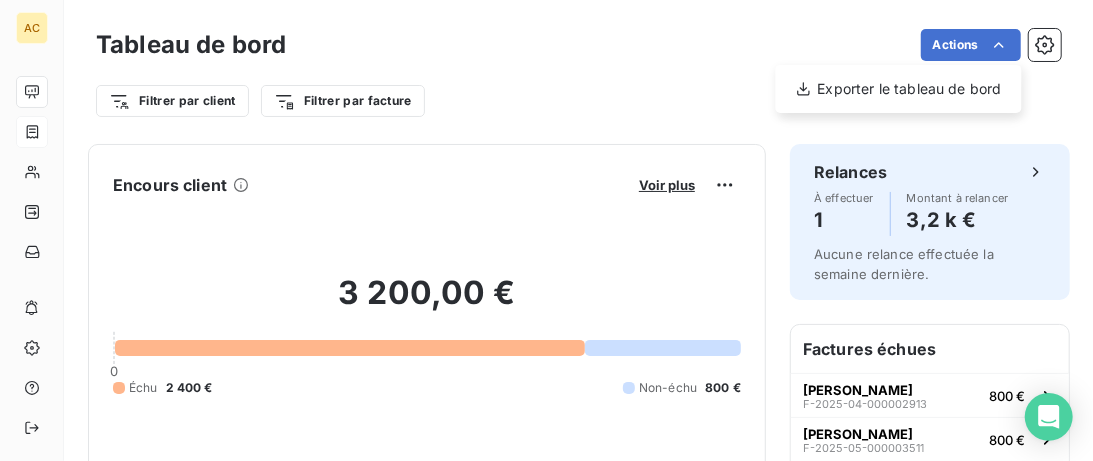 click on "AC Tableau de bord Actions Exporter le tableau de bord Filtrer par client Filtrer par facture Encours client   Voir plus 3 200,00 € 0 Échu 2 400 € Non-échu 800 €   DSO Mois actuel juil. 2025 100 j Activité récente Chiffre d'affaires mensuel Voir plus Balance âgée Voir plus Relances par montant Encaissements Prévisionnel basé sur le délai moyen de paiement des 3 derniers mois Relances À effectuer 1 Montant à relancer 3,2 k € Aucune relance effectuée la semaine dernière. Factures échues Ana LIGOUT F-2025-04-000002913 800 € Ana LIGOUT F-2025-05-000003511 800 € Ana LIGOUT F-2025-06-000004015 800 € Principaux débiteurs Ana LIGOUT 3 200 €" at bounding box center [546, 230] 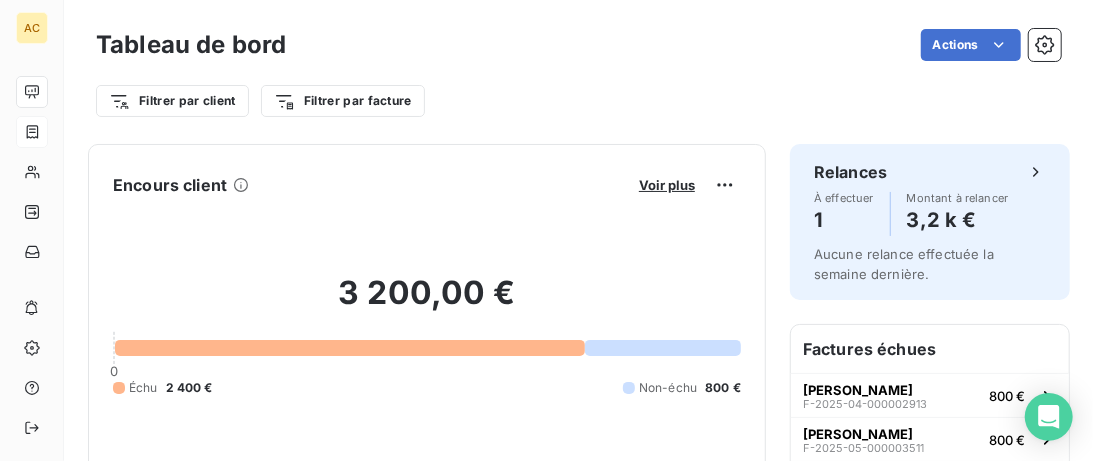 click on "AC Tableau de bord Actions Filtrer par client Filtrer par facture Encours client   Voir plus 3 200,00 € 0 Échu 2 400 € Non-échu 800 €   DSO Mois actuel juil. 2025 100 j Activité récente Chiffre d'affaires mensuel Voir plus Balance âgée Voir plus Relances par montant Encaissements Prévisionnel basé sur le délai moyen de paiement des 3 derniers mois Relances À effectuer 1 Montant à relancer 3,2 k € Aucune relance effectuée la semaine dernière. Factures échues Ana LIGOUT F-2025-04-000002913 800 € Ana LIGOUT F-2025-05-000003511 800 € Ana LIGOUT F-2025-06-000004015 800 € Principaux débiteurs Ana LIGOUT 3 200 €" at bounding box center [546, 230] 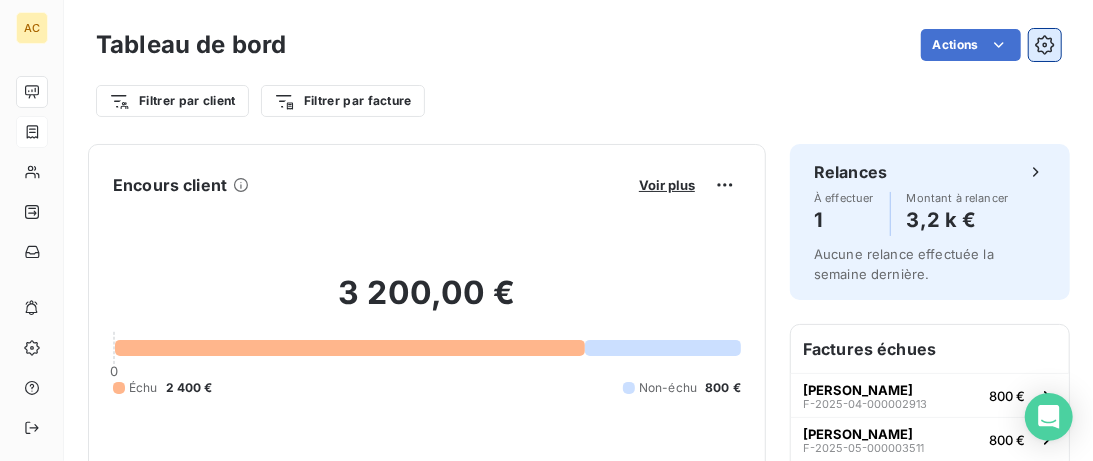click at bounding box center (1045, 45) 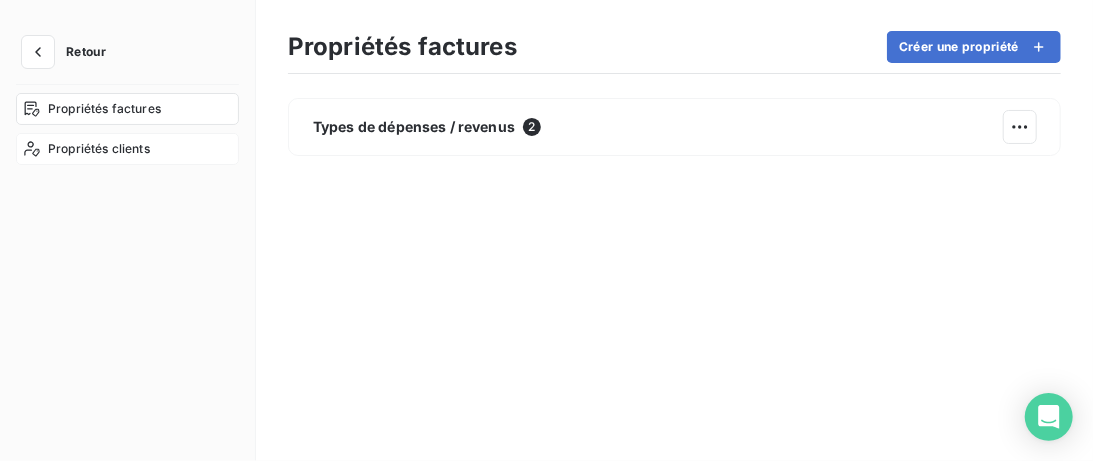 click on "Propriétés clients" at bounding box center (99, 149) 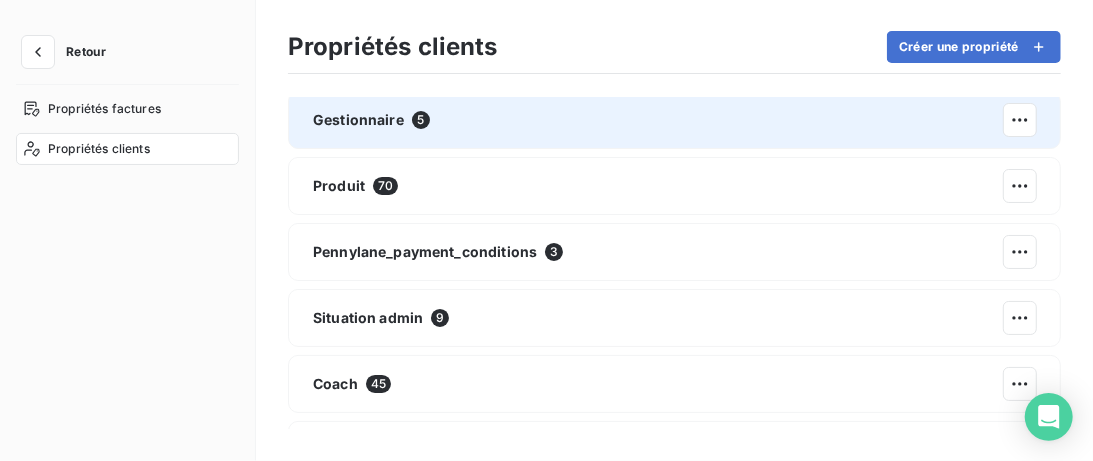 scroll, scrollTop: 0, scrollLeft: 0, axis: both 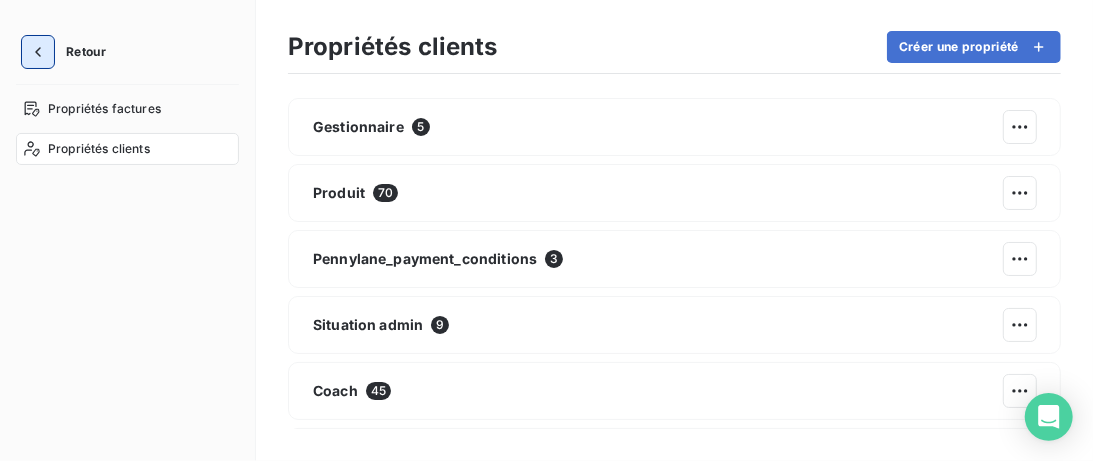 click 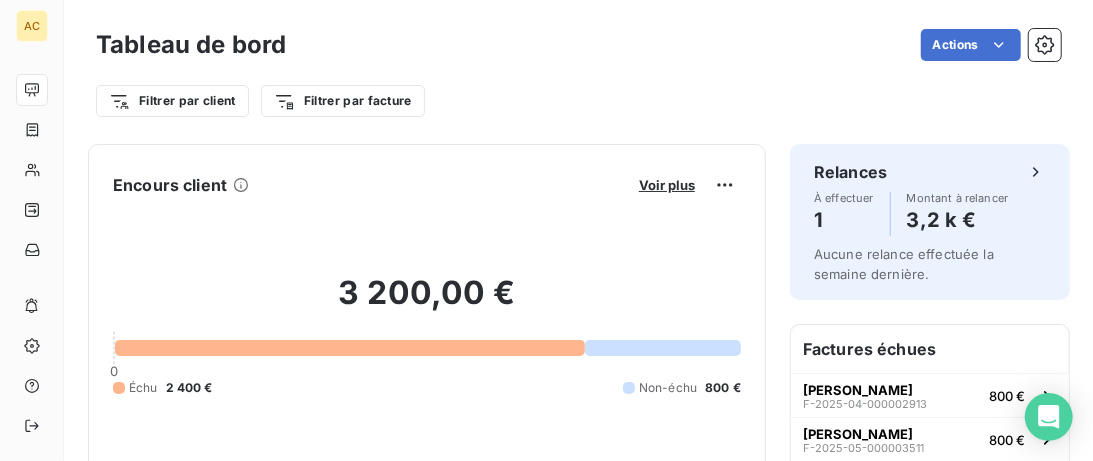 scroll, scrollTop: 0, scrollLeft: 0, axis: both 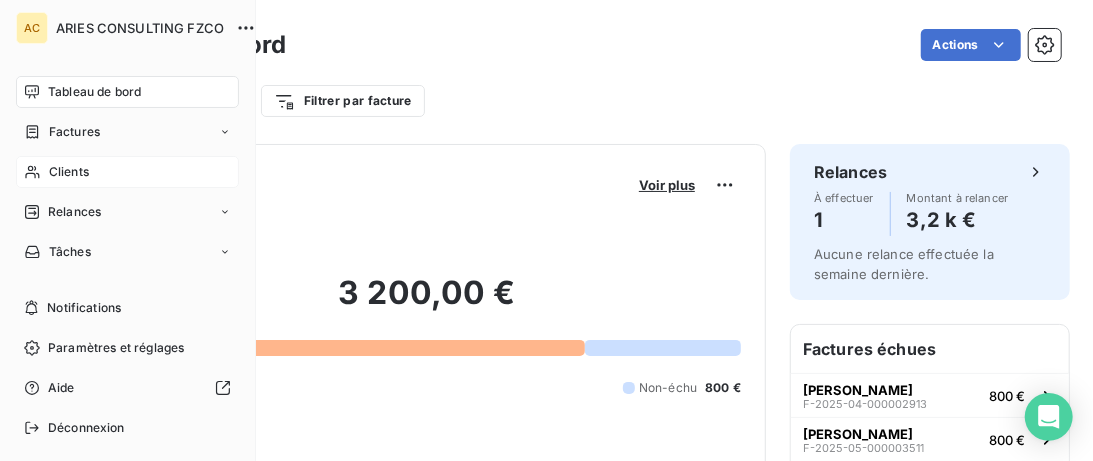 click on "Clients" at bounding box center [69, 172] 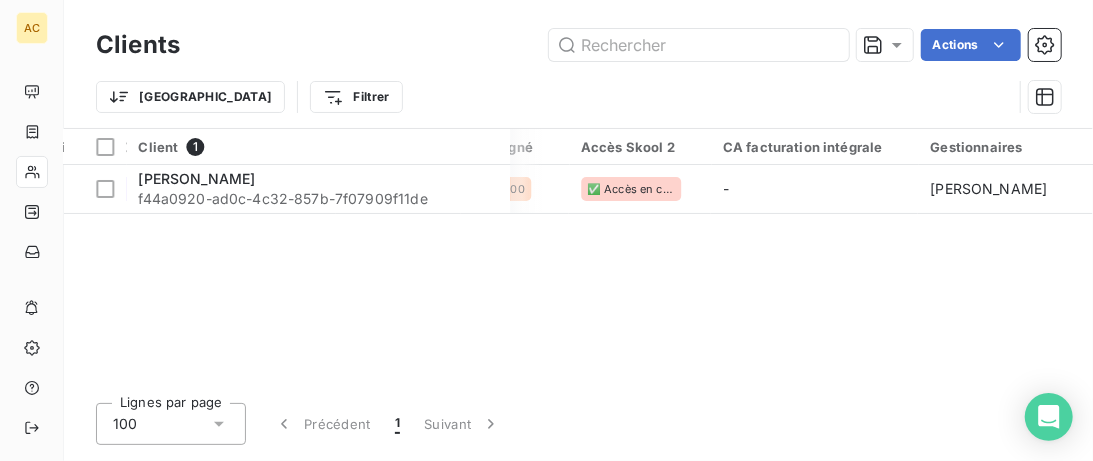 scroll, scrollTop: 0, scrollLeft: 2033, axis: horizontal 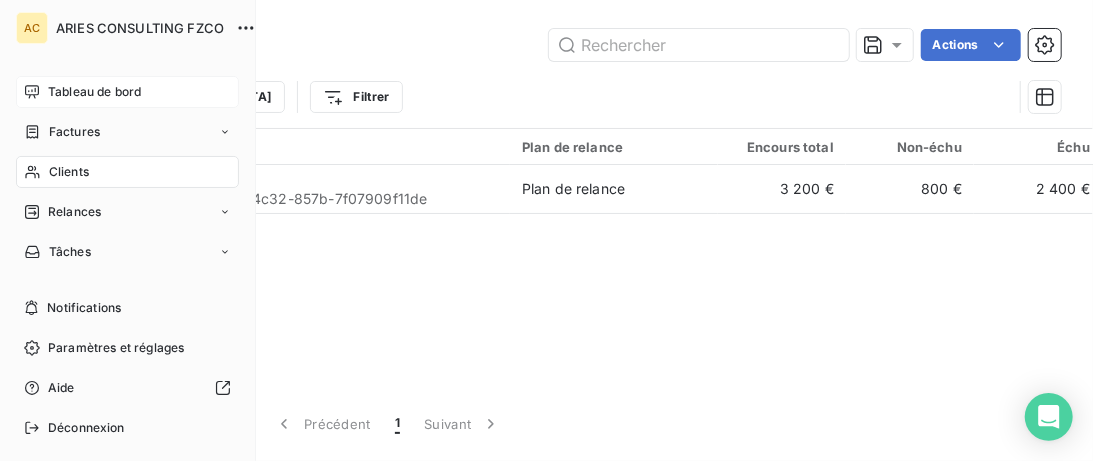click on "Tableau de bord" at bounding box center (94, 92) 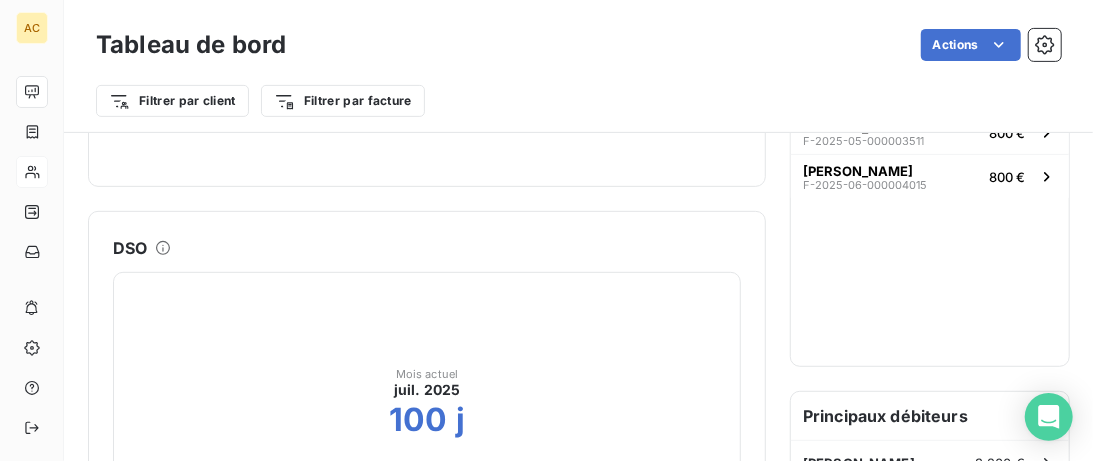 scroll, scrollTop: 0, scrollLeft: 0, axis: both 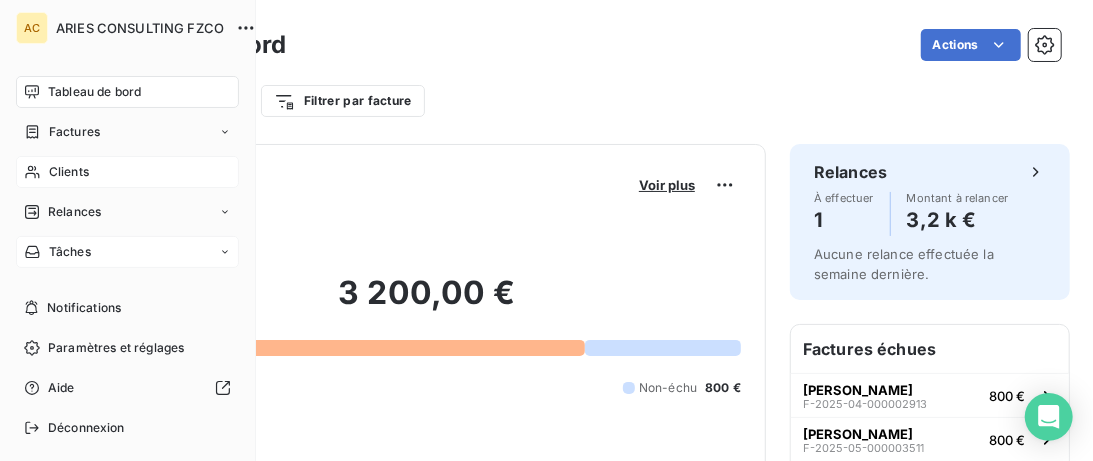 click on "Tâches" at bounding box center [127, 252] 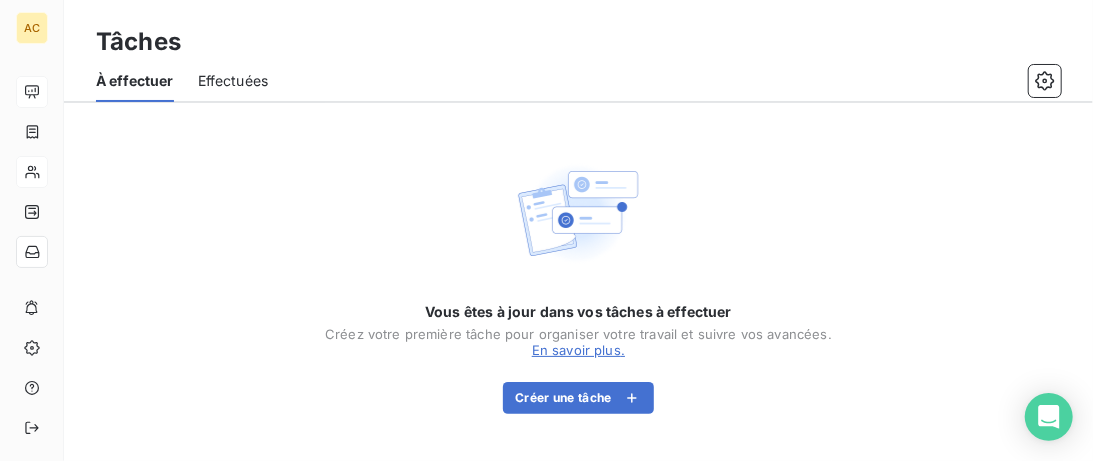 click on "Effectuées" at bounding box center [233, 81] 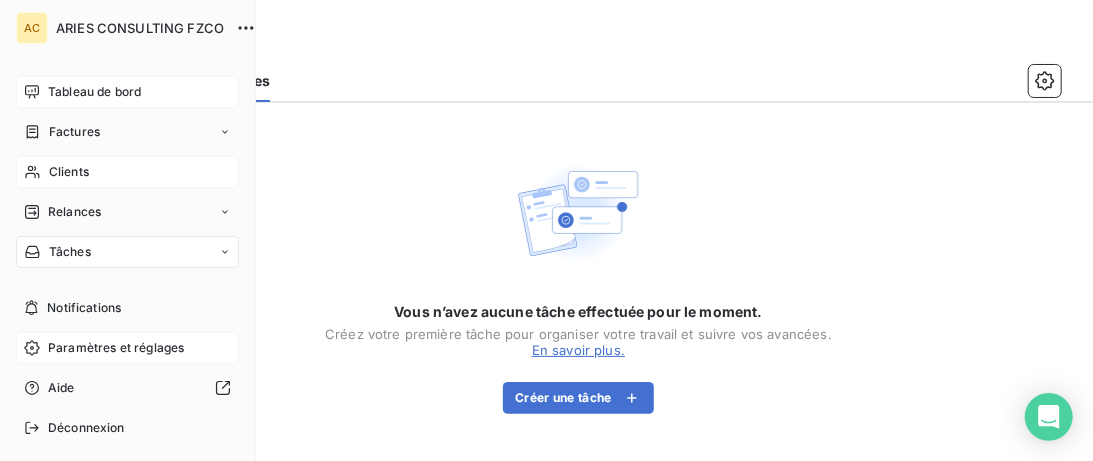 click on "Paramètres et réglages" at bounding box center [116, 348] 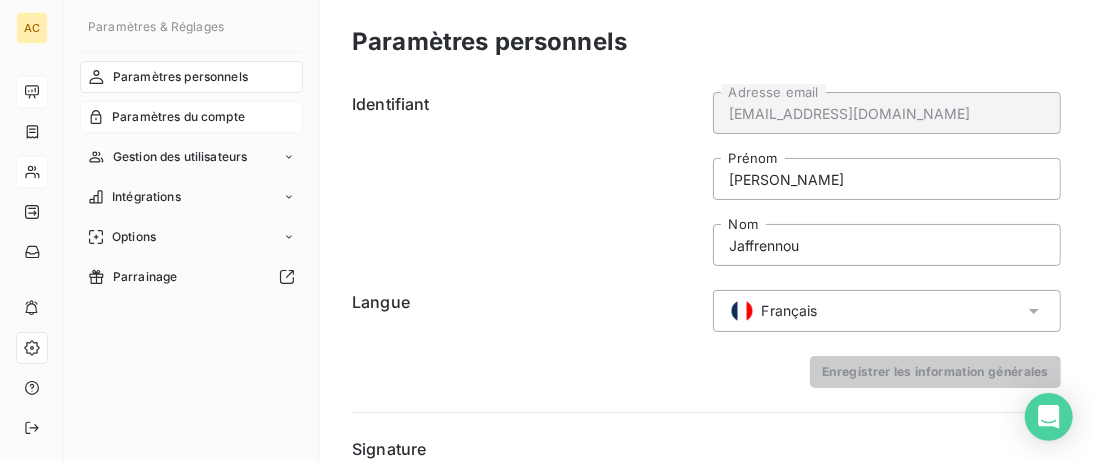 click on "Paramètres du compte" at bounding box center (178, 117) 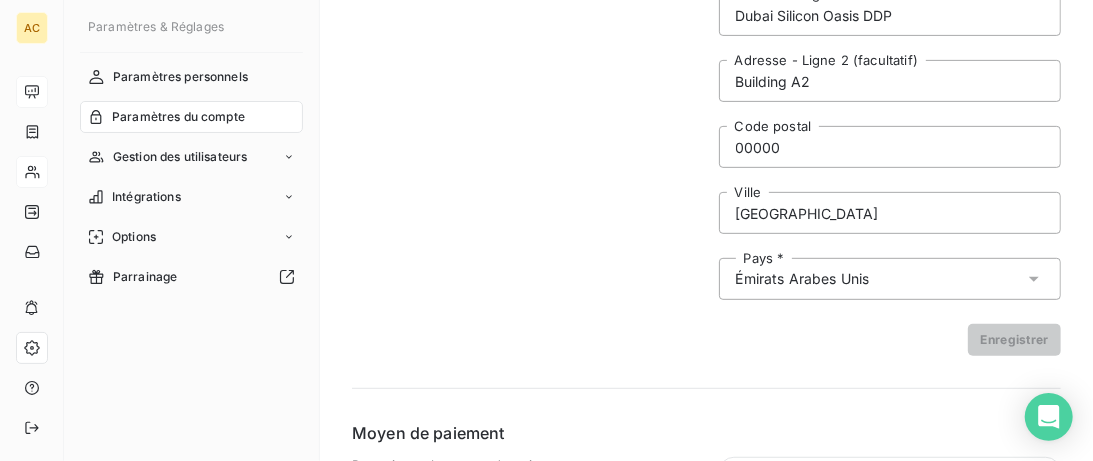 scroll, scrollTop: 0, scrollLeft: 0, axis: both 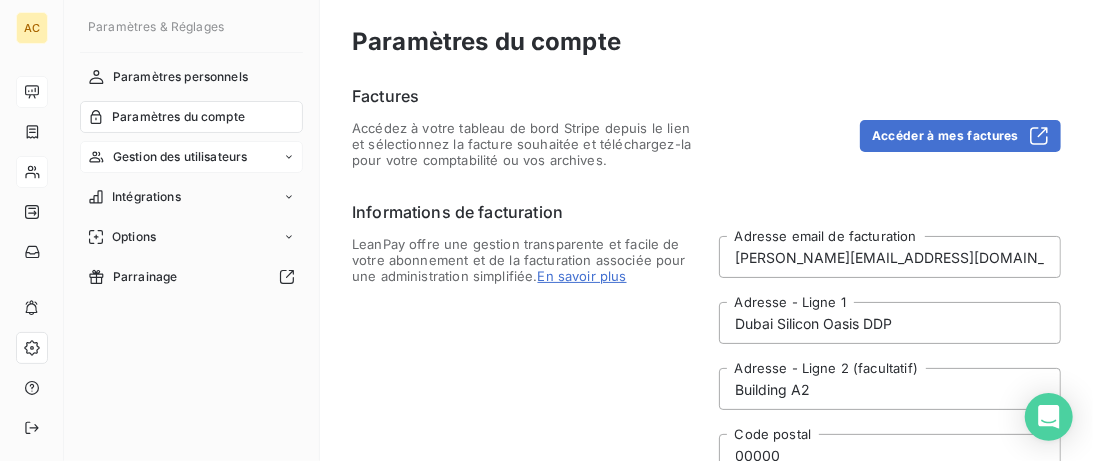 click on "Gestion des utilisateurs" at bounding box center (180, 157) 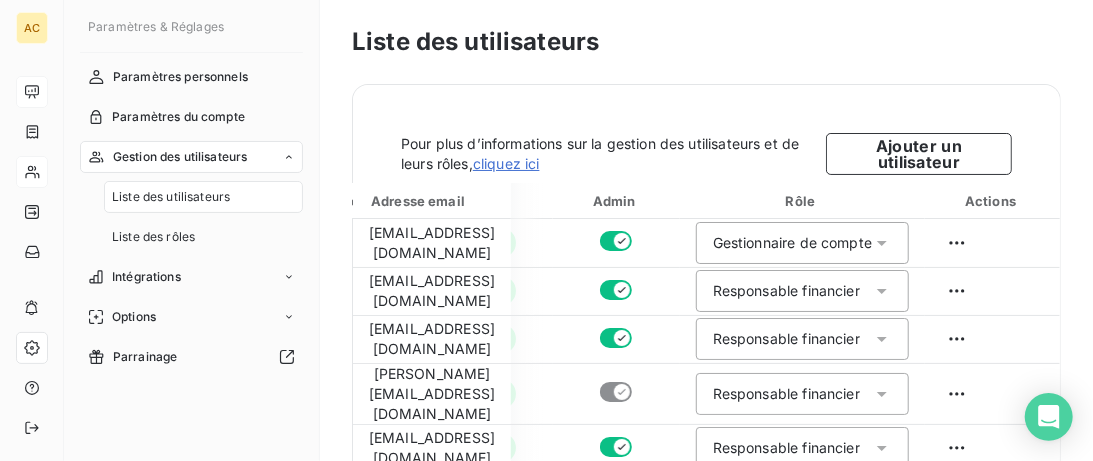 scroll, scrollTop: 0, scrollLeft: 444, axis: horizontal 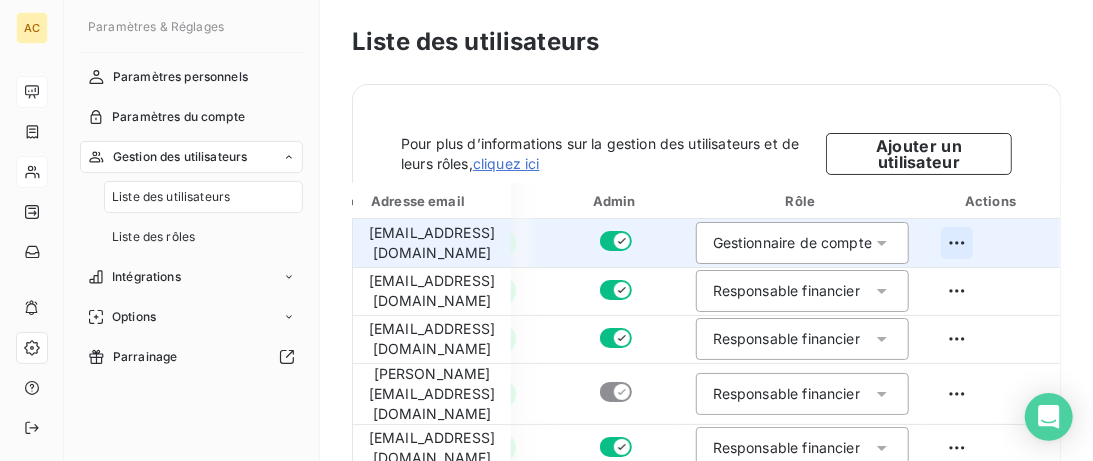 click on "AC Paramètres & Réglages Paramètres personnels Paramètres du compte Gestion des utilisateurs Liste des utilisateurs Liste des rôles Intégrations Options Parrainage Liste des utilisateurs Pour plus d’informations sur la gestion des utilisateurs et de leurs rôles,  cliquez ici Ajouter un utilisateur Adresse email Prénom Nom Statut Admin Rôle Actions recouvrement@entrepreneurs.com Valérie Jaffrennou actif Gestionnaire de compte facturation@entrepreneurs.com Morgane Huysman actif Responsable financier recouvrement1@entrepreneurs.com Angèle GAUDIN actif Responsable financier sophia@entrepreneurs.com Sophia Bertolotti actif Responsable financier hilal@entrepreneurs.com Hilal Taskin actif Responsable financier" at bounding box center [546, 230] 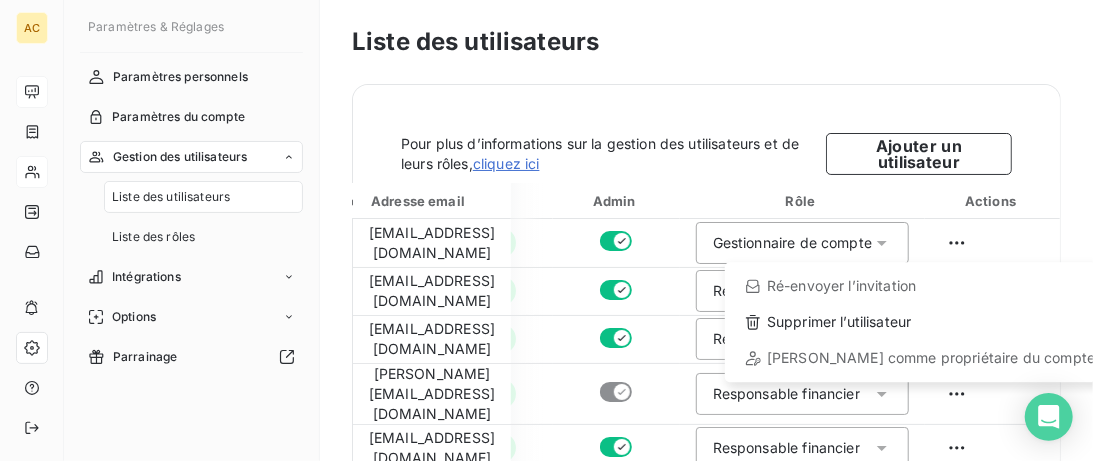 scroll, scrollTop: 0, scrollLeft: 444, axis: horizontal 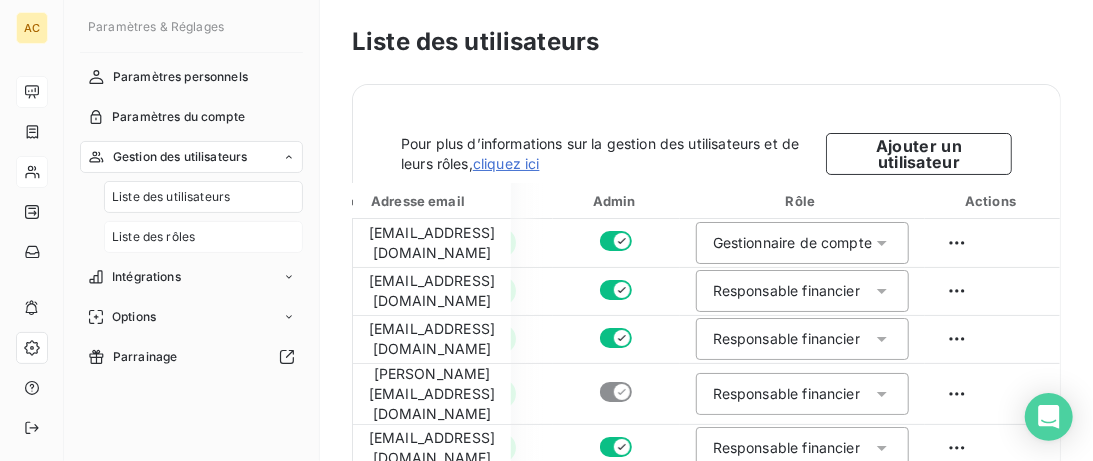click on "Liste des rôles" at bounding box center (153, 237) 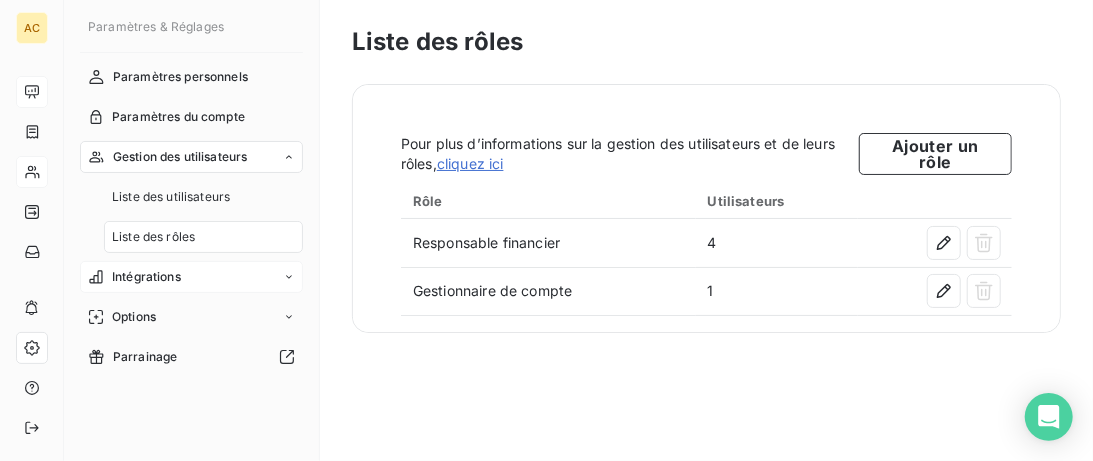 click on "Intégrations" at bounding box center (146, 277) 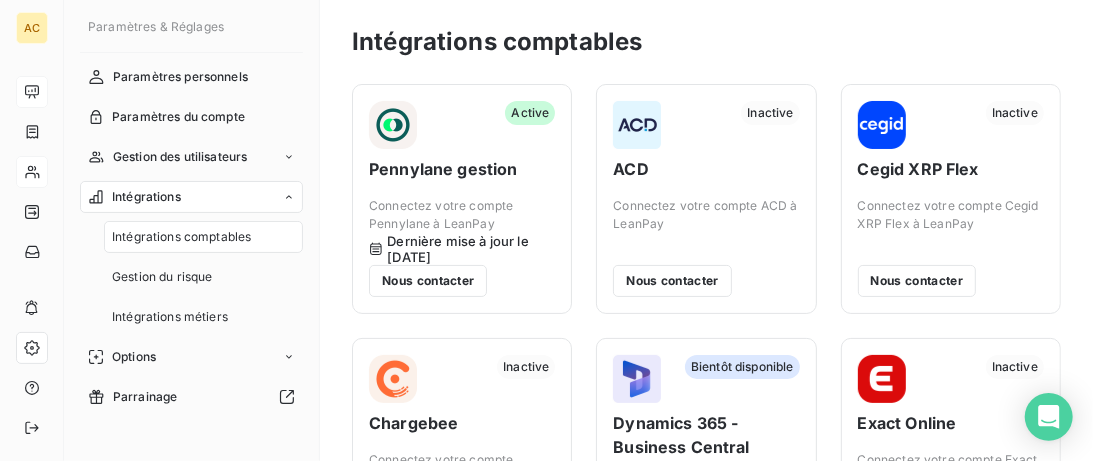 click on "Gestion du risque" at bounding box center (162, 277) 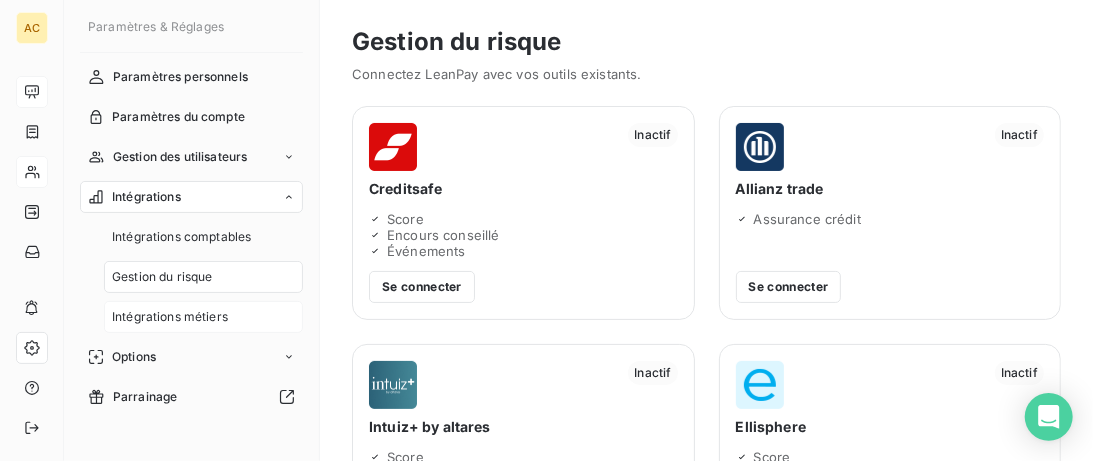 click on "Intégrations métiers" at bounding box center (170, 317) 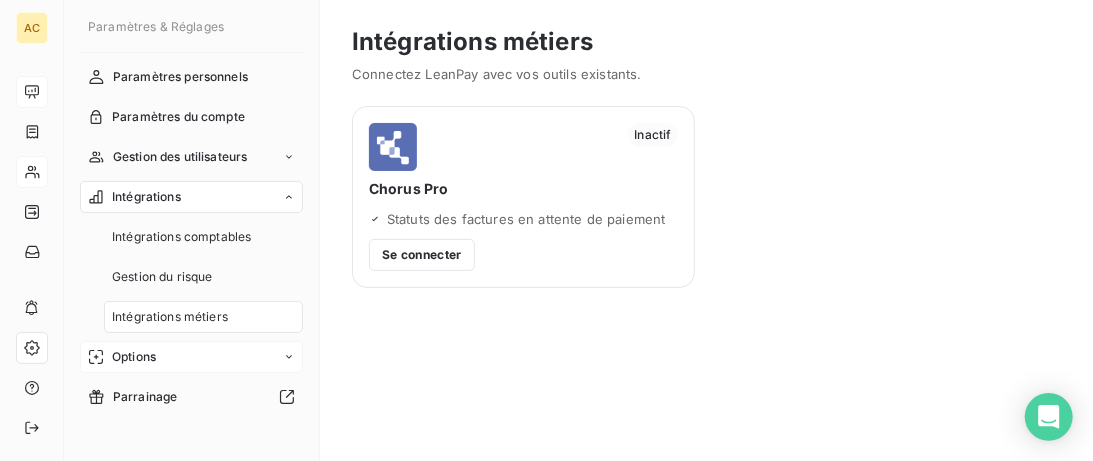 click on "Options" at bounding box center (191, 357) 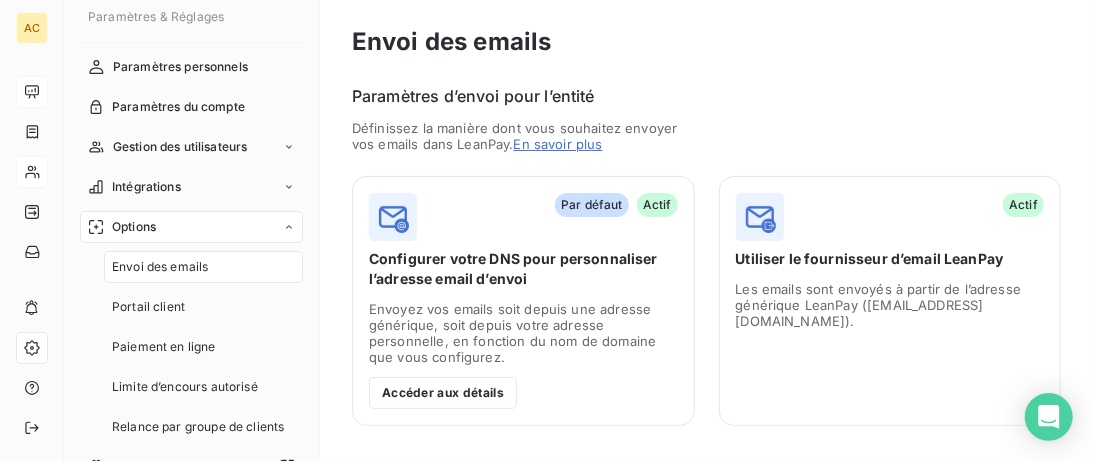 scroll, scrollTop: 0, scrollLeft: 0, axis: both 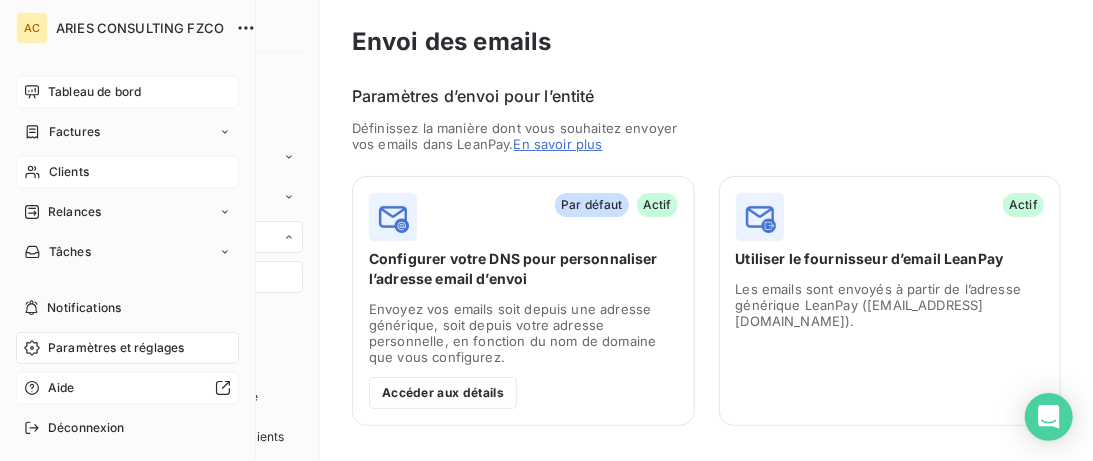 click on "Aide" at bounding box center (61, 388) 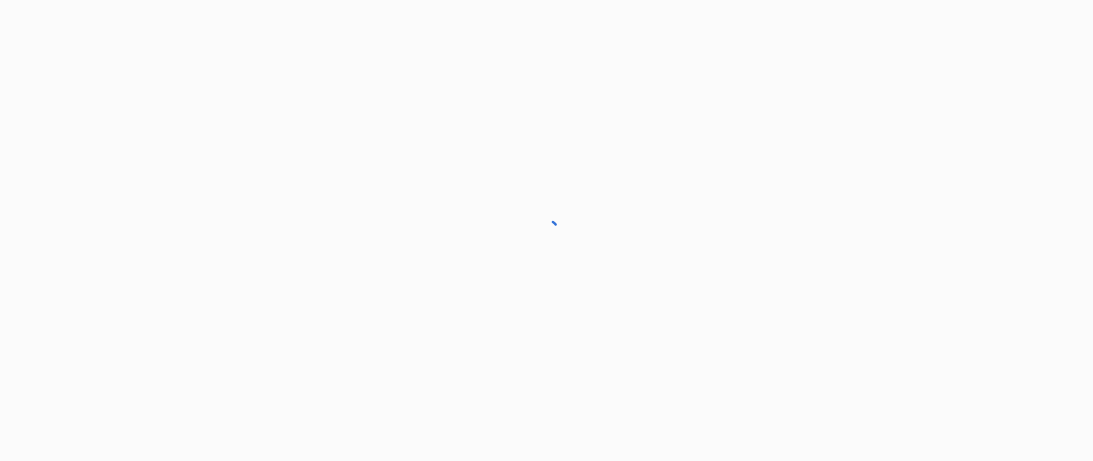 scroll, scrollTop: 0, scrollLeft: 0, axis: both 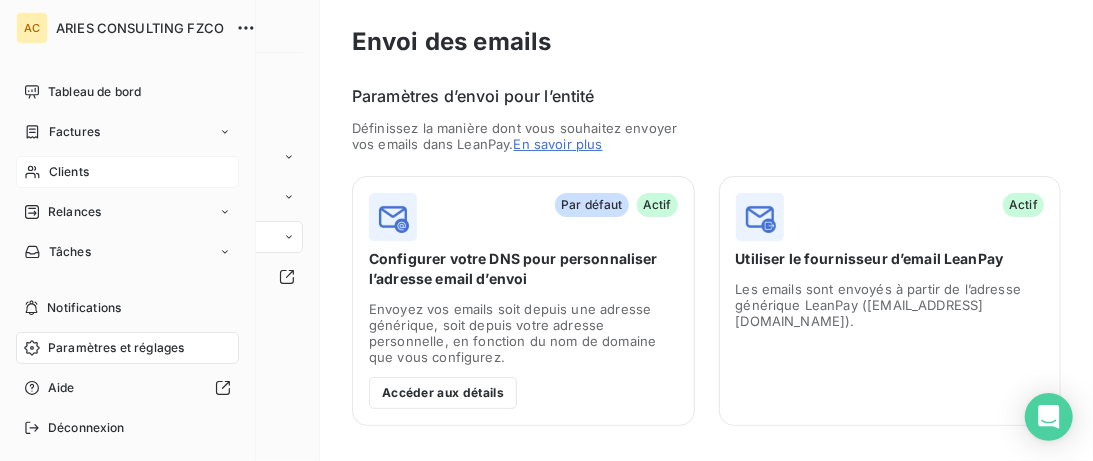 click on "Clients" at bounding box center [69, 172] 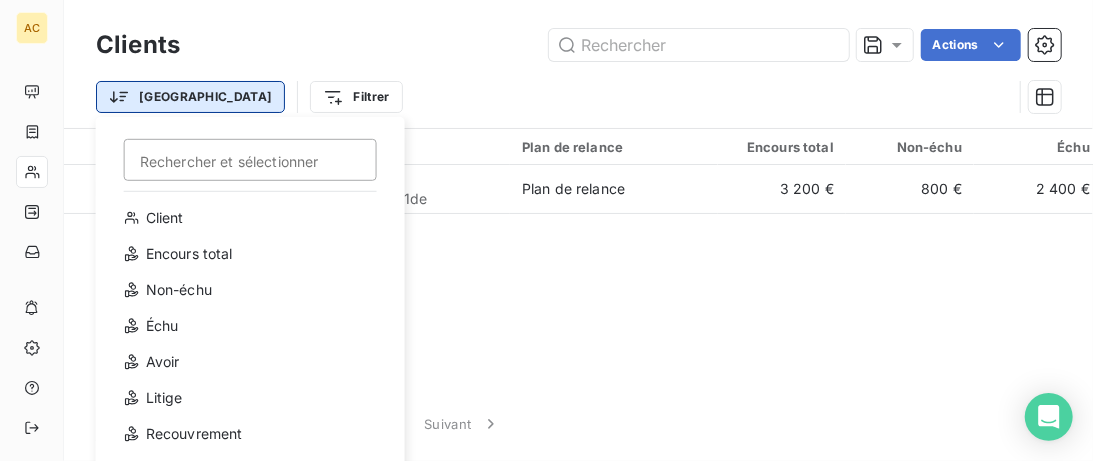 click on "AC Clients Actions Trier Rechercher et sélectionner Client Encours total Non-échu Échu Avoir Litige Recouvrement Promesse de paiement Crédit divers Débit divers Délai moyen de paiement Filtrer Client 1 Plan de relance Encours total Non-échu Échu Limite d’encours Délai moyen de paiement Gestionnaire Produit pennylane_payment_conditions Situation Admin Coach Closer Motif retard CA signé Accès Skool 2 CA facturation intégrale Gestionnaires [PERSON_NAME] f44a0920-ad0c-4c32-857b-7f07909f11de Plan de relance 3 200 € 800 € 2 400 € - [PERSON_NAME] Incubateur - Solo   15_days - [PERSON_NAME] - 7200,00 ✅ Accès en cours - [PERSON_NAME] par page 100 Précédent 1 Suivant" at bounding box center (546, 230) 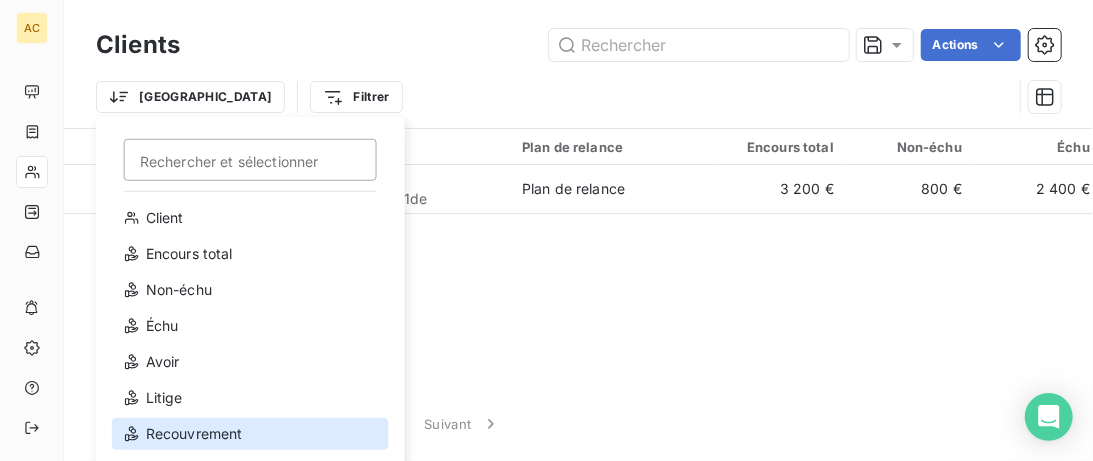 click on "Recouvrement" at bounding box center (250, 434) 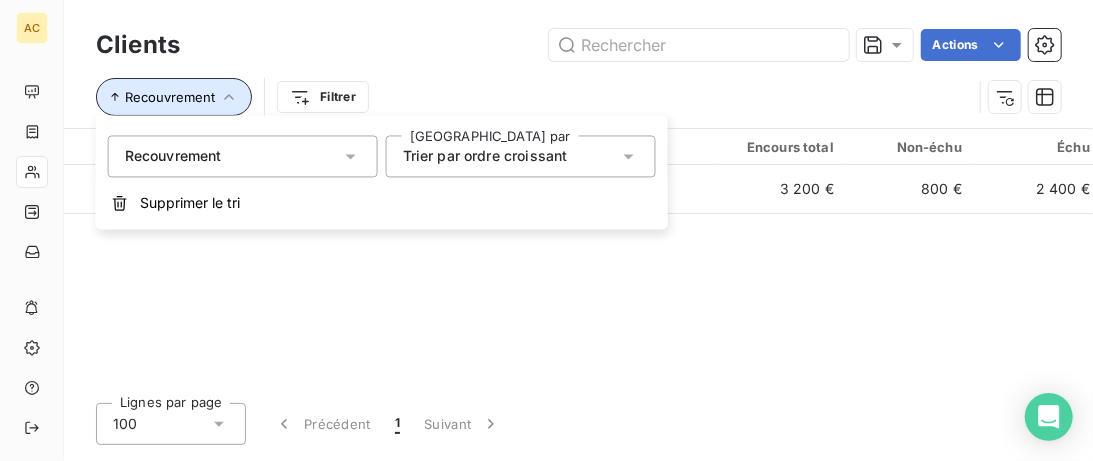 click on "Recouvrement" at bounding box center [174, 97] 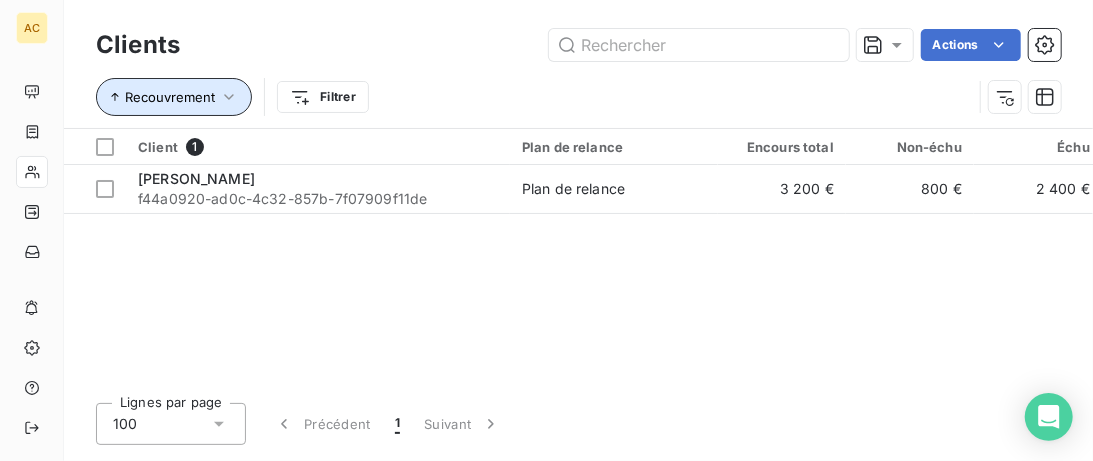 click 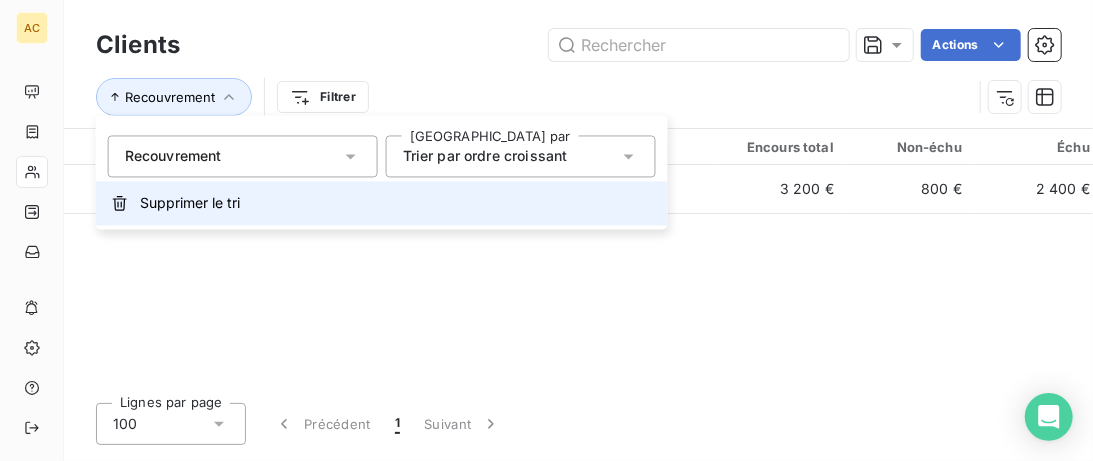 click on "Supprimer le tri" at bounding box center (190, 203) 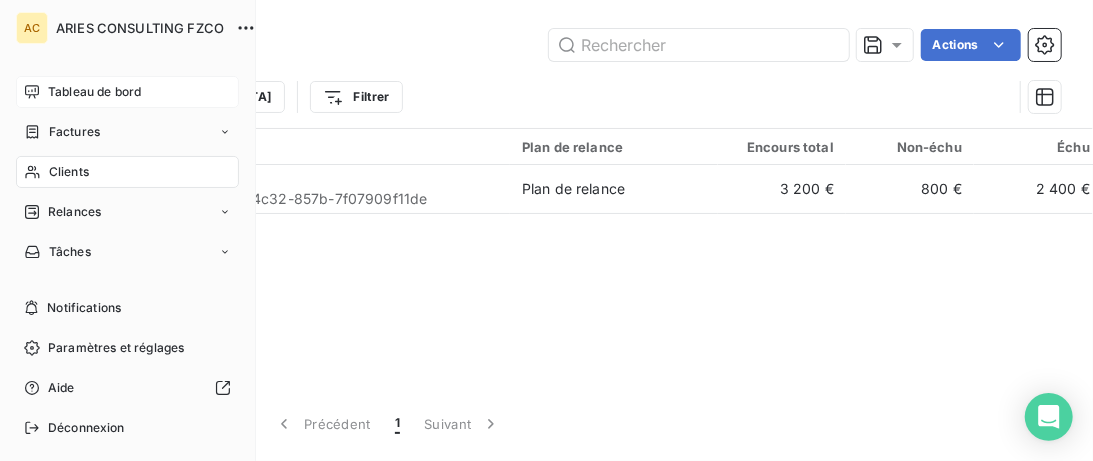 click on "Tableau de bord" at bounding box center (94, 92) 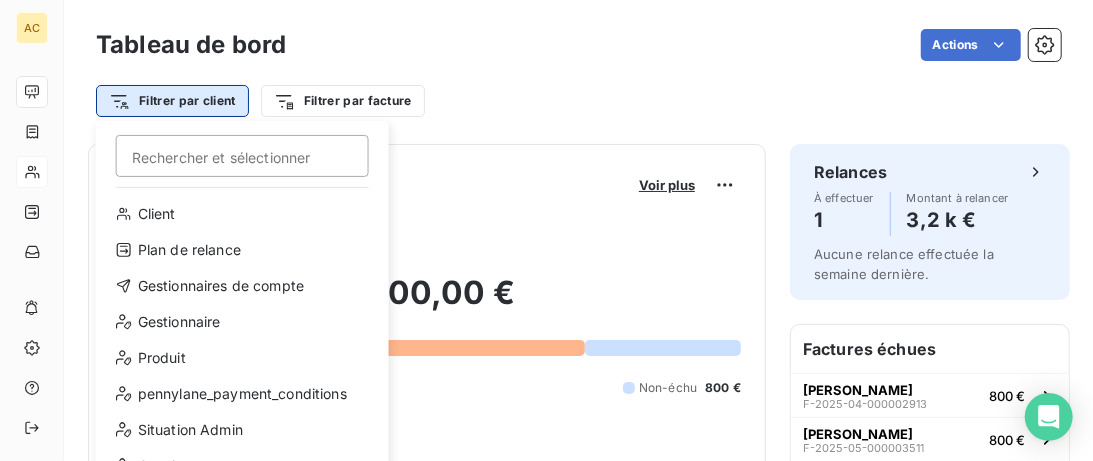 click on "AC Tableau de bord Actions Filtrer par client Rechercher et sélectionner Client Plan de relance Gestionnaires de compte Gestionnaire Produit pennylane_payment_conditions Situation Admin Coach Closer Motif retard CA signé Accès Skool 2 CA facturation intégrale Filtrer par facture Encours client   Voir plus 3 200,00 € 0 Échu 2 400 € Non-échu 800 €   DSO Mois actuel [DATE] 100 j Activité récente Chiffre d'affaires mensuel Voir plus Balance âgée Voir plus Relances par montant Encaissements Prévisionnel basé sur le délai moyen de paiement des 3 derniers mois Relances À effectuer 1 Montant à relancer 3,2 k € Aucune relance effectuée la semaine dernière. Factures échues [PERSON_NAME] F-2025-04-000002913 800 € [PERSON_NAME] F-2025-05-000003511 800 € [PERSON_NAME] F-2025-06-000004015 800 € Principaux débiteurs [PERSON_NAME] 3 200 €" at bounding box center (546, 230) 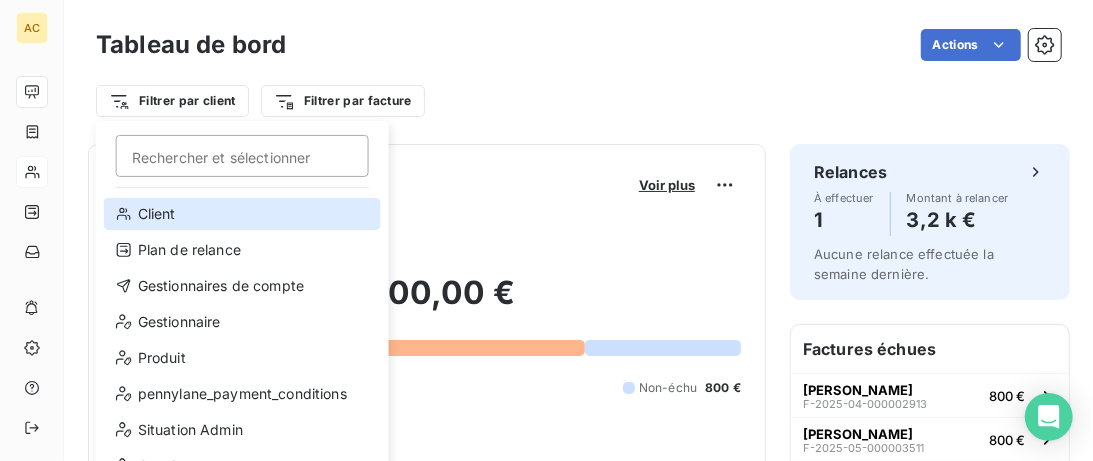 click on "Client" at bounding box center (242, 214) 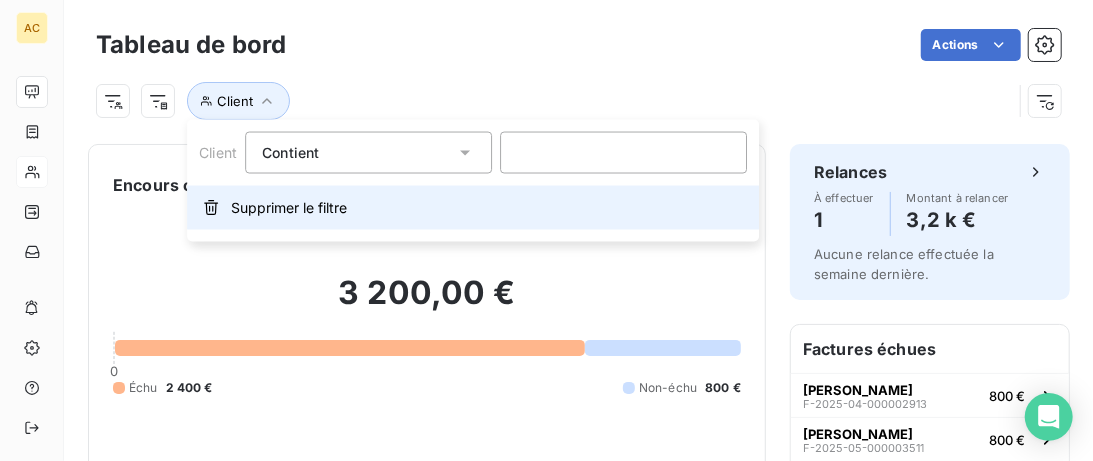 click on "Supprimer le filtre" at bounding box center [289, 208] 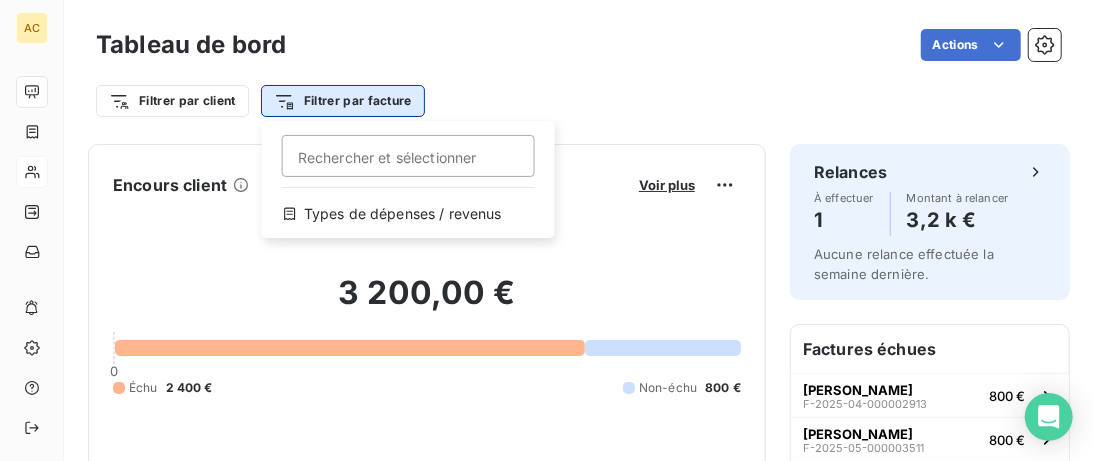 click on "AC Tableau de bord Actions Filtrer par client Filtrer par facture Rechercher et sélectionner Types de dépenses / revenus Encours client   Voir plus 3 200,00 € 0 Échu 2 400 € Non-échu 800 €   DSO Mois actuel [DATE] 100 j Activité récente Chiffre d'affaires mensuel Voir plus Balance âgée Voir plus Relances par montant Encaissements Prévisionnel basé sur le délai moyen de paiement des 3 derniers mois Relances À effectuer 1 Montant à relancer 3,2 k € Aucune relance effectuée la semaine dernière. Factures échues [PERSON_NAME] F-2025-04-000002913 800 € [PERSON_NAME] F-2025-05-000003511 800 € [PERSON_NAME] F-2025-06-000004015 800 € Principaux débiteurs [PERSON_NAME] 3 200 €" at bounding box center [546, 230] 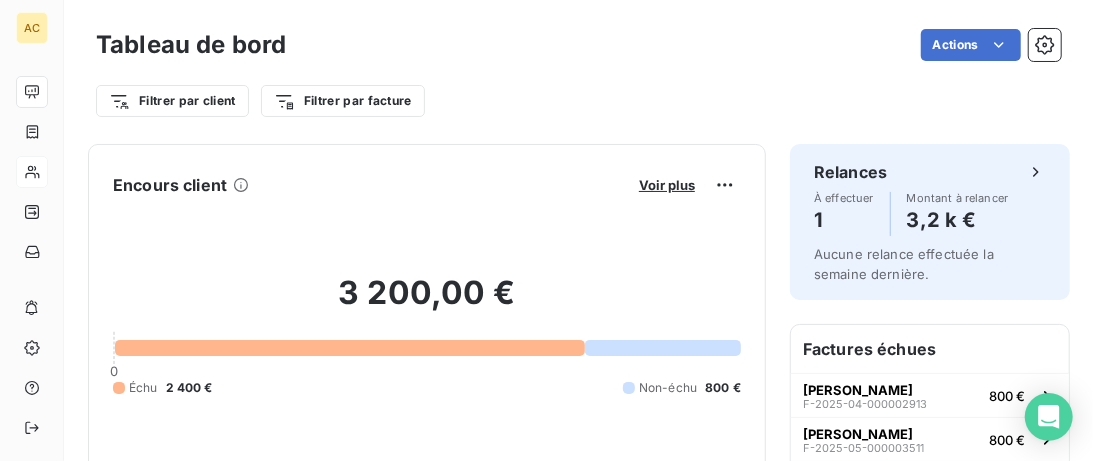 click on "AC Tableau de bord Actions Filtrer par client Filtrer par facture Encours client   Voir plus 3 200,00 € 0 Échu 2 400 € Non-échu 800 €   DSO Mois actuel [DATE] 100 j Activité récente Chiffre d'affaires mensuel Voir plus Balance âgée Voir plus Relances par montant Encaissements Prévisionnel basé sur le délai moyen de paiement des 3 derniers mois Relances À effectuer 1 Montant à relancer 3,2 k € Aucune relance effectuée la semaine dernière. Factures échues [PERSON_NAME] F-2025-04-000002913 800 € [PERSON_NAME] F-2025-05-000003511 800 € [PERSON_NAME] F-2025-06-000004015 800 € Principaux débiteurs [PERSON_NAME] 3 200 €" at bounding box center [546, 230] 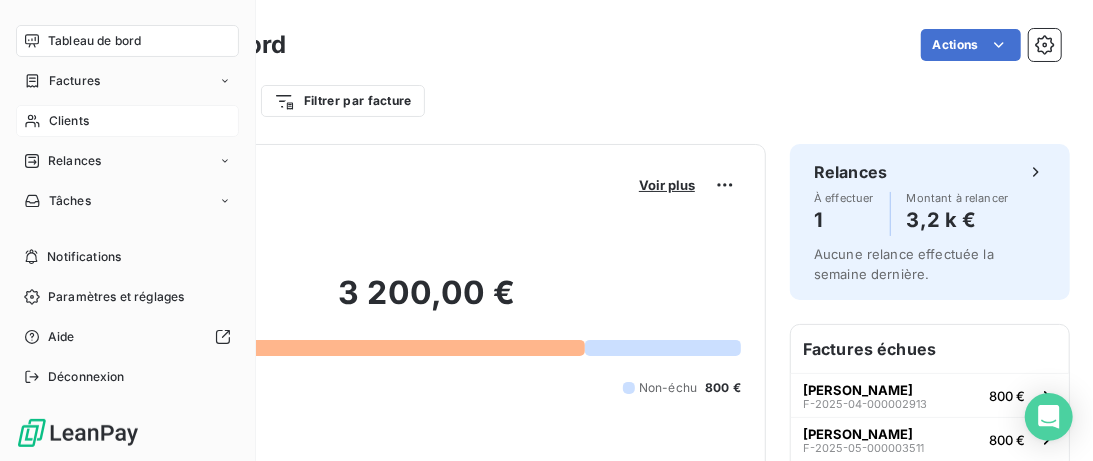 scroll, scrollTop: 0, scrollLeft: 0, axis: both 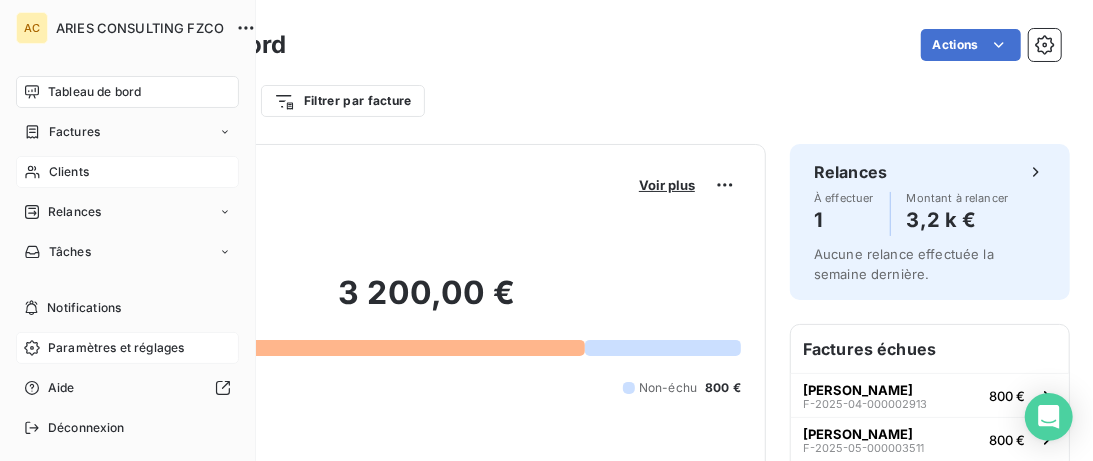click on "Paramètres et réglages" at bounding box center (116, 348) 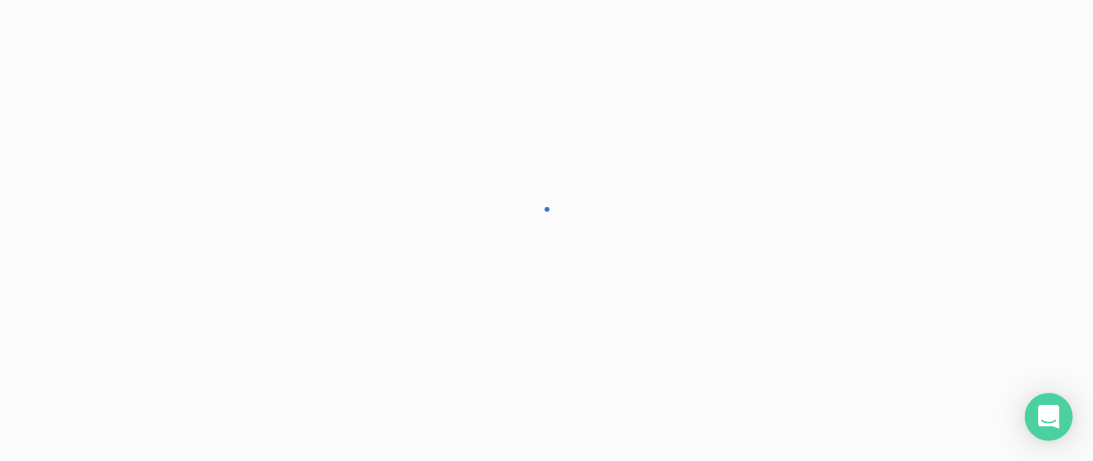 click at bounding box center (546, 230) 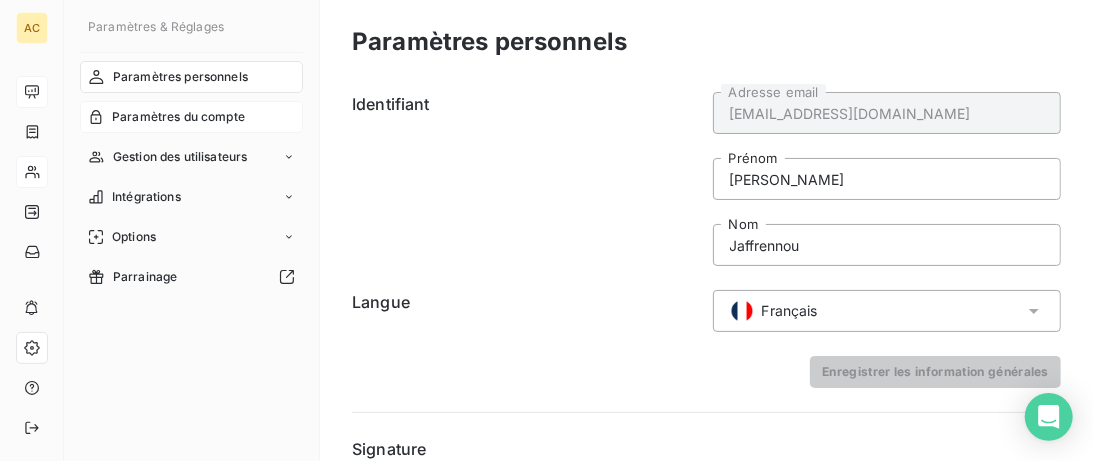 click on "Paramètres du compte" at bounding box center [178, 117] 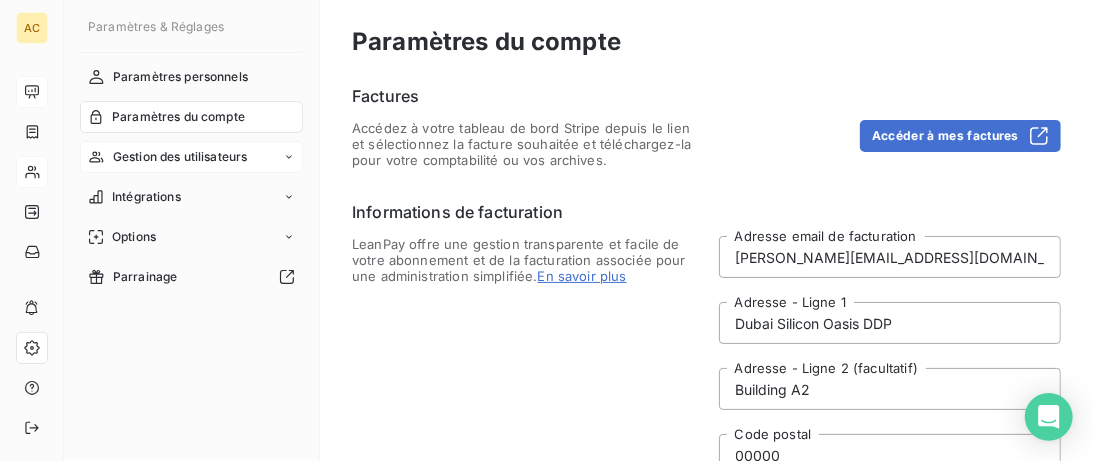 click on "Gestion des utilisateurs" at bounding box center [180, 157] 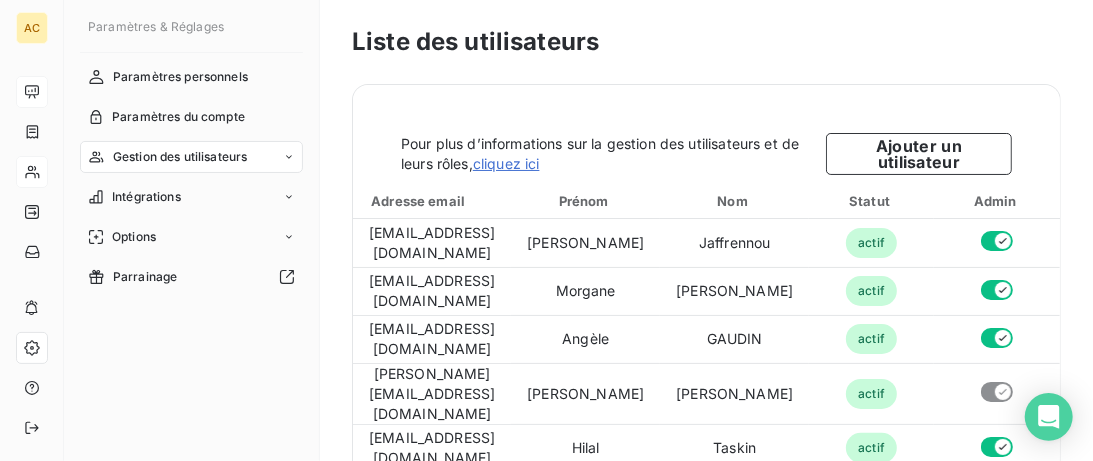 click on "Gestion des utilisateurs" at bounding box center [180, 157] 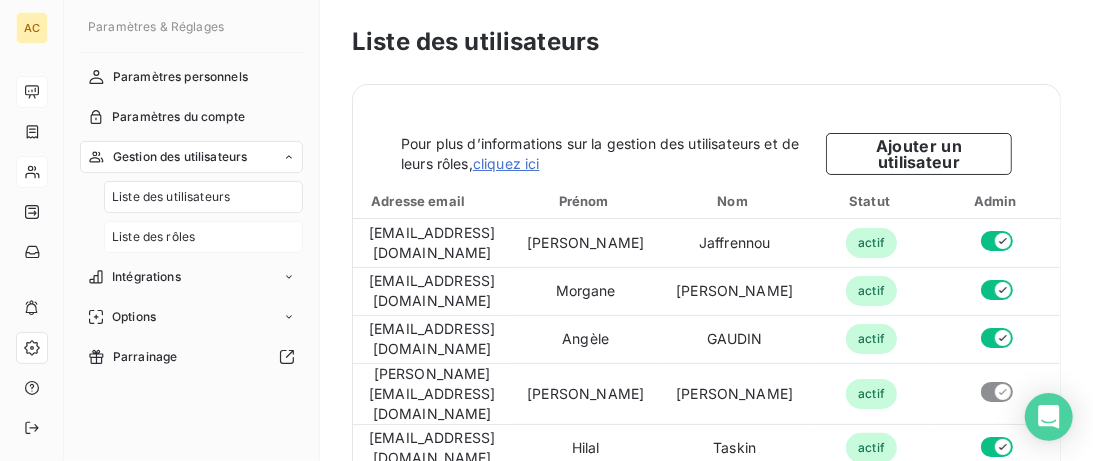 drag, startPoint x: 208, startPoint y: 230, endPoint x: 295, endPoint y: 234, distance: 87.0919 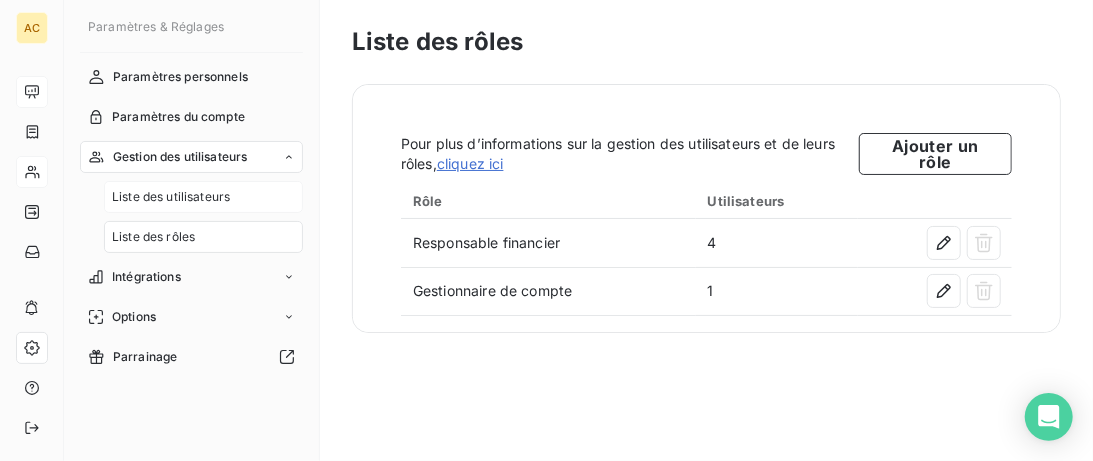 click on "Liste des utilisateurs" at bounding box center [171, 197] 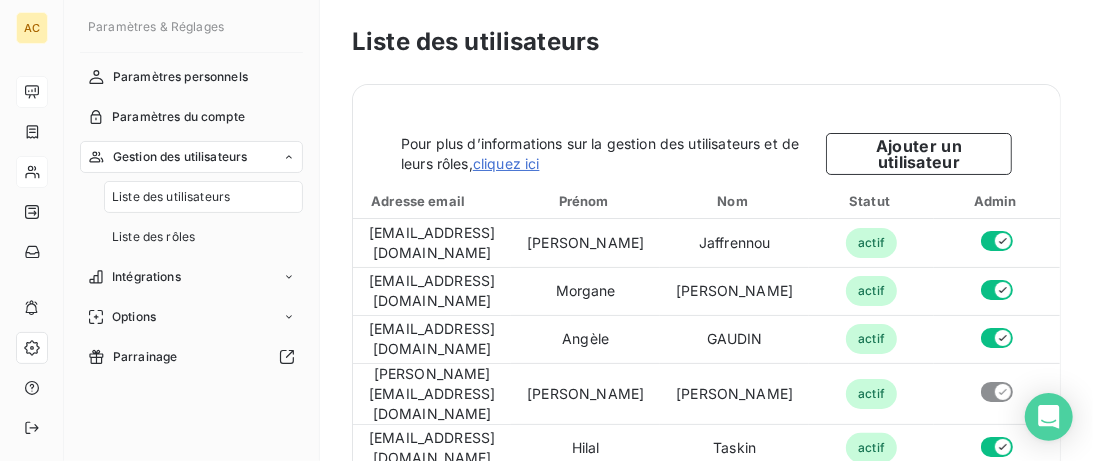 scroll, scrollTop: 0, scrollLeft: 44, axis: horizontal 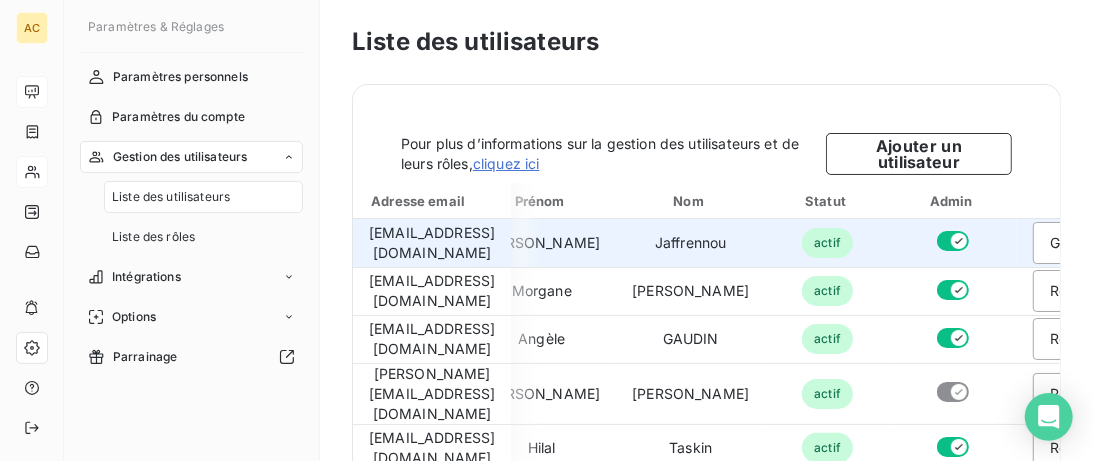 click on "[EMAIL_ADDRESS][DOMAIN_NAME]" at bounding box center (432, 243) 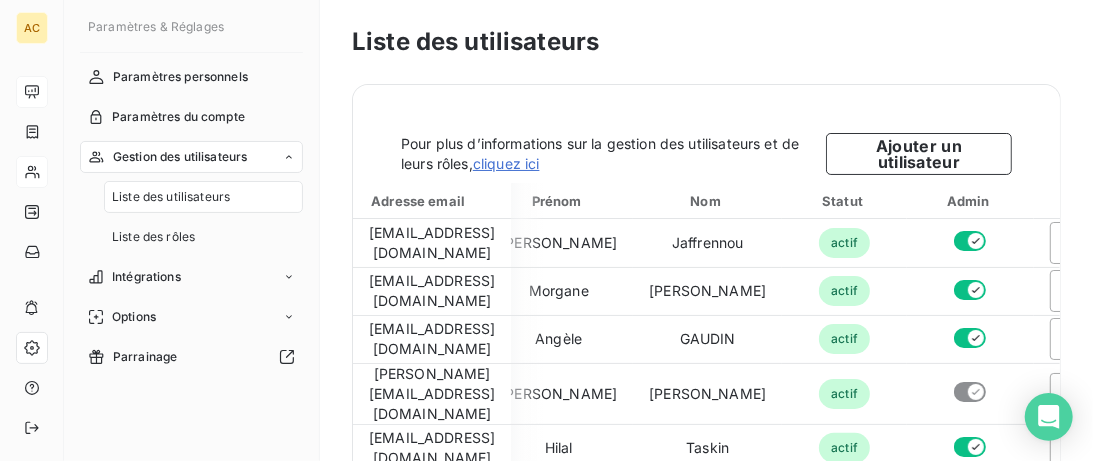 scroll, scrollTop: 0, scrollLeft: 0, axis: both 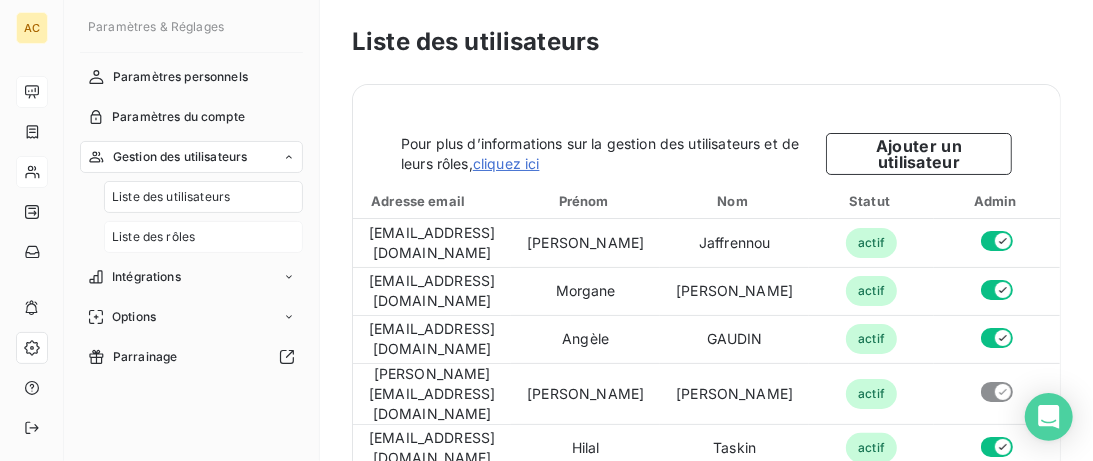 click on "Liste des rôles" at bounding box center (203, 237) 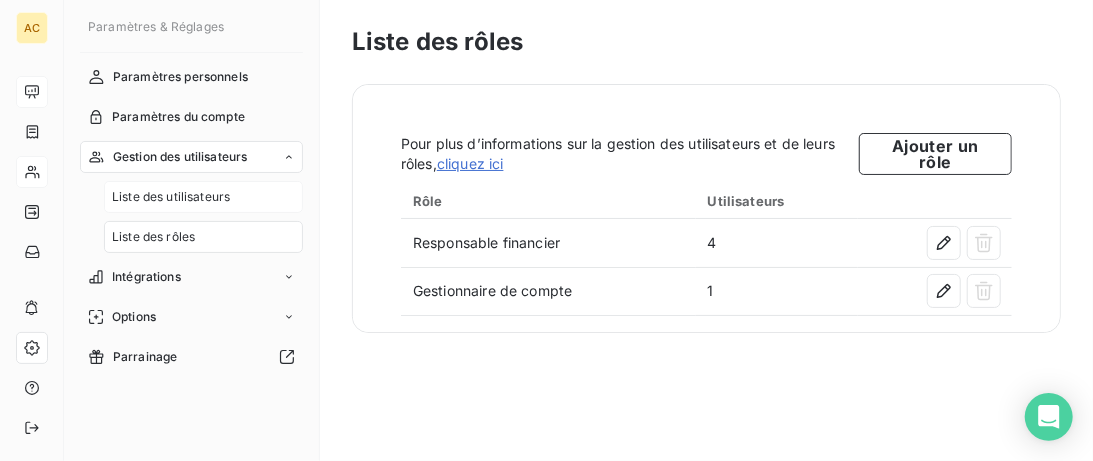 click on "Liste des utilisateurs" at bounding box center [171, 197] 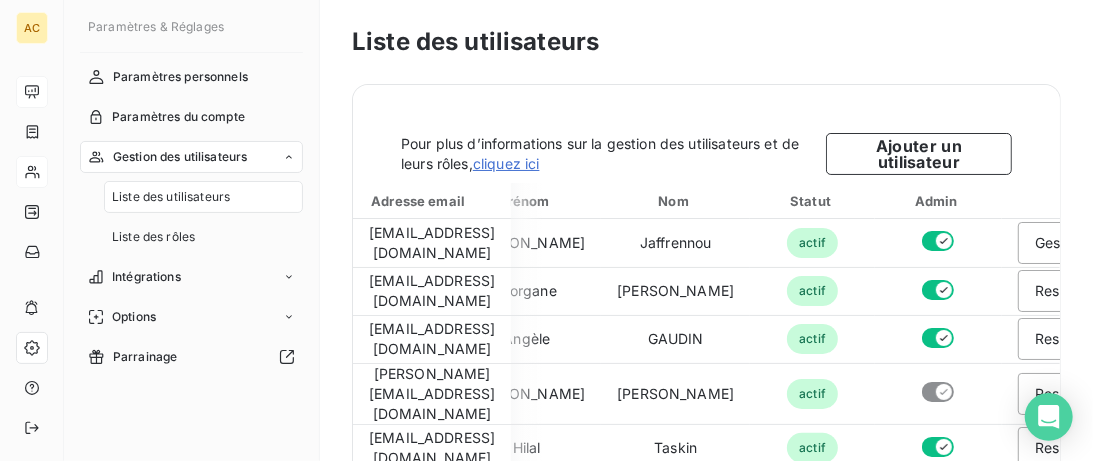 scroll, scrollTop: 0, scrollLeft: 120, axis: horizontal 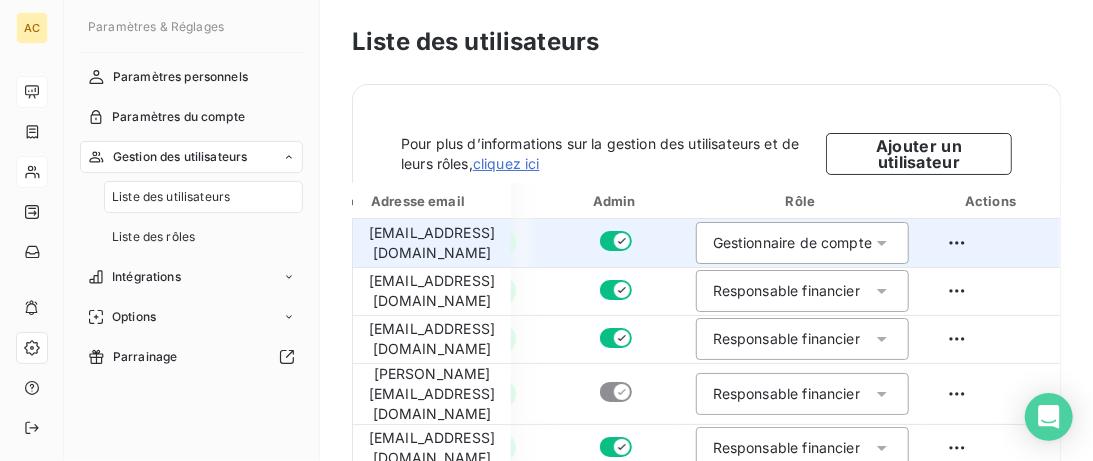 click on "Gestionnaire de compte" at bounding box center [792, 243] 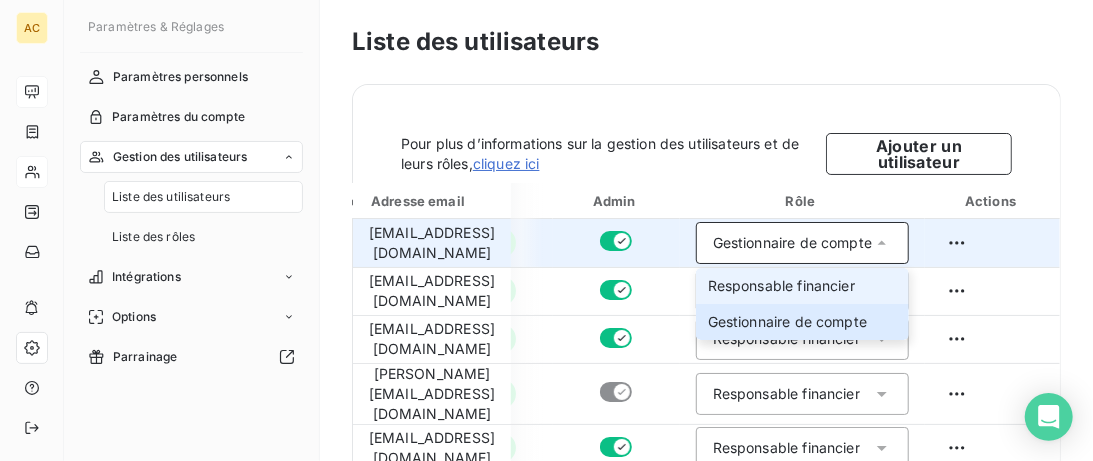 click on "Responsable financier" at bounding box center (781, 286) 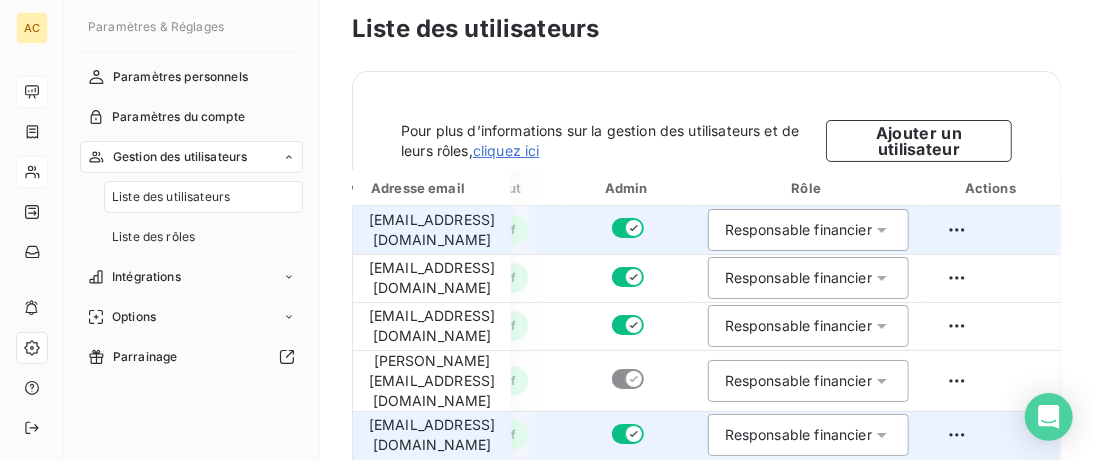 scroll, scrollTop: 22, scrollLeft: 0, axis: vertical 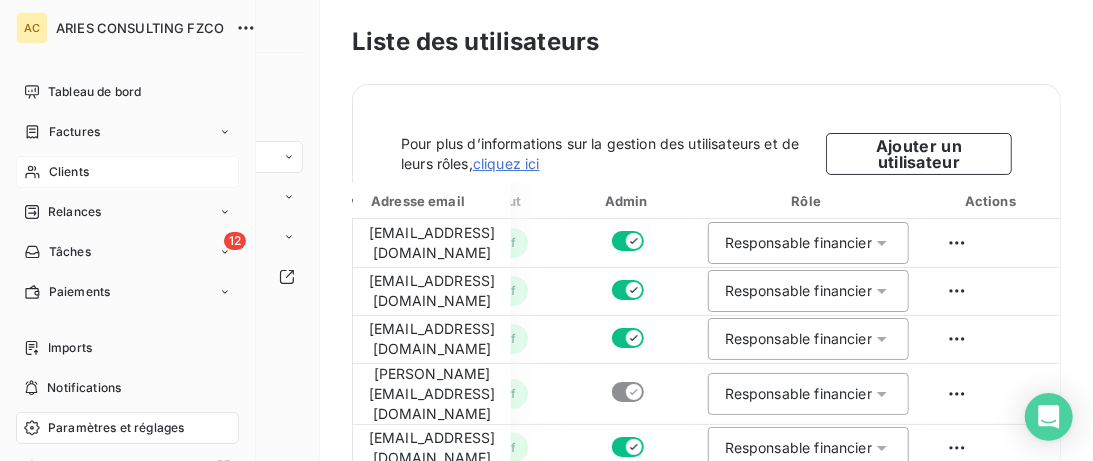 click 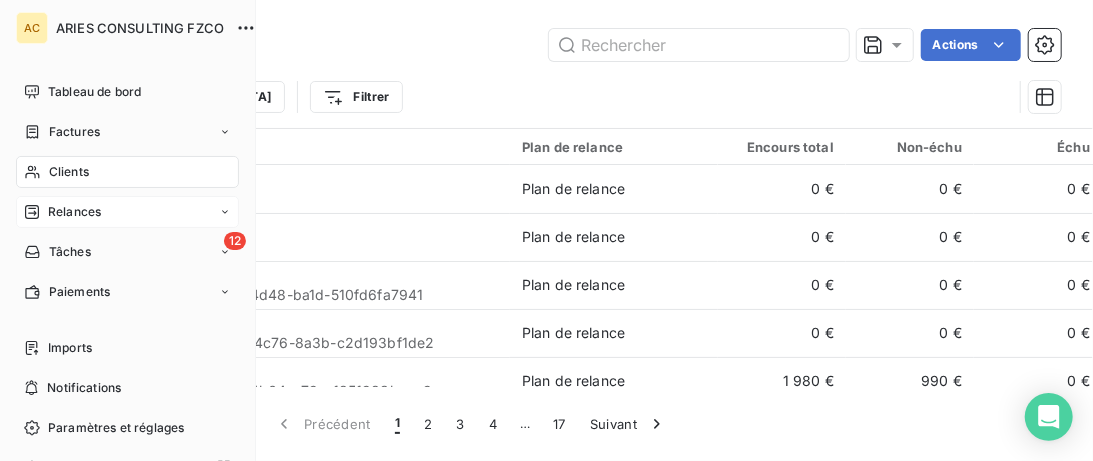 click on "Relances" at bounding box center [74, 212] 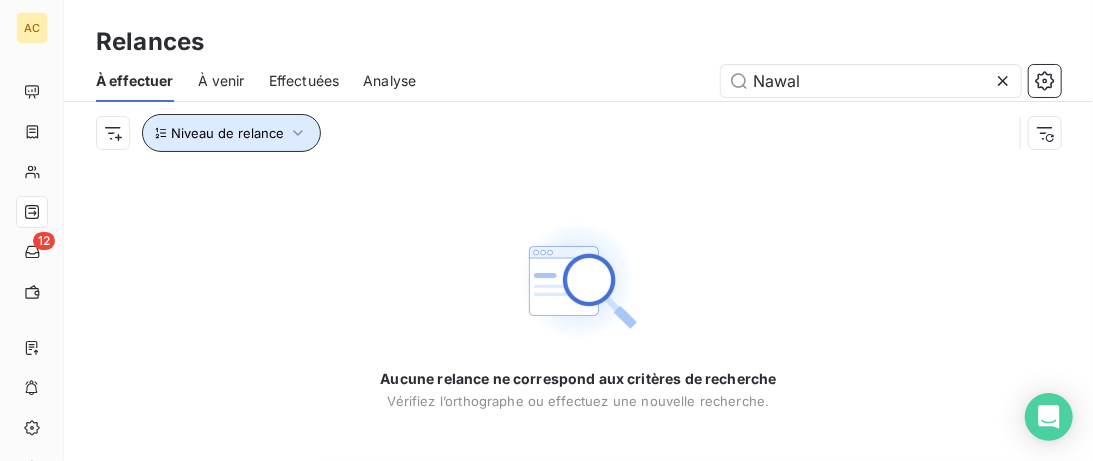 click 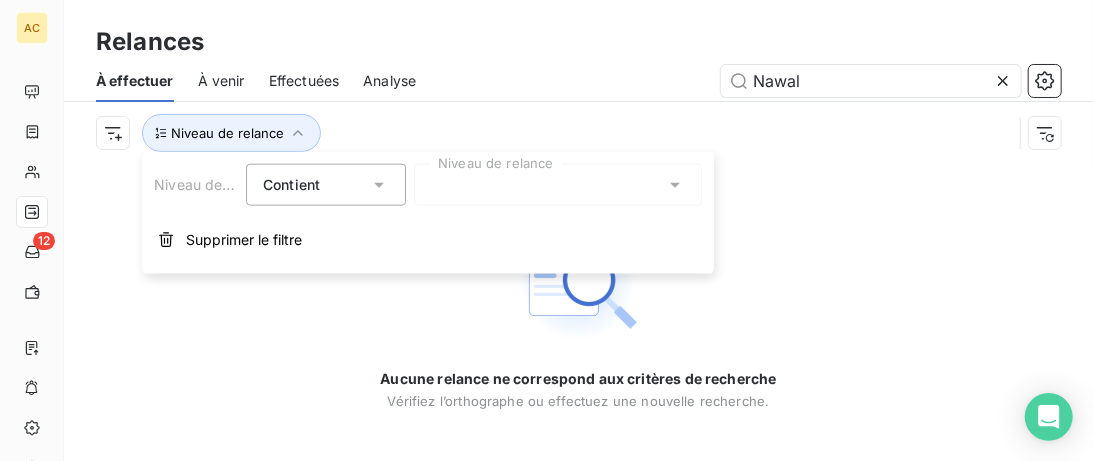 click at bounding box center (558, 185) 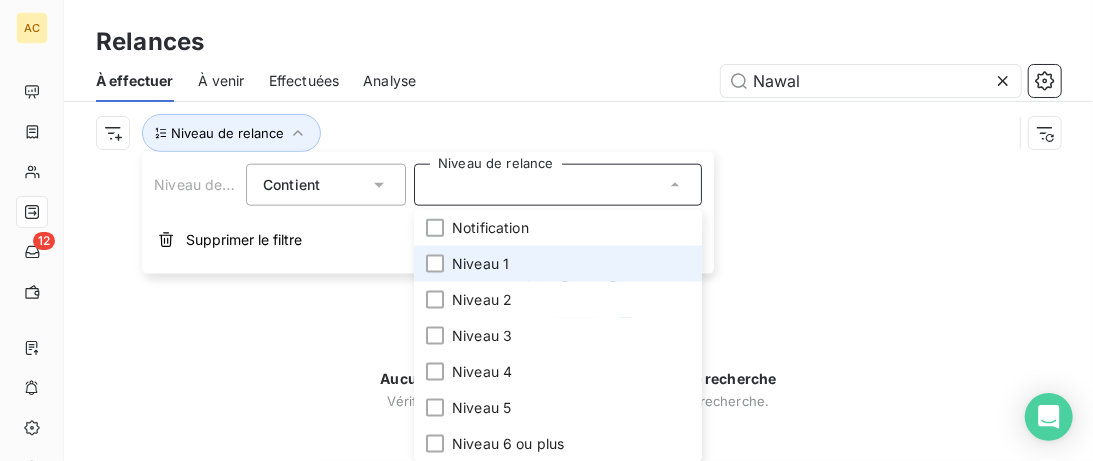 click on "Niveau 1" at bounding box center (480, 264) 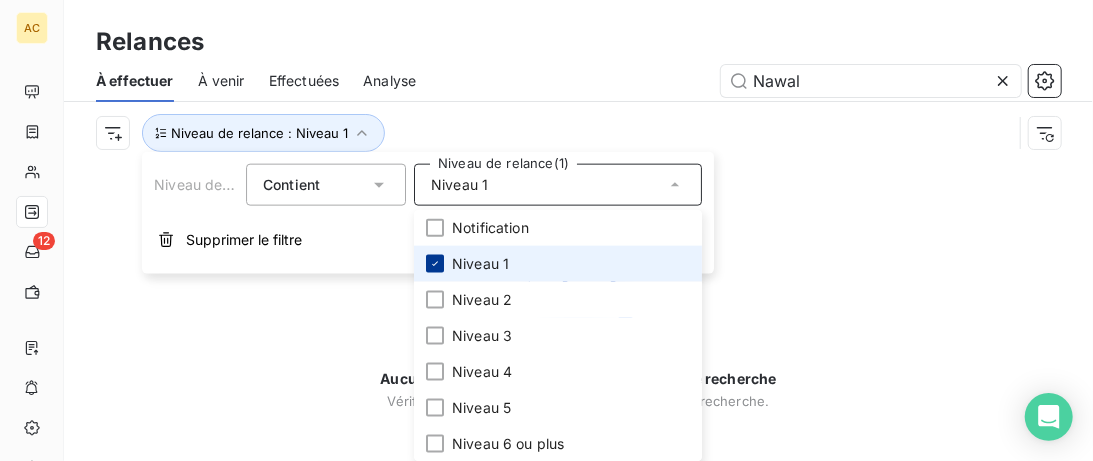 click at bounding box center [435, 264] 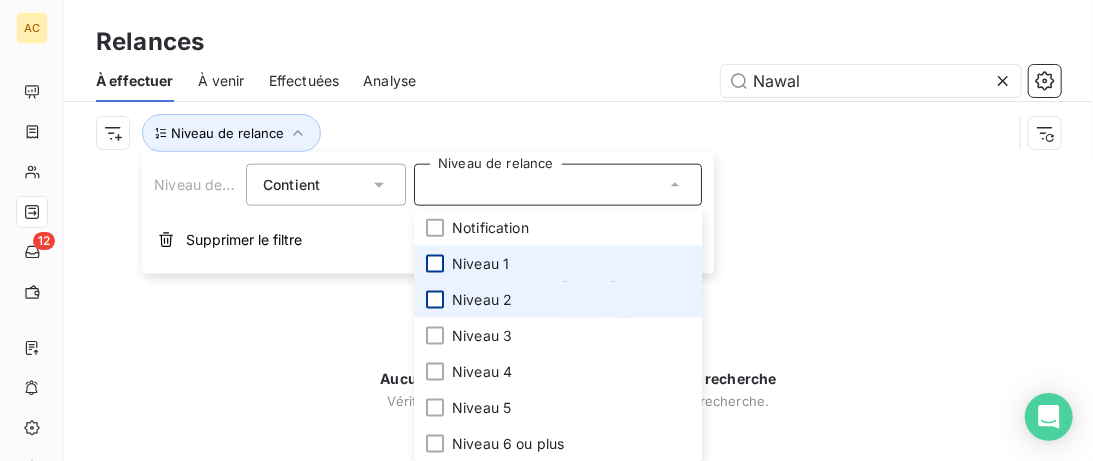 click at bounding box center [435, 300] 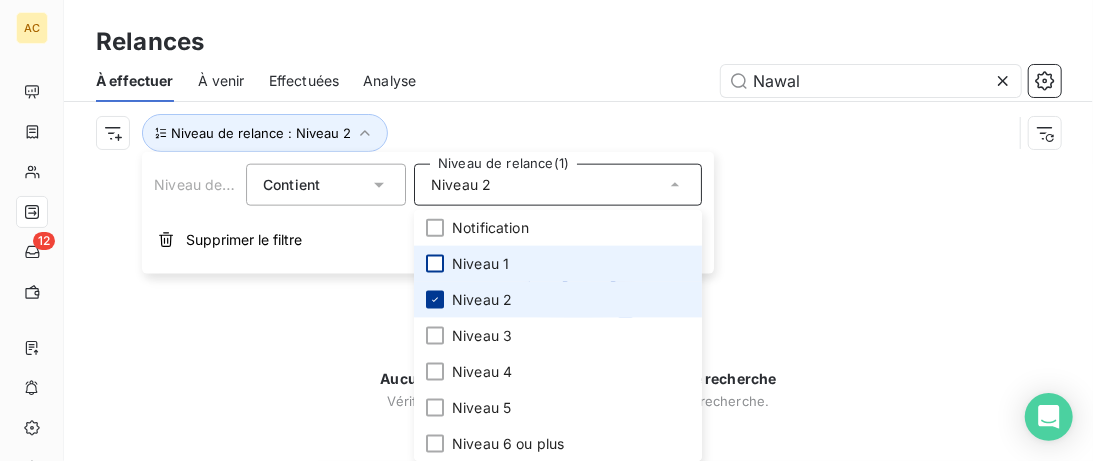 click 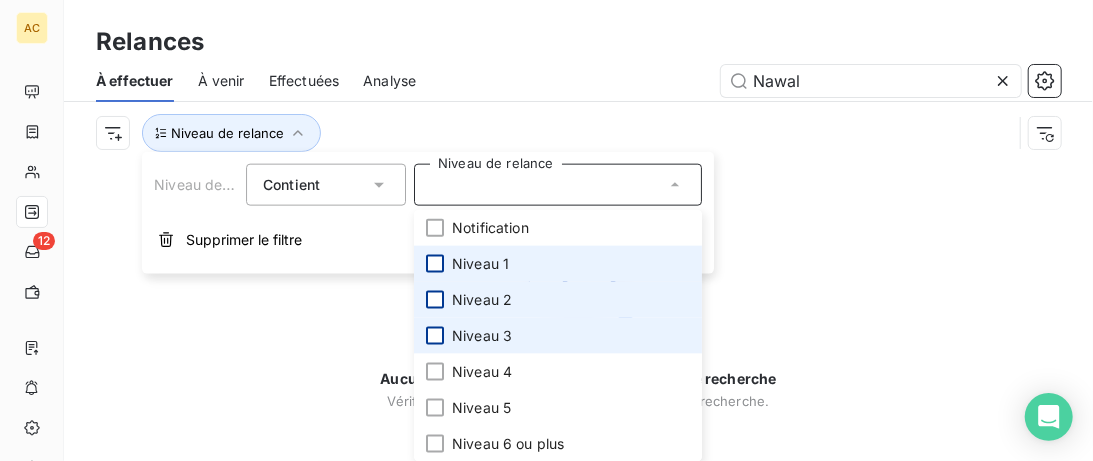 click at bounding box center (435, 336) 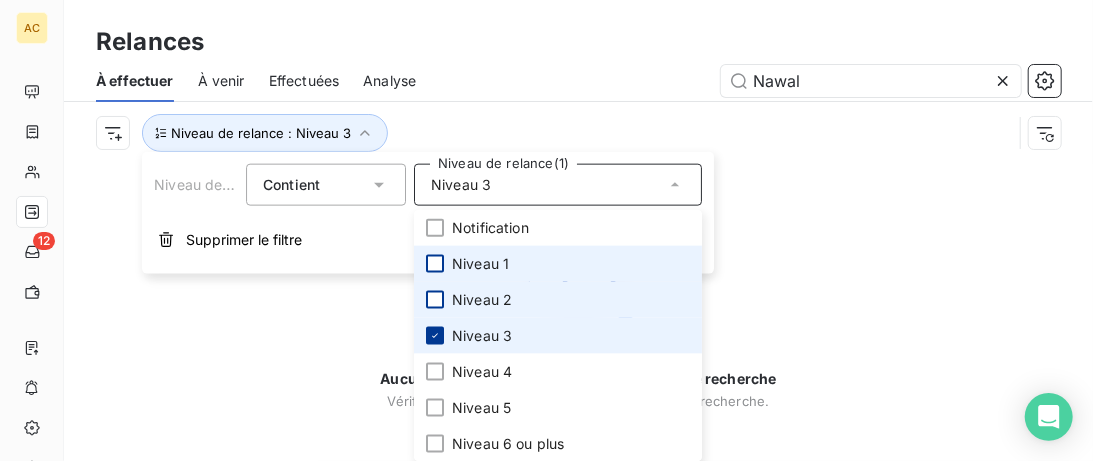 click 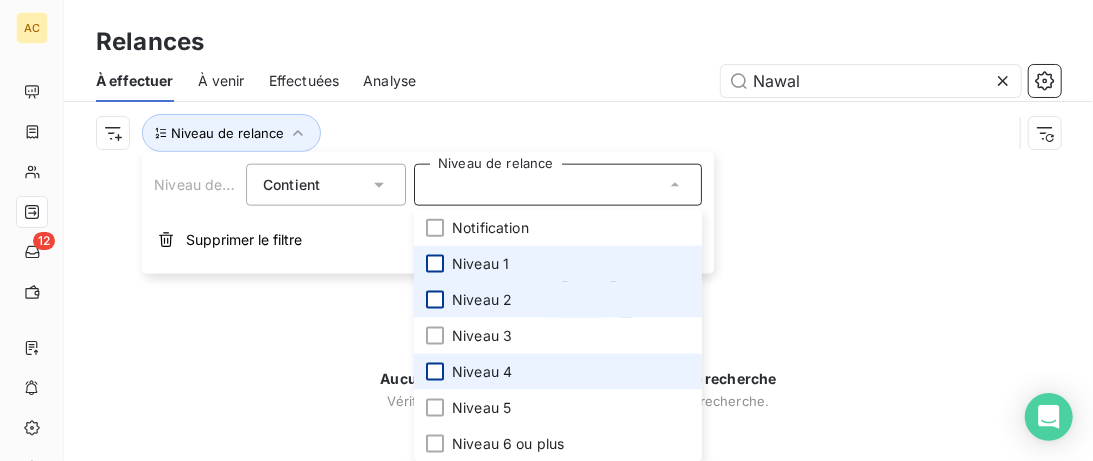click at bounding box center [435, 372] 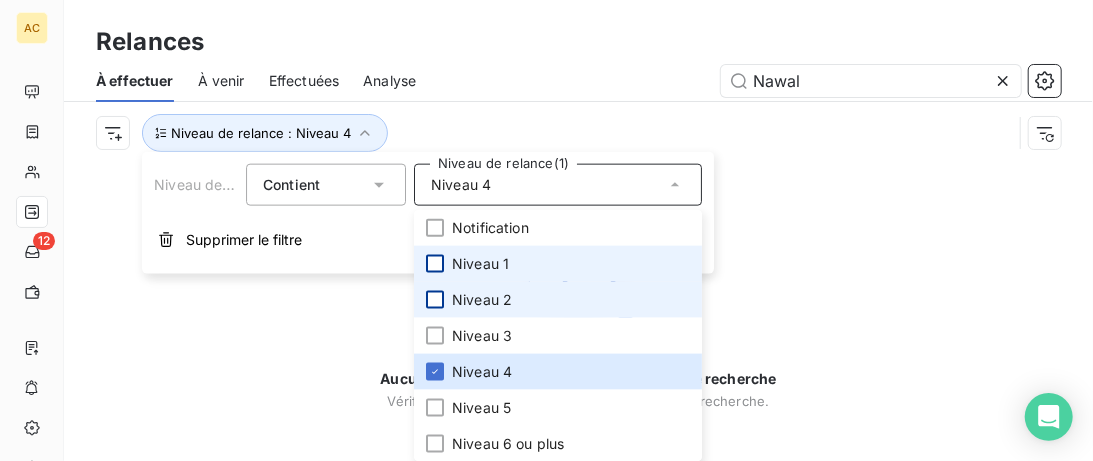 click on "Aucune relance ne correspond aux critères de recherche [PERSON_NAME] l’orthographe ou effectuez une nouvelle recherche." at bounding box center (578, 312) 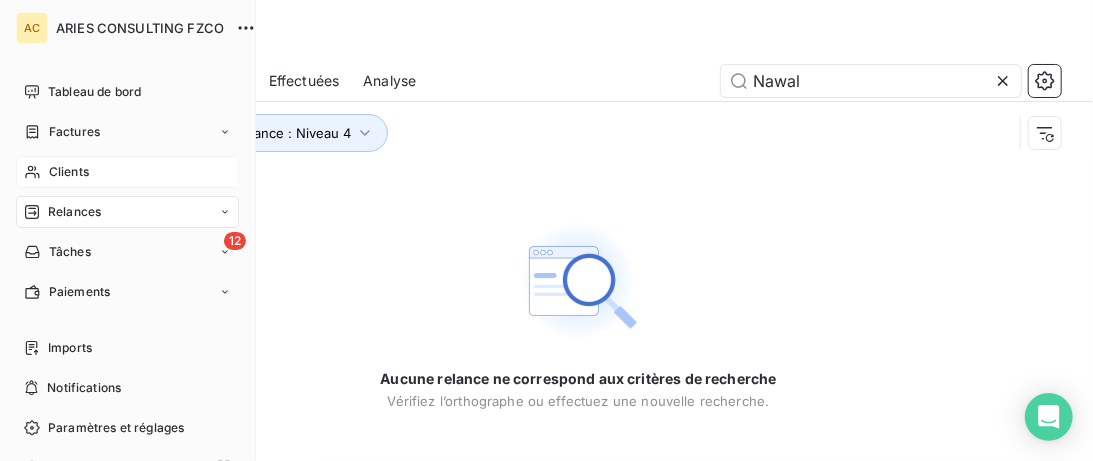 click on "Clients" at bounding box center (69, 172) 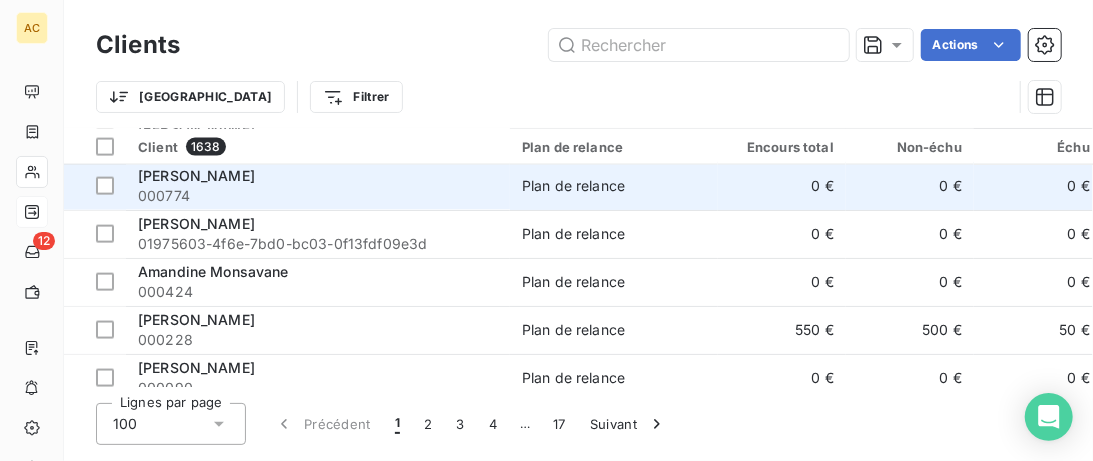 scroll, scrollTop: 4578, scrollLeft: 0, axis: vertical 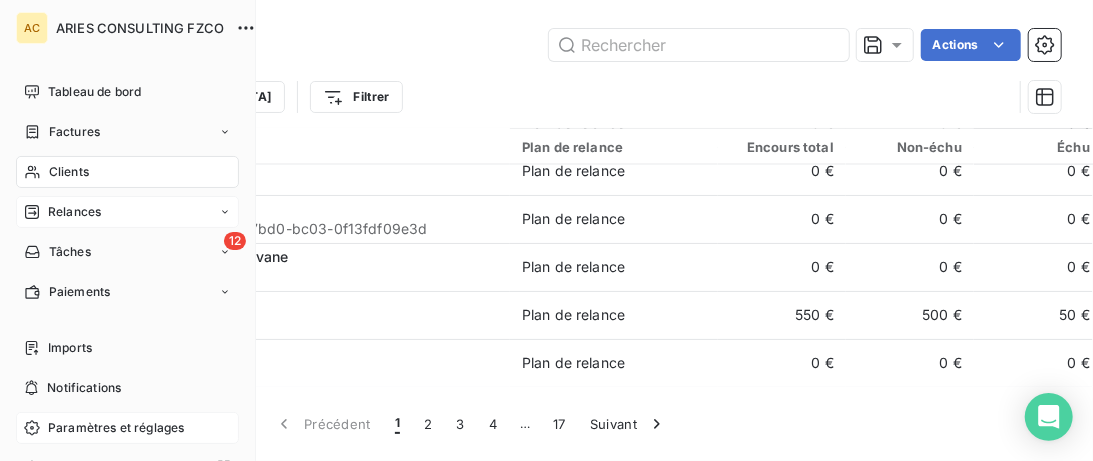click on "Paramètres et réglages" at bounding box center (116, 428) 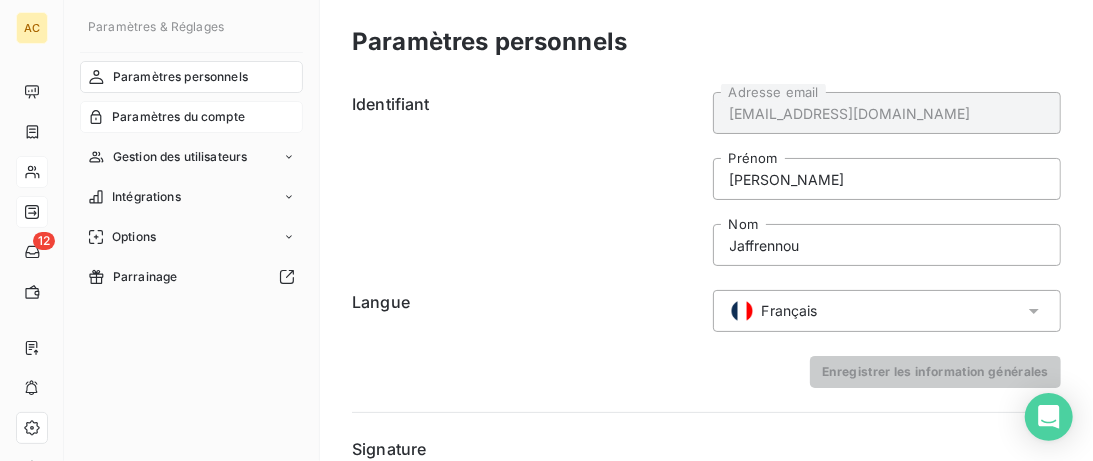 click on "Paramètres du compte" at bounding box center (178, 117) 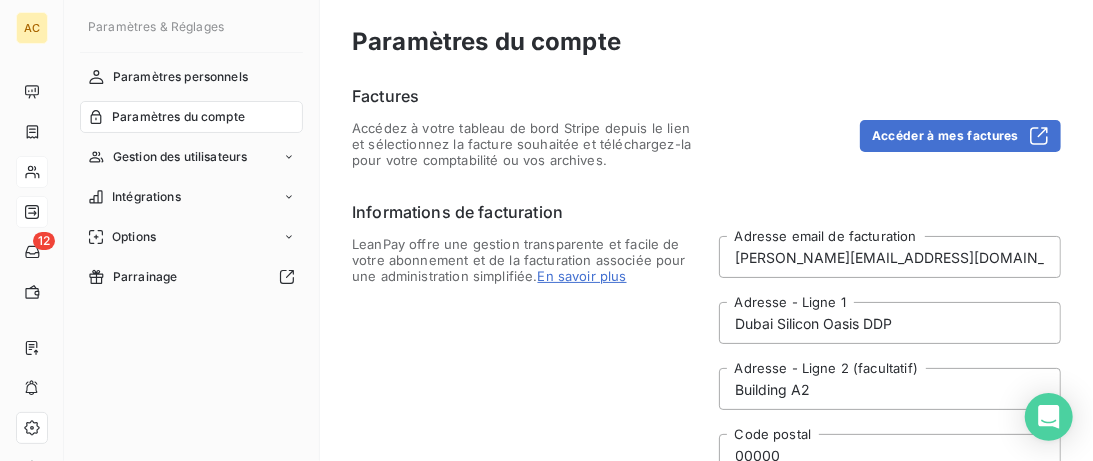 click on "Paramètres du compte" at bounding box center [178, 117] 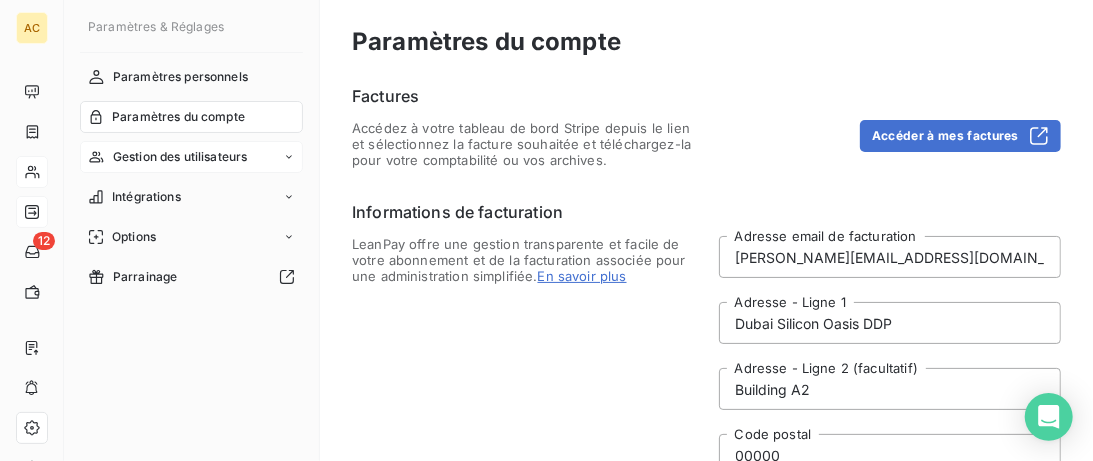 click on "Gestion des utilisateurs" at bounding box center [180, 157] 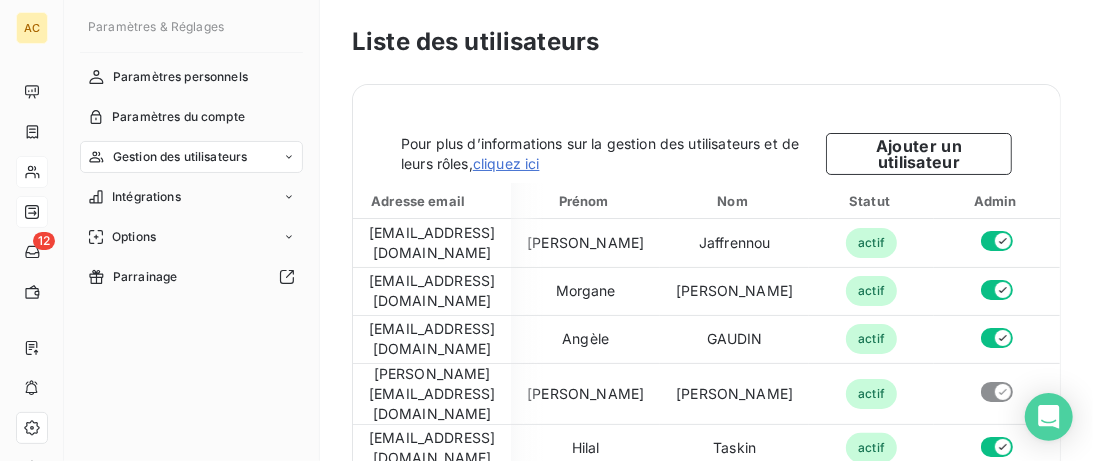 scroll, scrollTop: 0, scrollLeft: 433, axis: horizontal 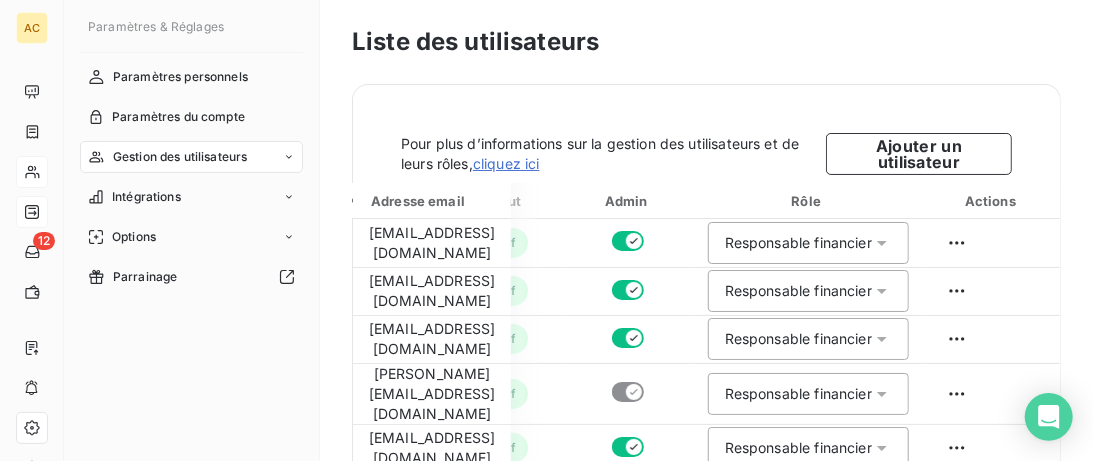 click on "Gestion des utilisateurs" at bounding box center (180, 157) 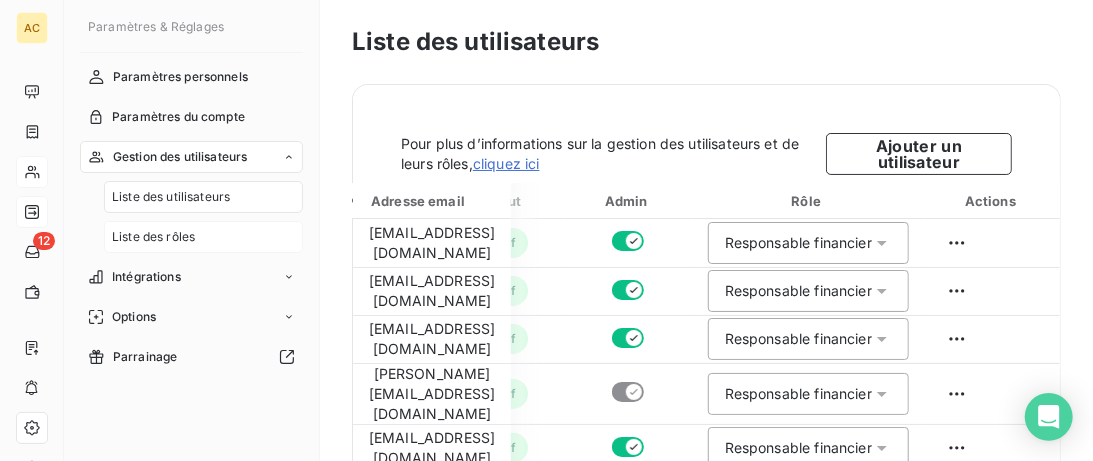 click on "Liste des rôles" at bounding box center (153, 237) 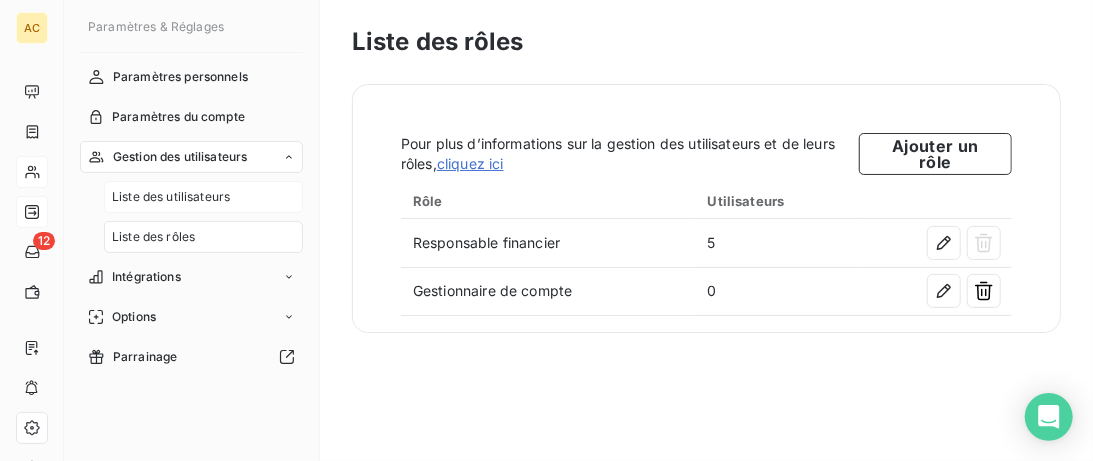 click on "Liste des utilisateurs" at bounding box center (203, 197) 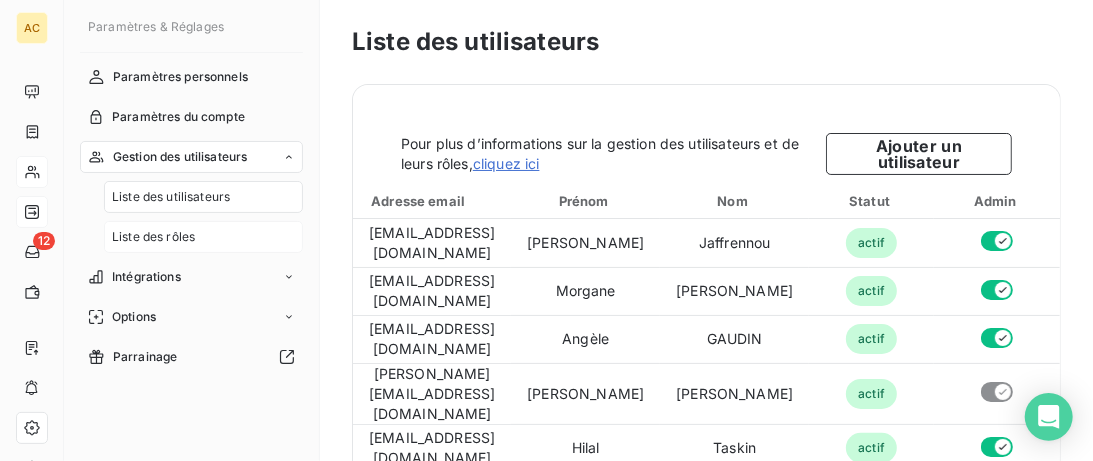 click on "Liste des rôles" at bounding box center [203, 237] 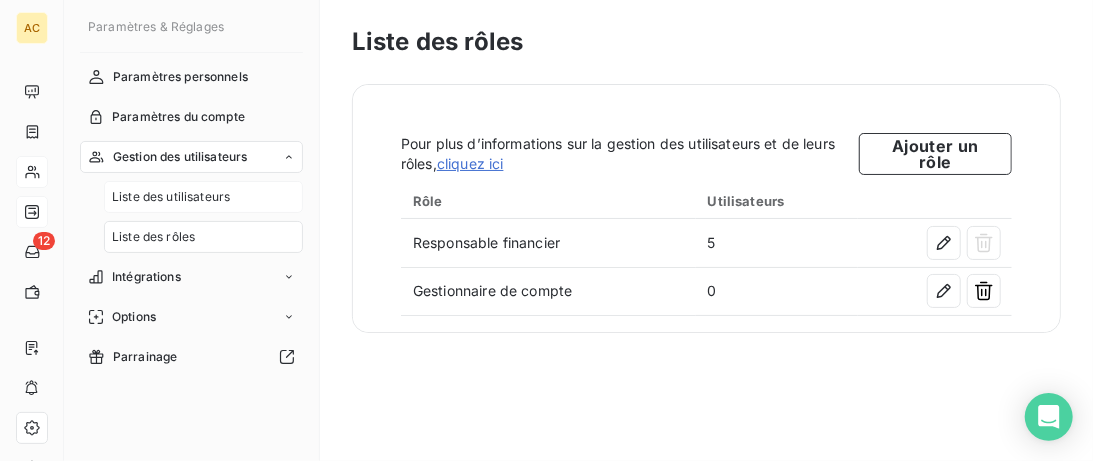 click on "Liste des utilisateurs" at bounding box center [171, 197] 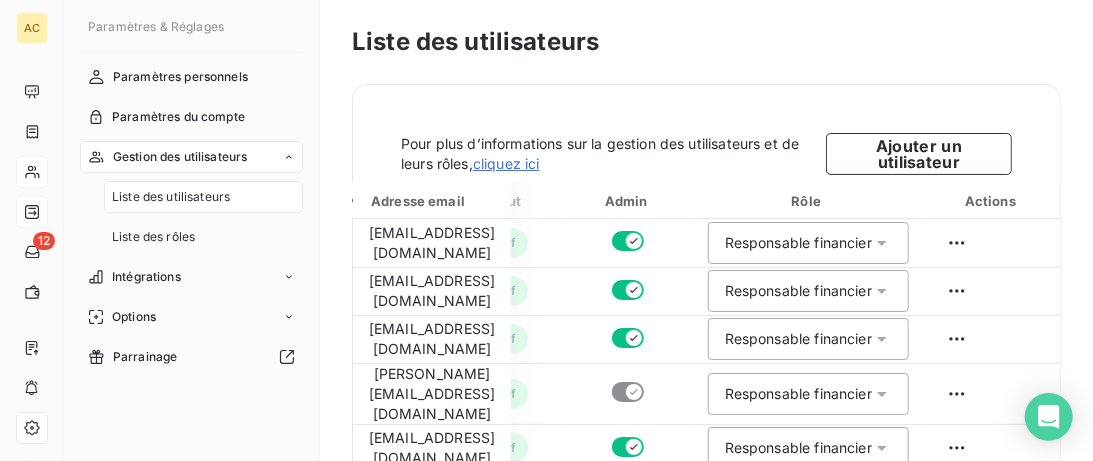 scroll, scrollTop: 0, scrollLeft: 433, axis: horizontal 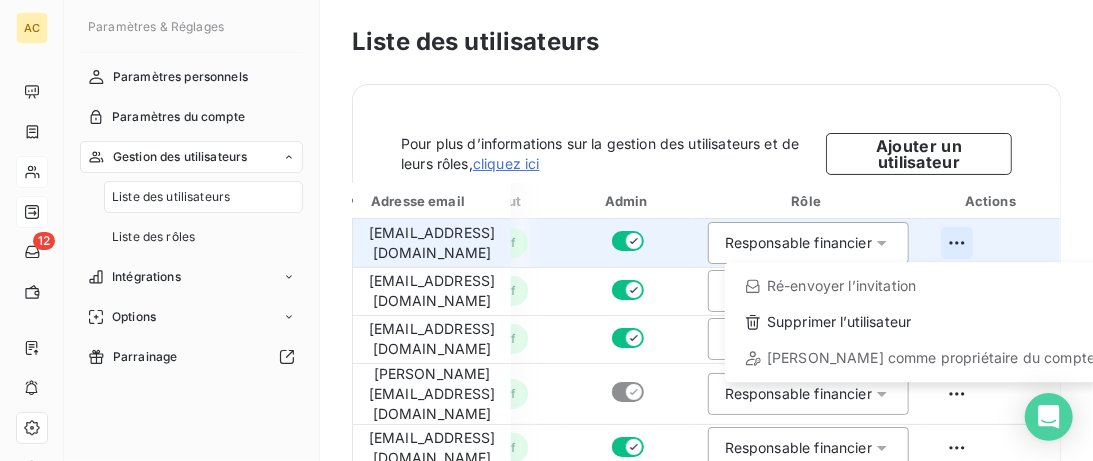 click on "AC 12 Paramètres & Réglages Paramètres personnels Paramètres du compte Gestion des utilisateurs Liste des utilisateurs Liste des rôles Intégrations Options Parrainage Liste des utilisateurs Pour plus d’informations sur la gestion des utilisateurs et de leurs rôles,  cliquez ici Ajouter un utilisateur Adresse email Prénom Nom Statut Admin Rôle Actions [EMAIL_ADDRESS][DOMAIN_NAME] [PERSON_NAME] actif Responsable financier Ré-envoyer l’invitation Supprimer l’utilisateur Définir comme propriétaire du compte [EMAIL_ADDRESS][DOMAIN_NAME] [PERSON_NAME] actif Responsable financier [EMAIL_ADDRESS][DOMAIN_NAME] [PERSON_NAME] actif Responsable financier [PERSON_NAME][EMAIL_ADDRESS][DOMAIN_NAME] [PERSON_NAME] actif Responsable financier [EMAIL_ADDRESS][DOMAIN_NAME] [PERSON_NAME] actif Responsable financier" at bounding box center (546, 230) 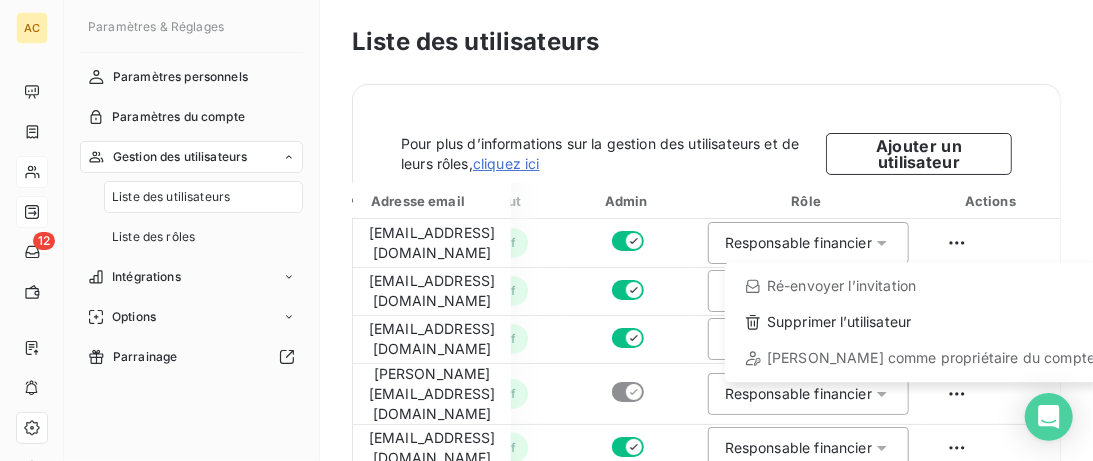 click on "AC 12 Paramètres & Réglages Paramètres personnels Paramètres du compte Gestion des utilisateurs Liste des utilisateurs Liste des rôles Intégrations Options Parrainage Liste des utilisateurs Pour plus d’informations sur la gestion des utilisateurs et de leurs rôles,  cliquez ici Ajouter un utilisateur Adresse email Prénom Nom Statut Admin Rôle Actions [EMAIL_ADDRESS][DOMAIN_NAME] [PERSON_NAME] actif Responsable financier Ré-envoyer l’invitation Supprimer l’utilisateur Définir comme propriétaire du compte [EMAIL_ADDRESS][DOMAIN_NAME] [PERSON_NAME] actif Responsable financier [EMAIL_ADDRESS][DOMAIN_NAME] [PERSON_NAME] actif Responsable financier [PERSON_NAME][EMAIL_ADDRESS][DOMAIN_NAME] [PERSON_NAME] actif Responsable financier [EMAIL_ADDRESS][DOMAIN_NAME] [PERSON_NAME] actif Responsable financier" at bounding box center [546, 230] 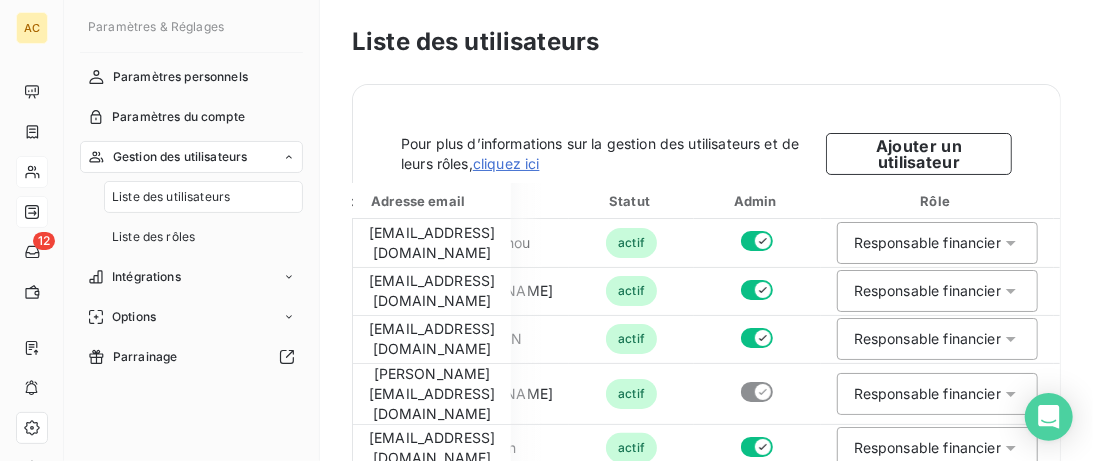 scroll, scrollTop: 0, scrollLeft: 156, axis: horizontal 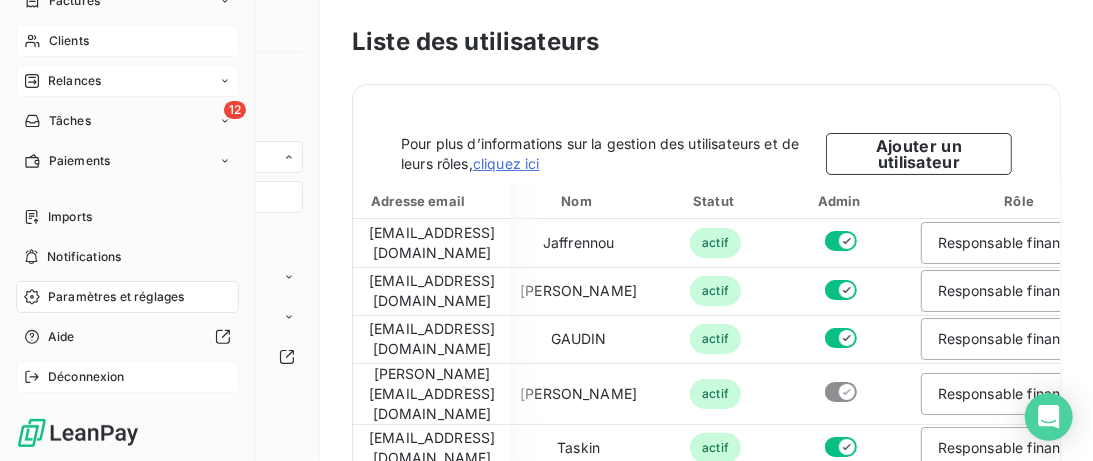click on "Déconnexion" at bounding box center [86, 377] 